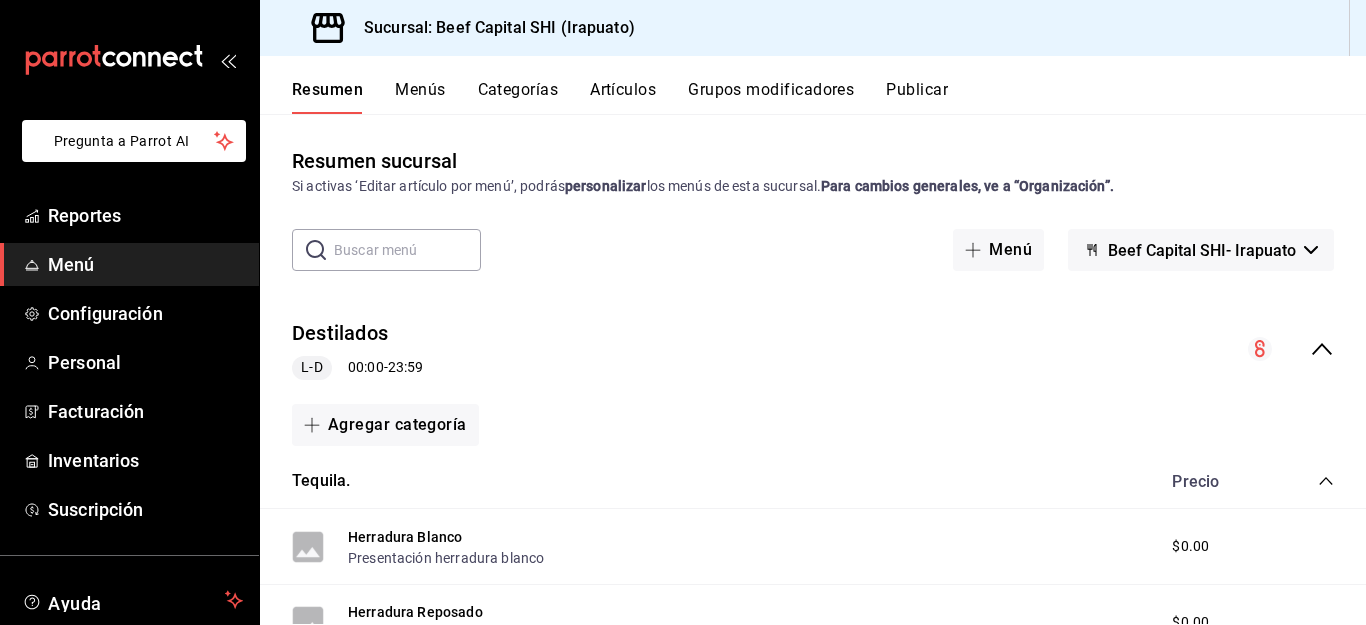 scroll, scrollTop: 0, scrollLeft: 0, axis: both 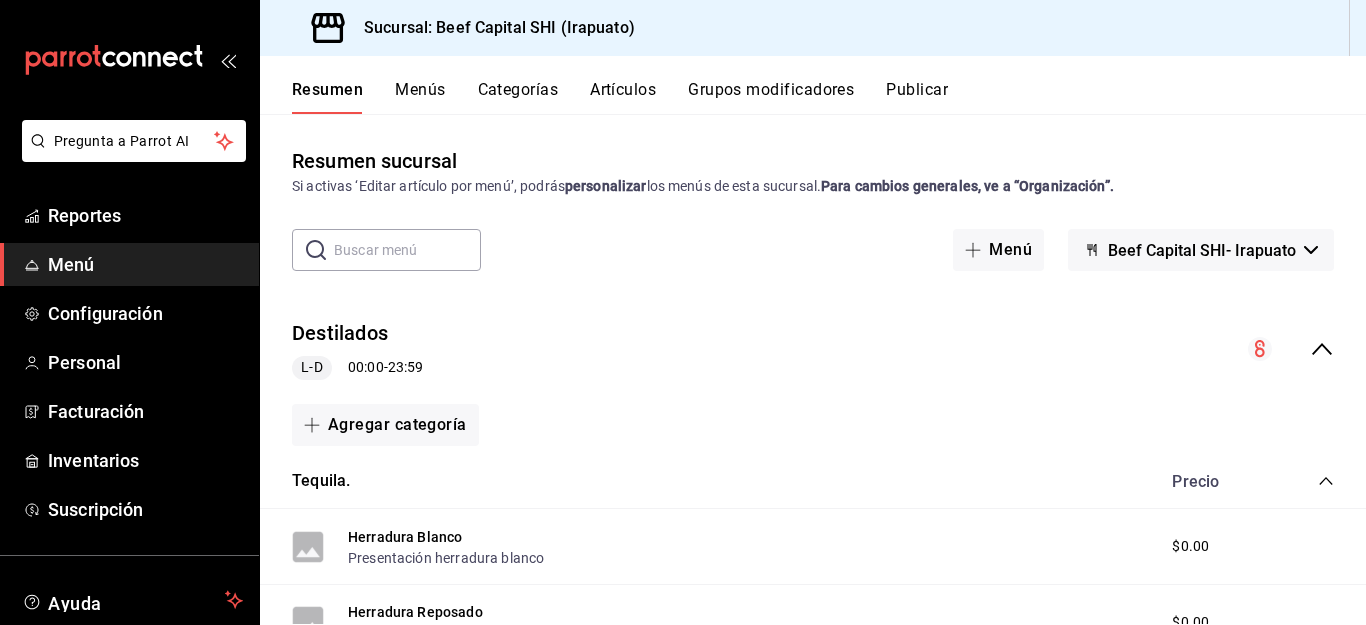 click on "Artículos" at bounding box center [623, 97] 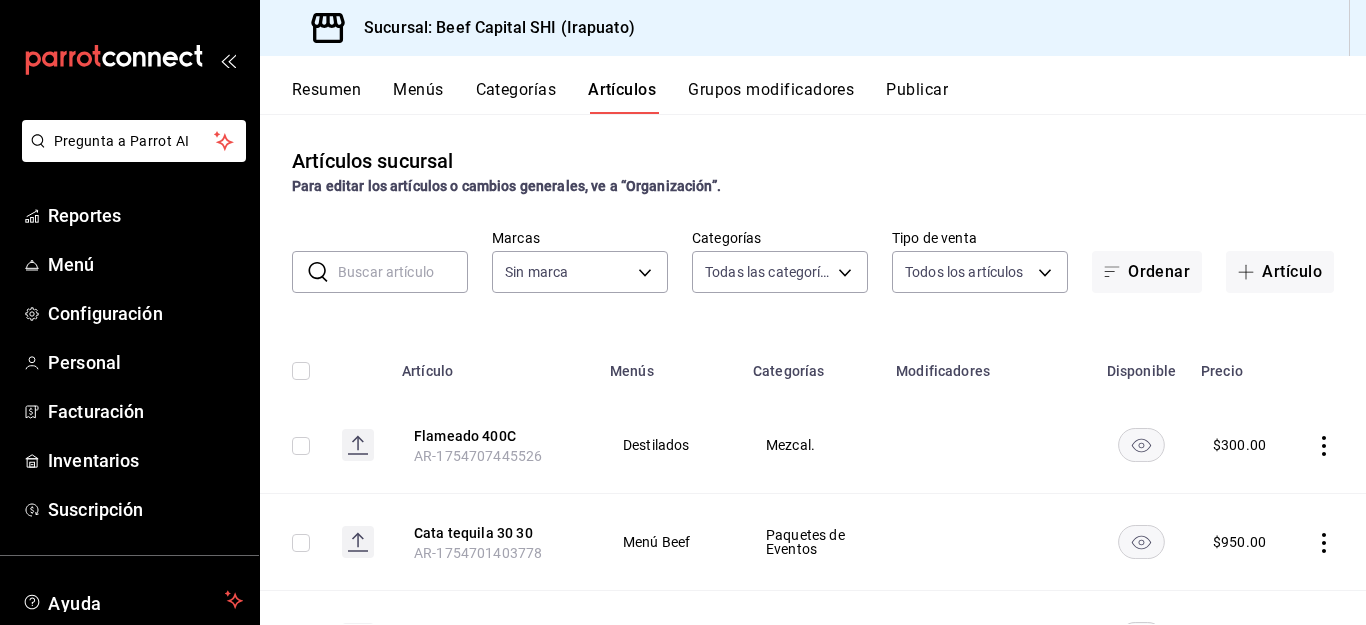 type on "230c4a31-dbb7-4585-b22f-1c5c36cb302b,19d1c6a5-4e01-4bbd-af12-f5acee8fbe0d,5710f986-51b4-43bd-8c79-b655f055f127,add07562-8d05-4785-a2e5-d563d7824e6a,2310d169-38da-49f4-afae-9baf331824d4,c1b39be9-fc16-435a-bed4-7914f0f9ecf4,5accff15-a2b6-450e-933b-21f2d85de5fa,746b9459-d29d-4144-b0b2-31e451dece40,bd086e43-5b7e-4af3-bcd2-5e4de1799ad8,5aaa2e03-870a-4139-a5ee-c0adf652e721,b9d03865-b415-493f-a2ea-e4353c441588,3c7d2ad2-1d43-4c0a-865e-ca5f70957830,f23f0945-c331-47c3-a78d-c8adfdb22f29,70fc7f8b-7193-4205-9978-c70e370b88ec,15fc0098-a8a6-4625-ad8b-91a15c1bbf05,a2cfab74-379c-4389-8d06-b32e88edb388,c5d70b27-e86d-4c7d-a5f3-dfc541fd6873,f88518ab-b853-4dd6-aa6c-53ca66c6ccf4,8828723a-0015-47f9-bab0-107c99beb256,8ec04016-420a-44a2-b3e3-785083b6f673,318d6cbe-7b2b-4a39-a82d-239c927cd86f,48f7fb61-45c2-42d0-b0ba-021fa4206c9a,c0e257bc-c66b-4af4-bb53-edede752b9d2,13358f1b-fc32-4a6c-b044-12be6e04d9e6,03cf777b-250c-4d50-8c5f-234c926fe296,0d09ec44-93f8-4950-a2ba-8b5bbde65602,160f20af-4788-4aa6-9e10-564924ebade7,366aa65f-dcae-4592-b26... [PHONE]" 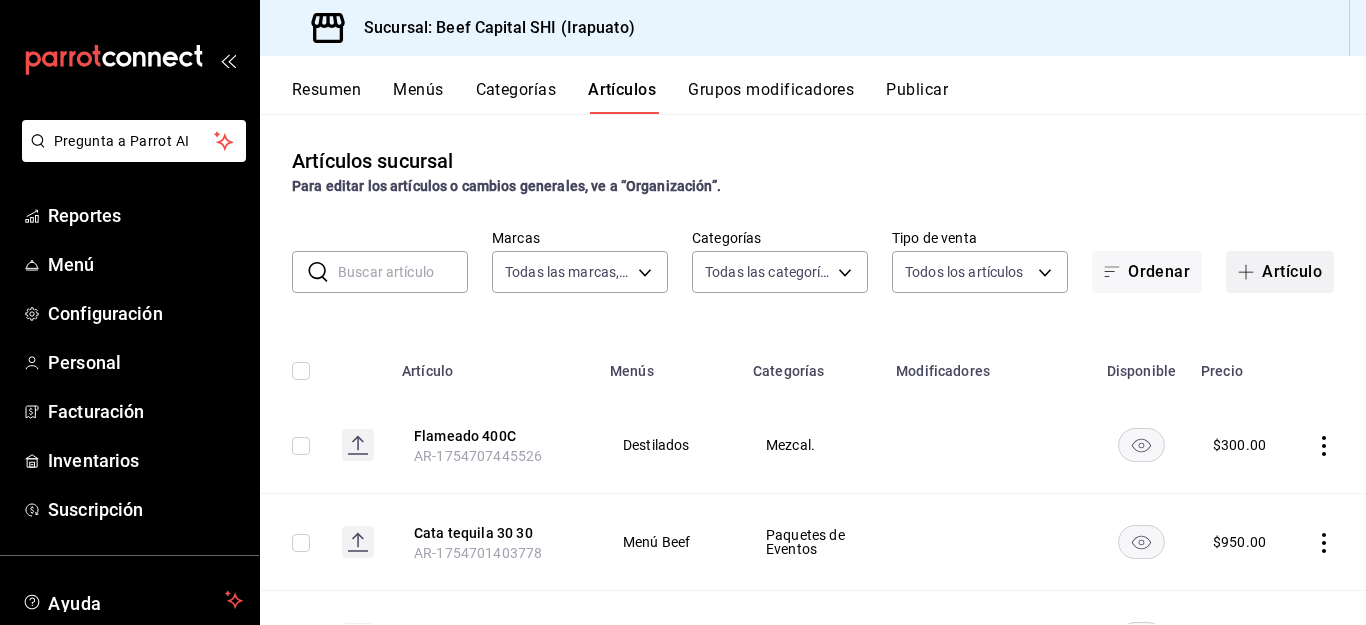 click on "Artículo" at bounding box center [1280, 272] 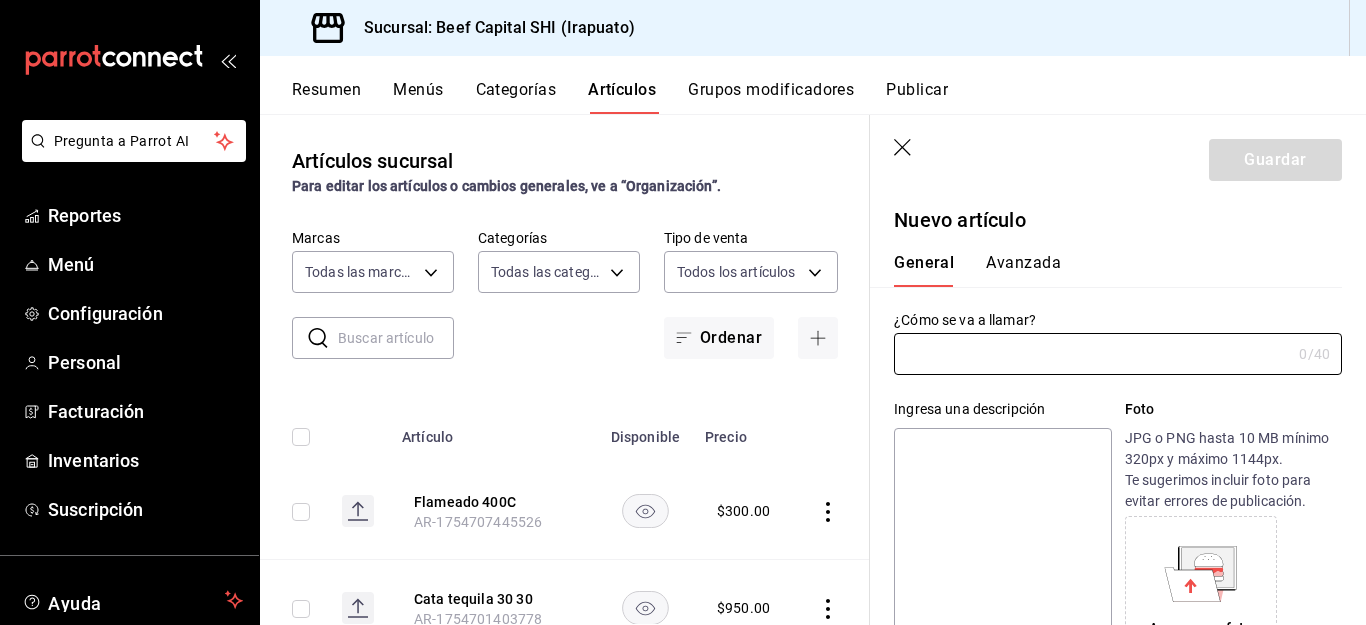scroll, scrollTop: 100, scrollLeft: 0, axis: vertical 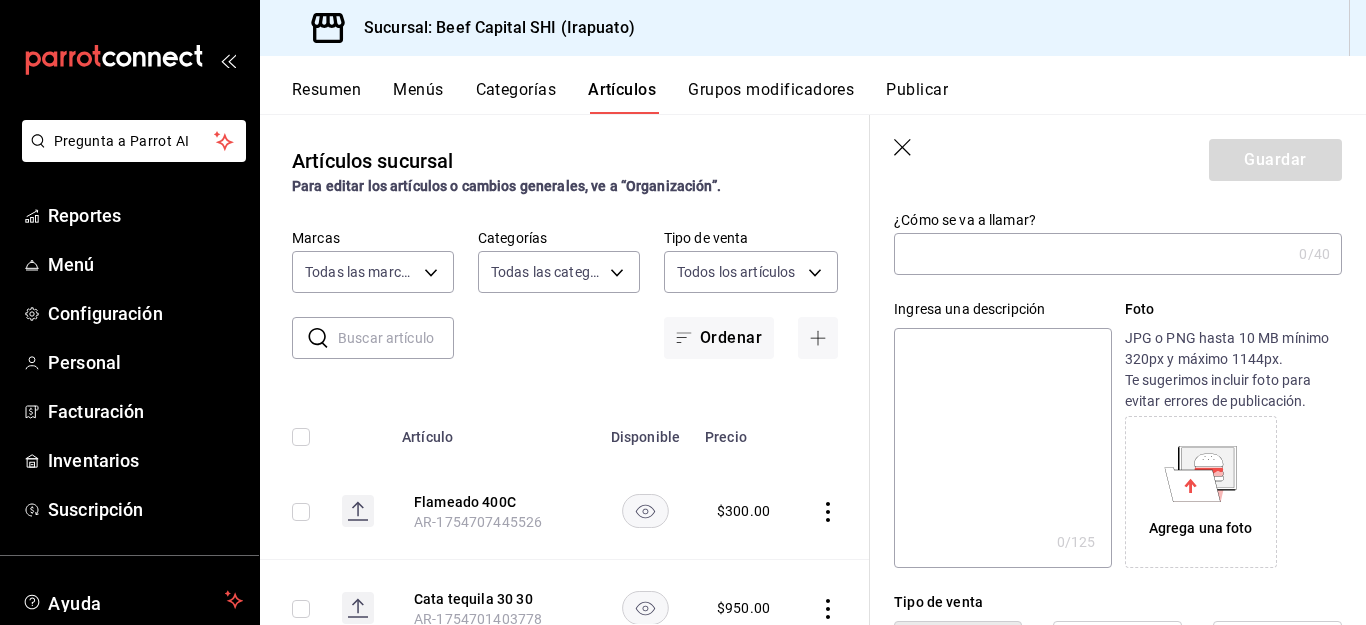 click at bounding box center (1092, 254) 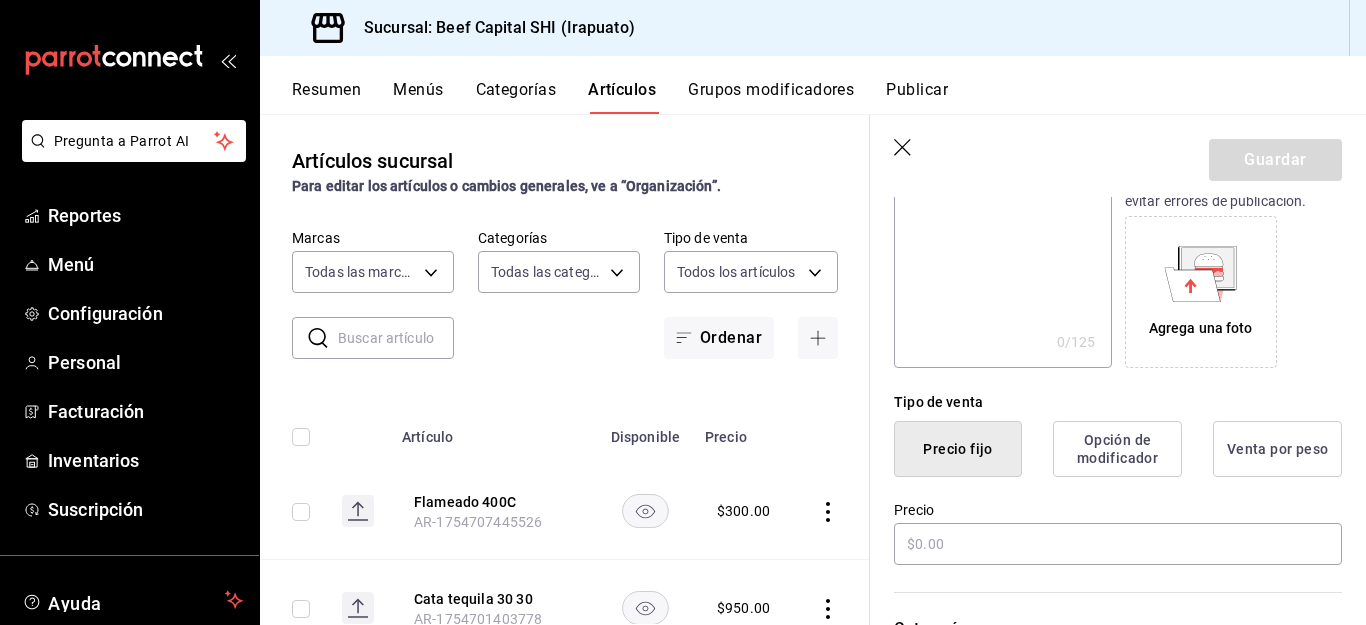 scroll, scrollTop: 400, scrollLeft: 0, axis: vertical 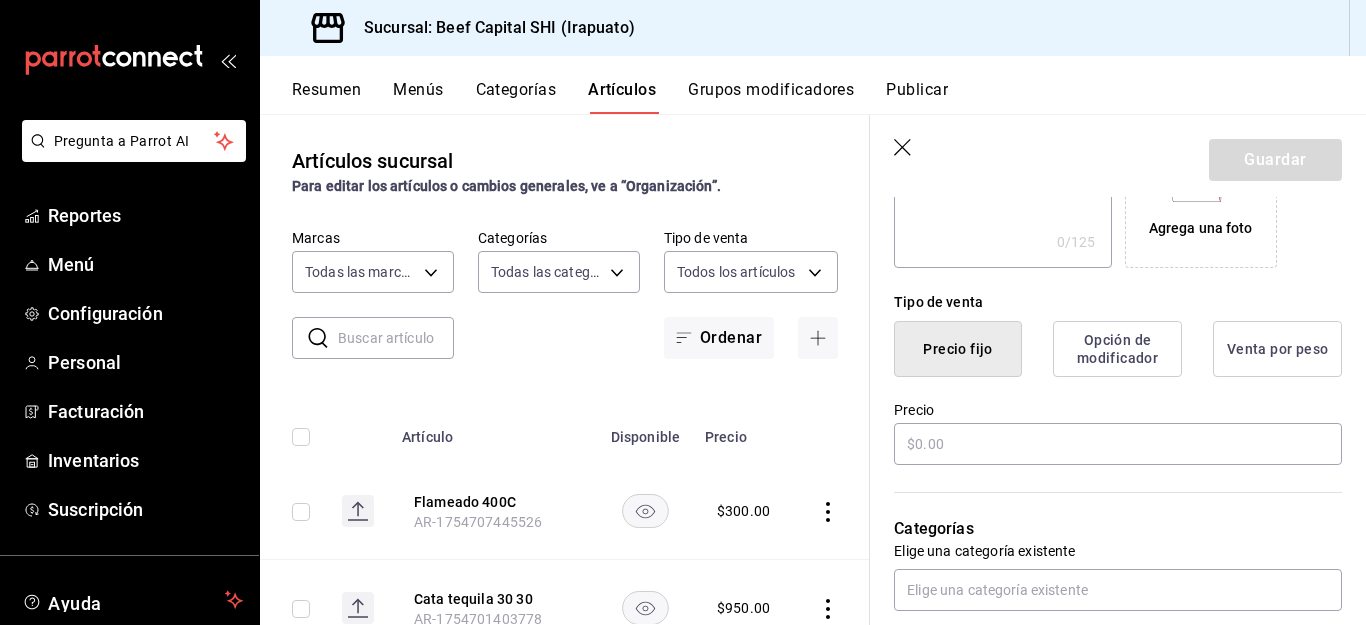 type on "reserva de la familia reposado" 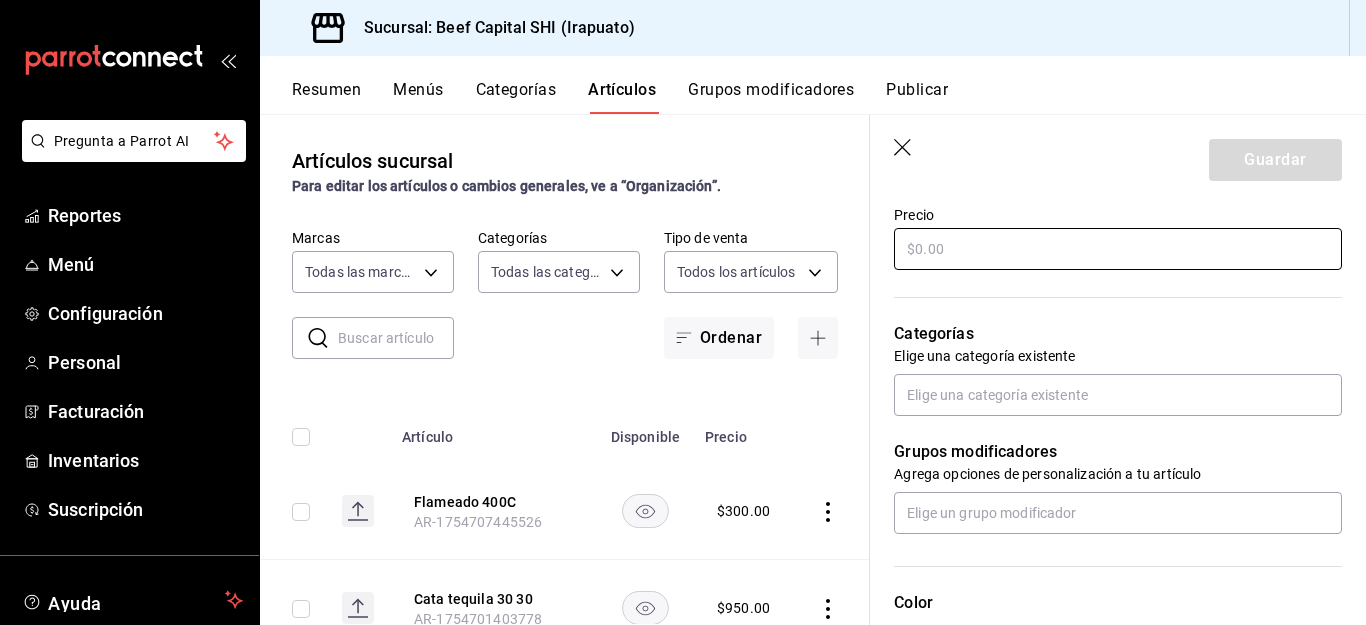 scroll, scrollTop: 700, scrollLeft: 0, axis: vertical 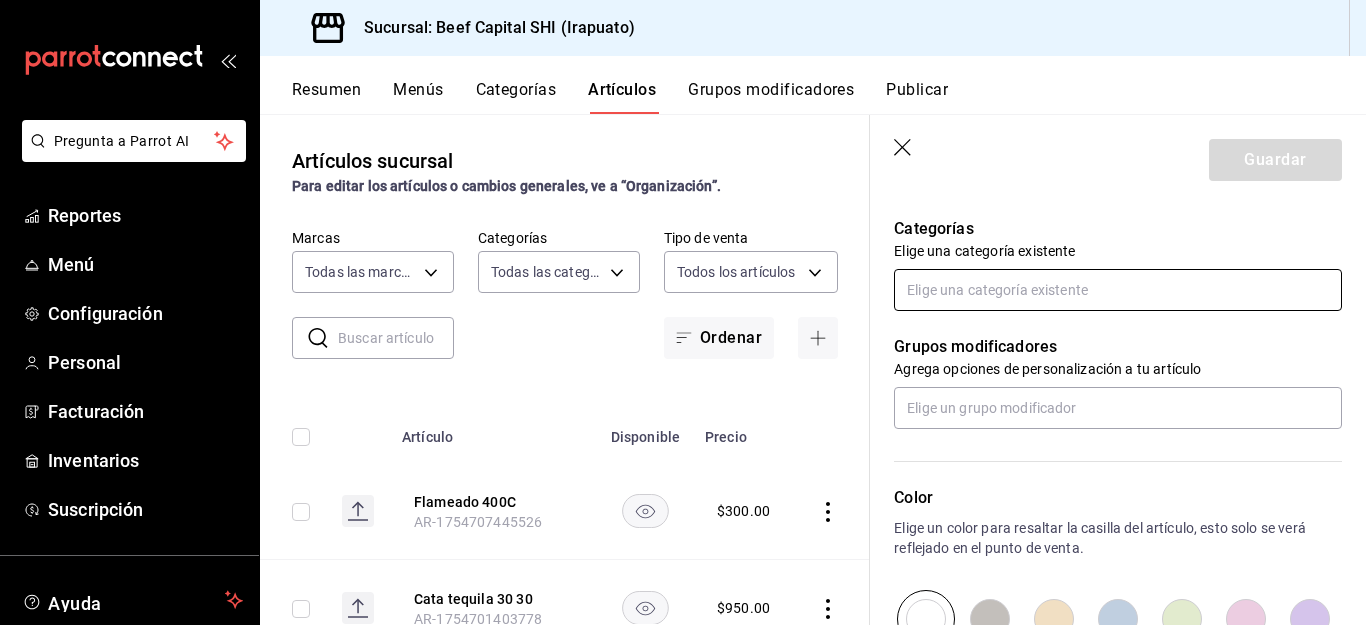 click at bounding box center [1118, 290] 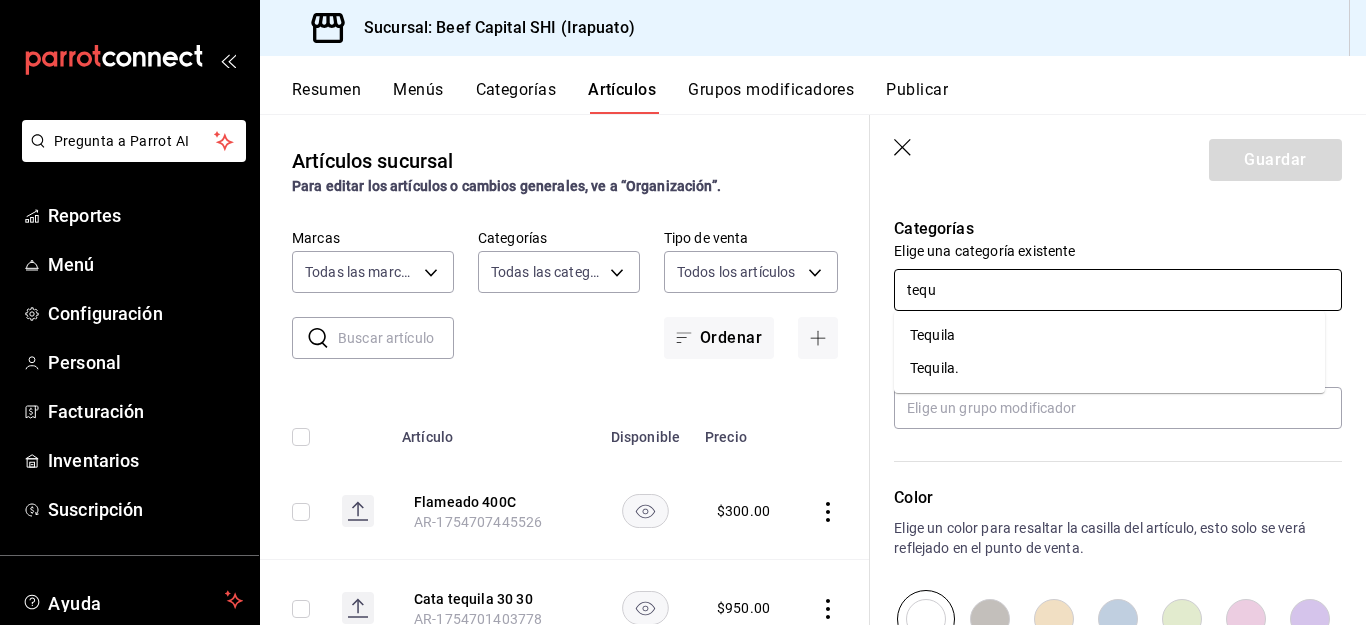 type on "tequi" 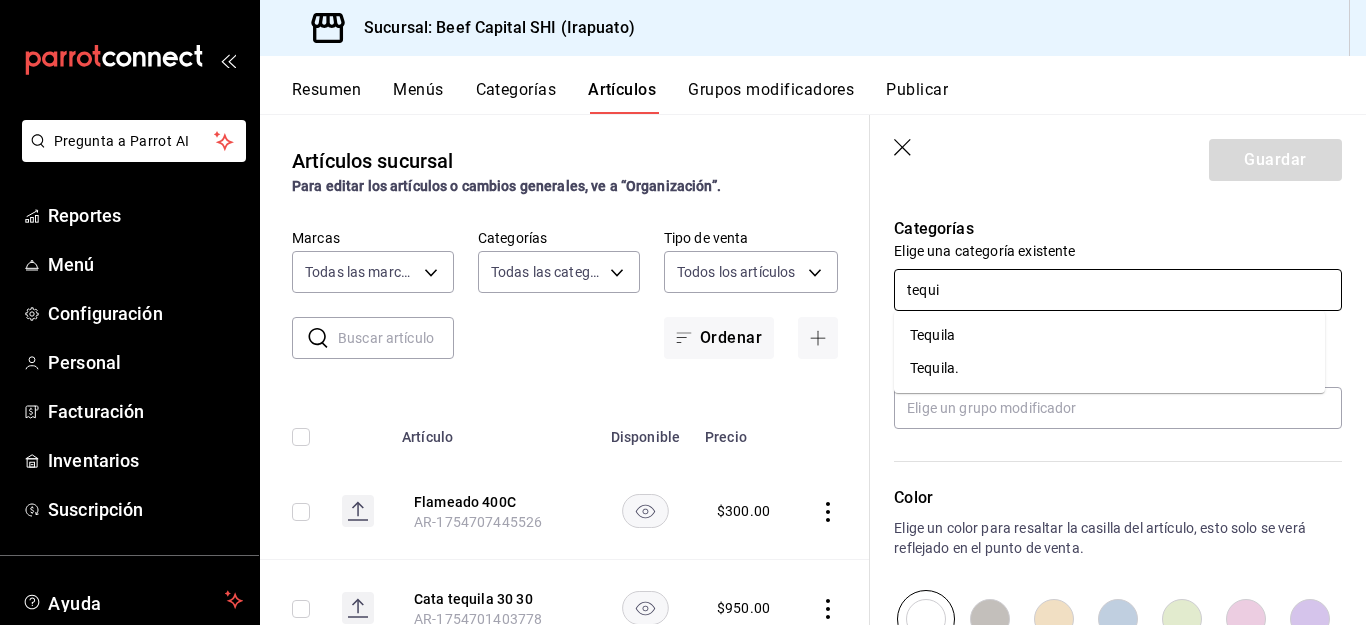 click on "Tequila." at bounding box center (1109, 368) 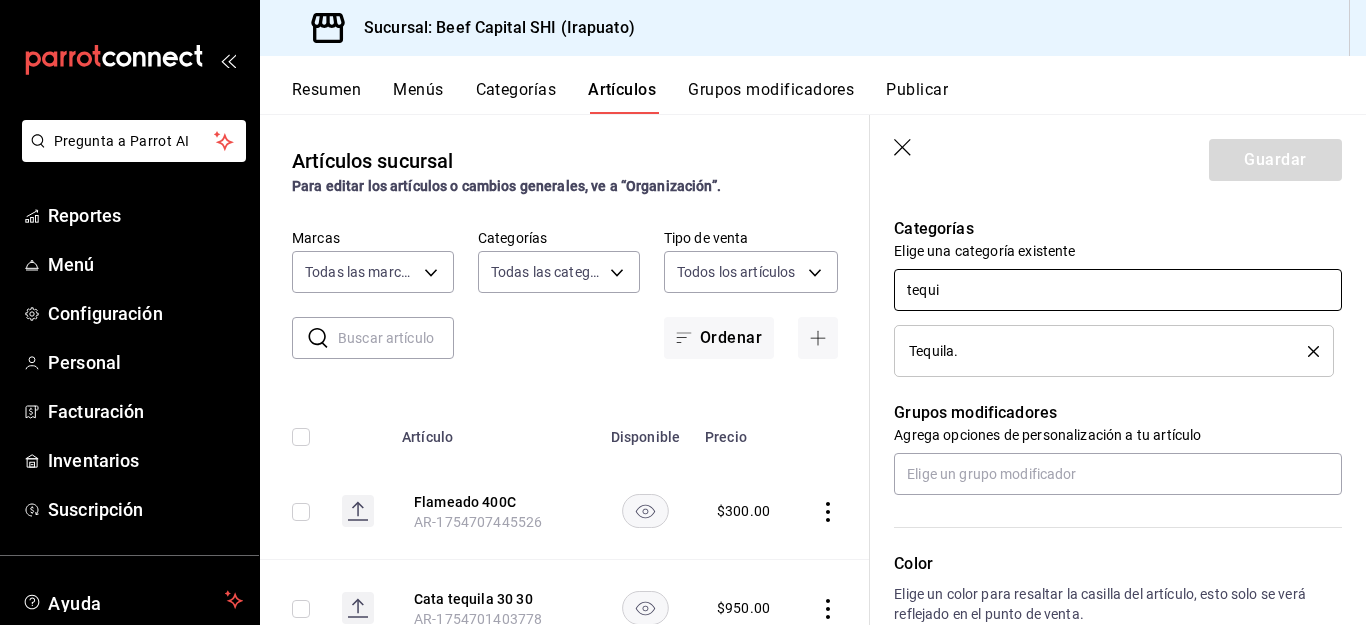 type 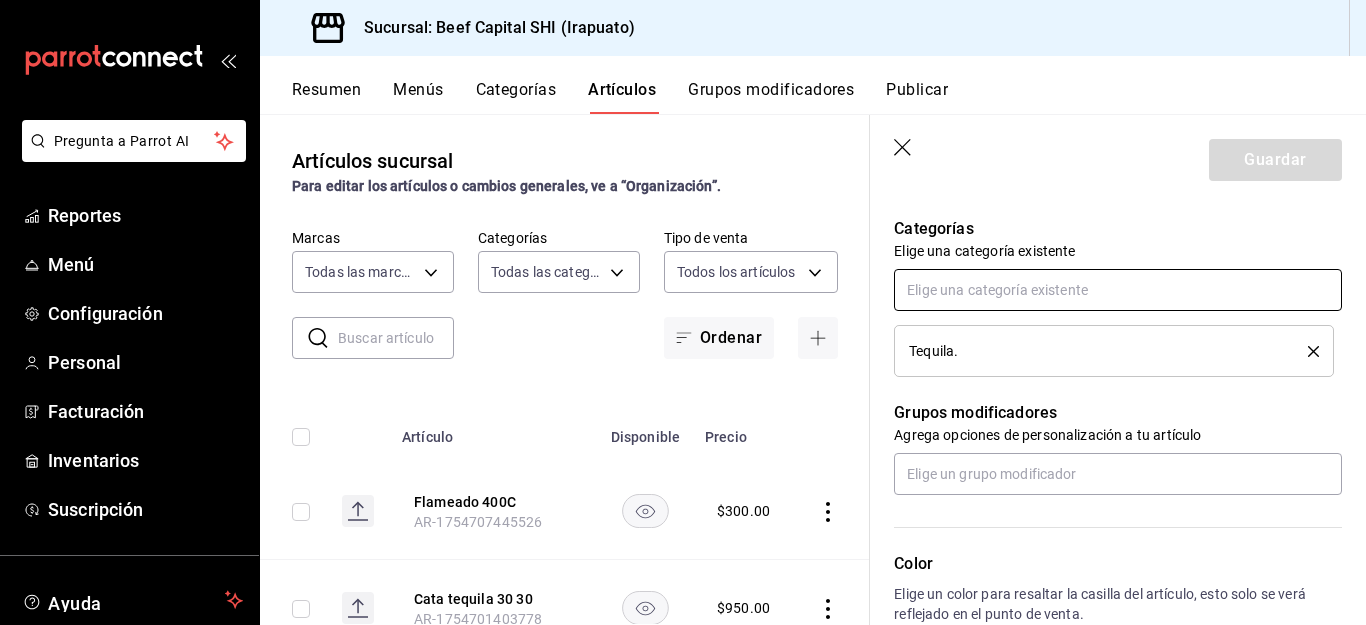 scroll, scrollTop: 900, scrollLeft: 0, axis: vertical 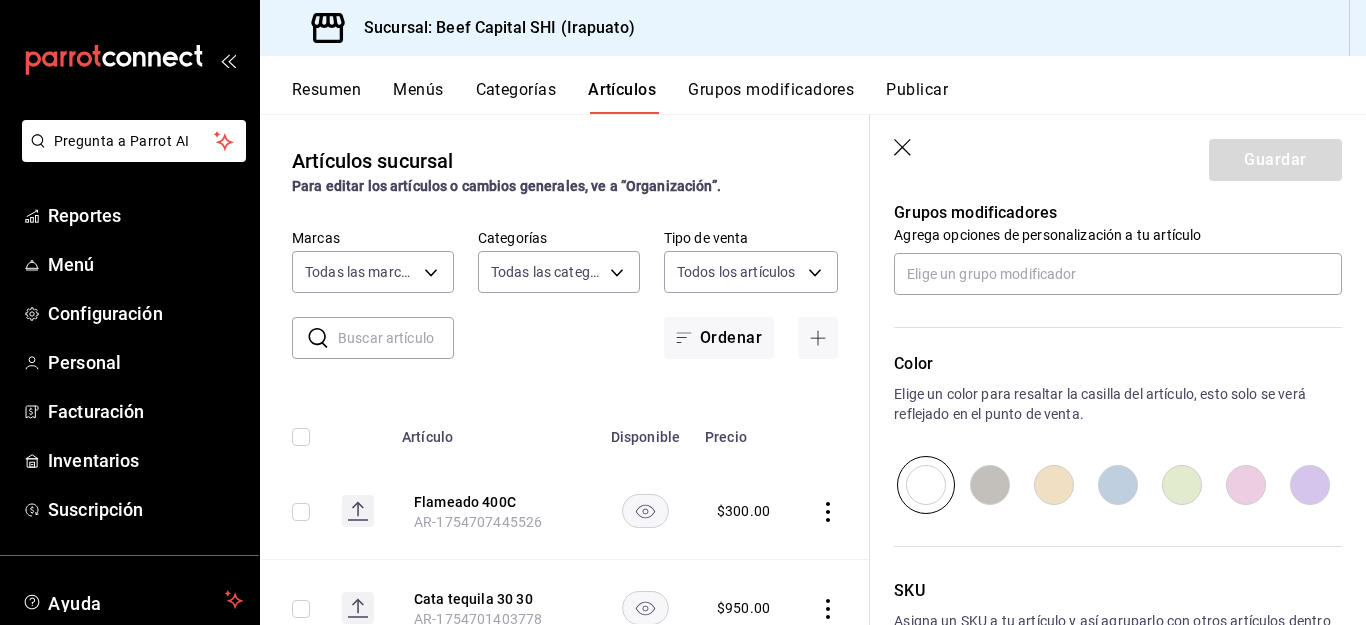 drag, startPoint x: 1042, startPoint y: 491, endPoint x: 1039, endPoint y: 476, distance: 15.297058 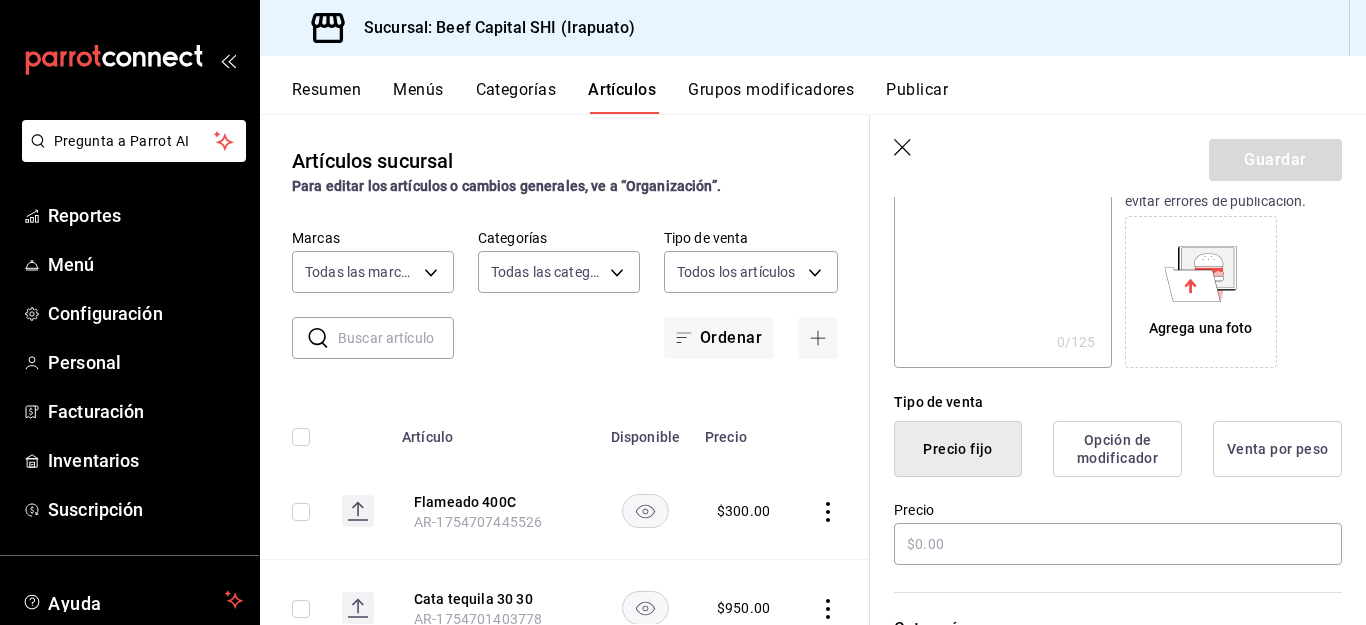 scroll, scrollTop: 500, scrollLeft: 0, axis: vertical 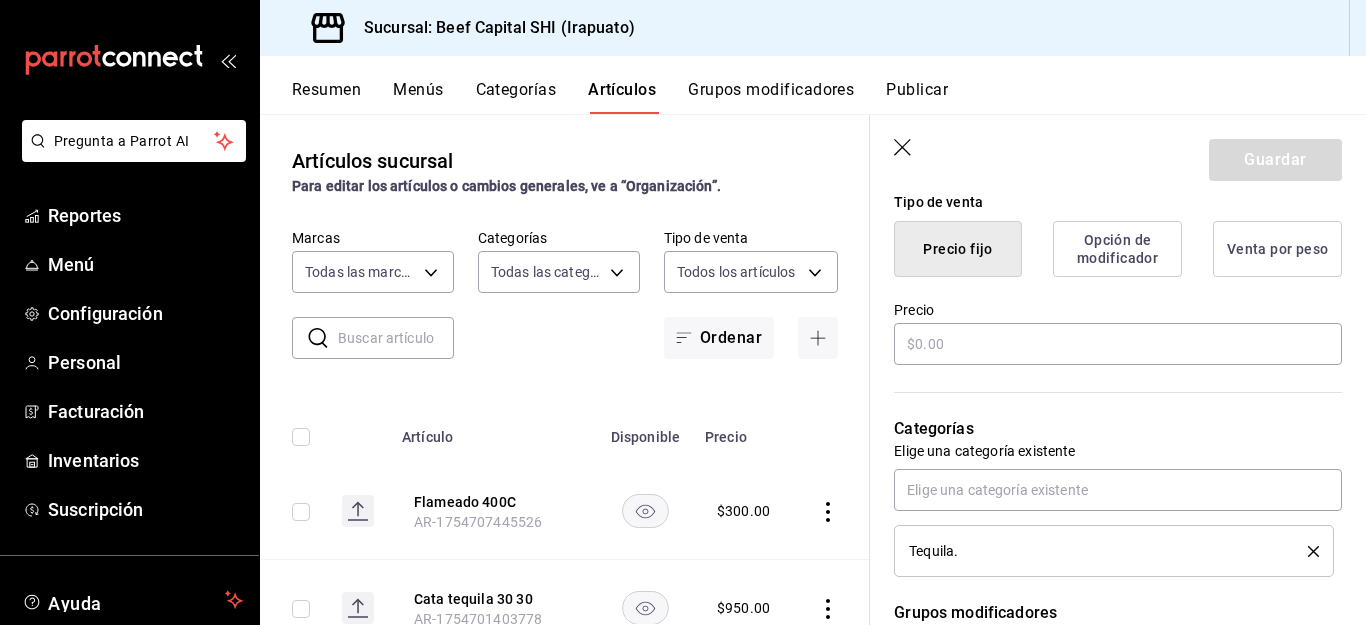 click on "Guardar" at bounding box center (1275, 160) 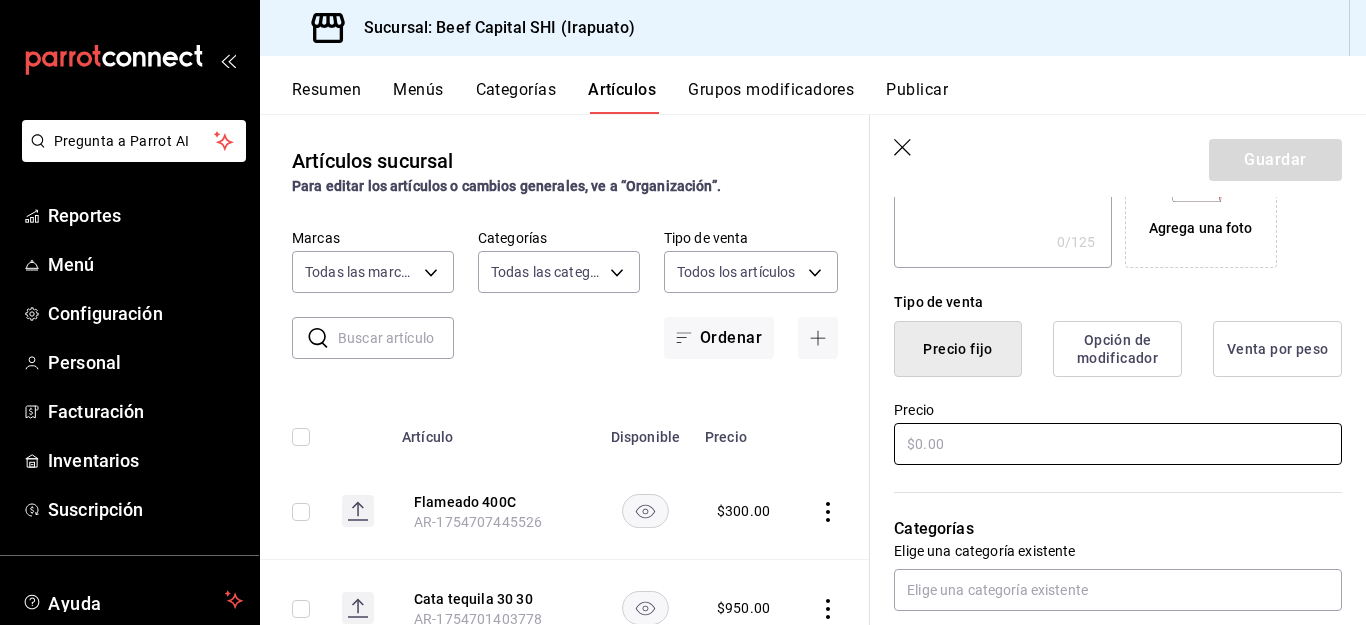scroll, scrollTop: 500, scrollLeft: 0, axis: vertical 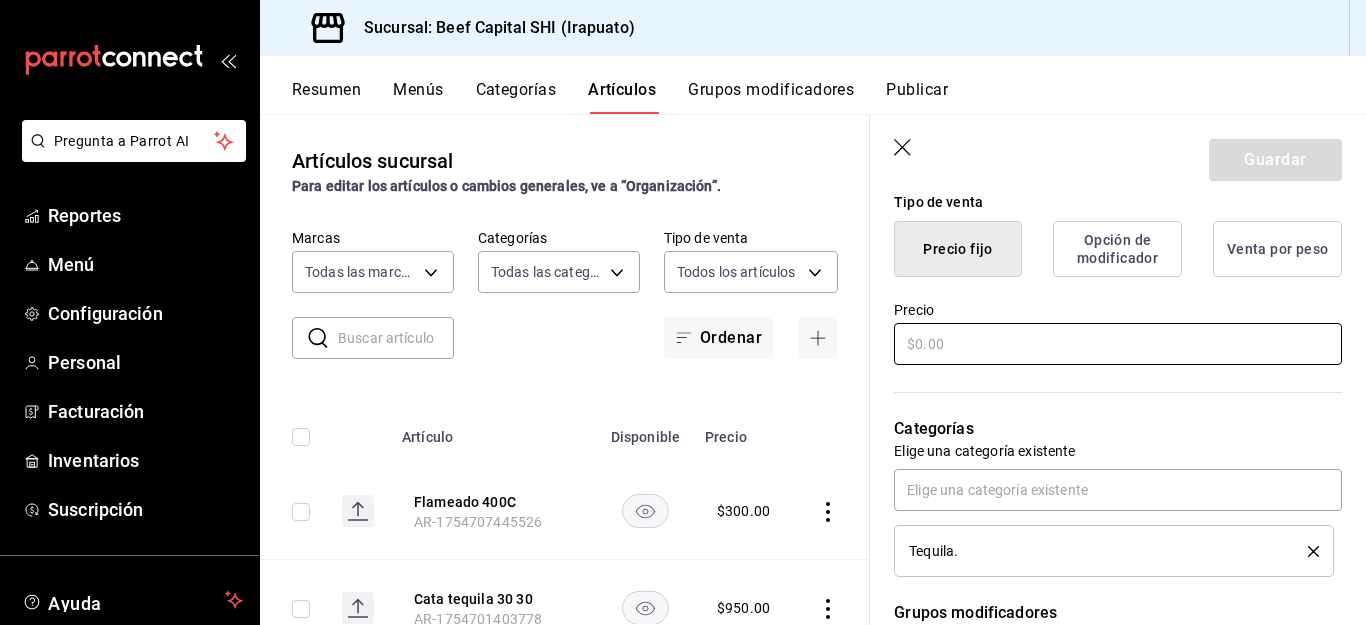 click at bounding box center (1118, 344) 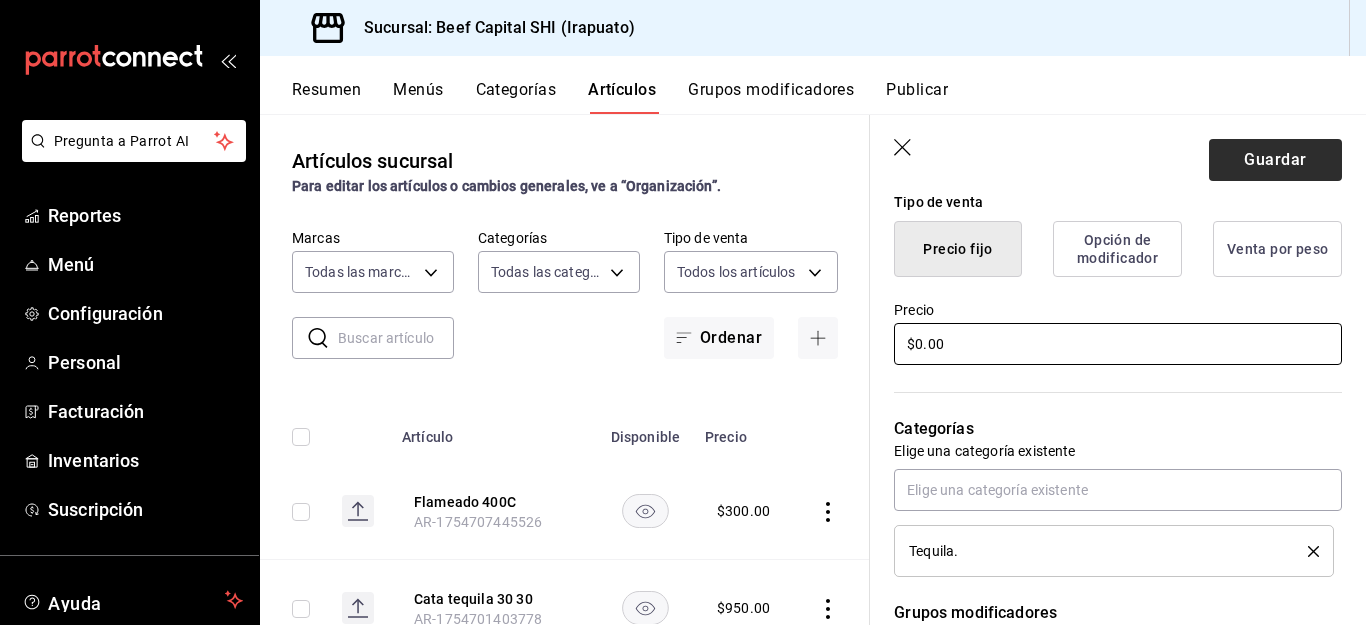 type on "$0.00" 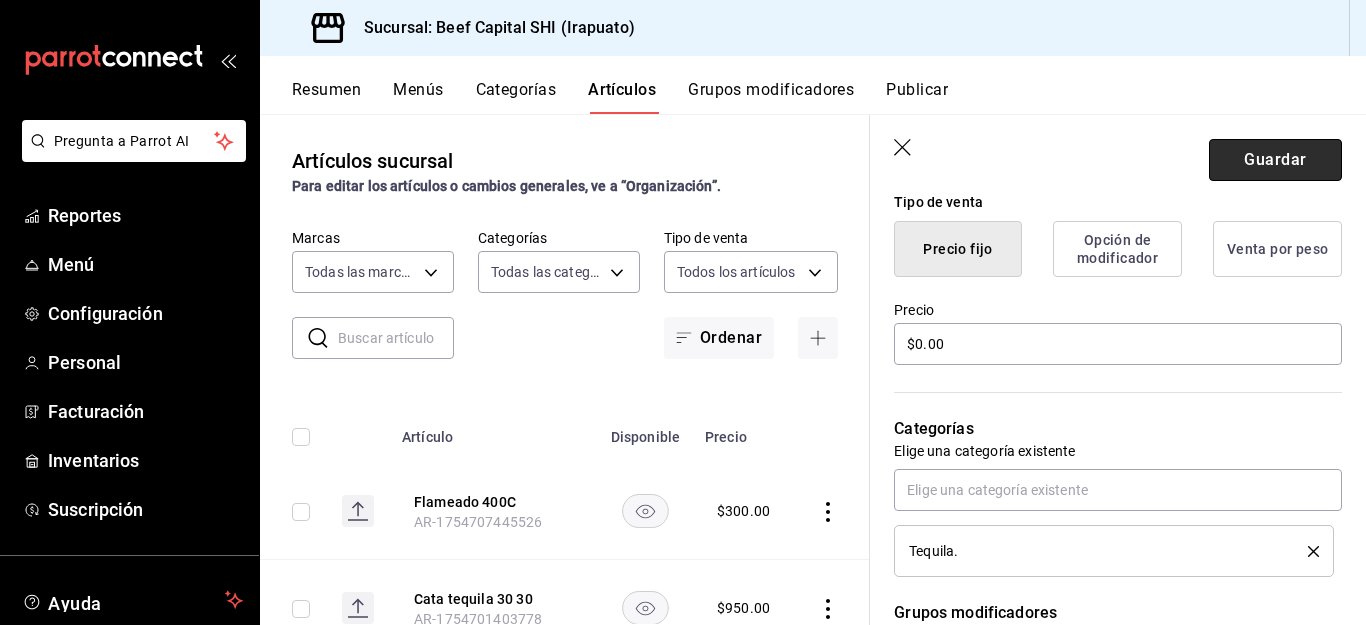 click on "Guardar" at bounding box center [1275, 160] 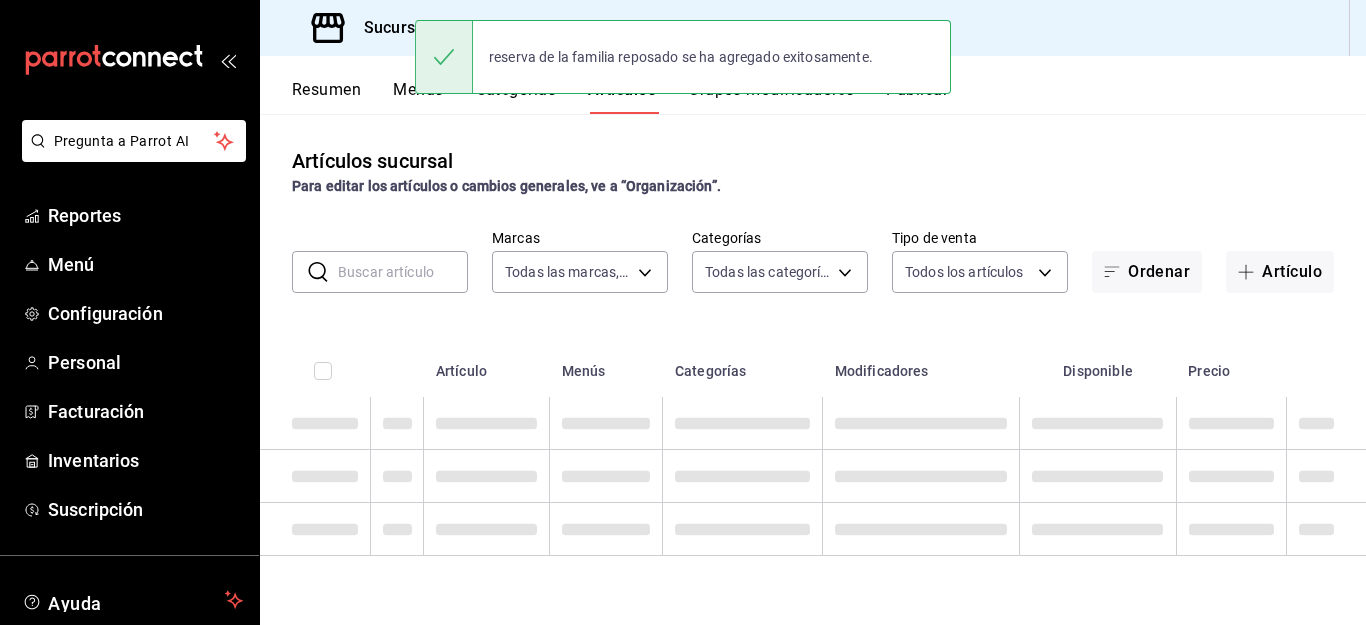 scroll, scrollTop: 0, scrollLeft: 0, axis: both 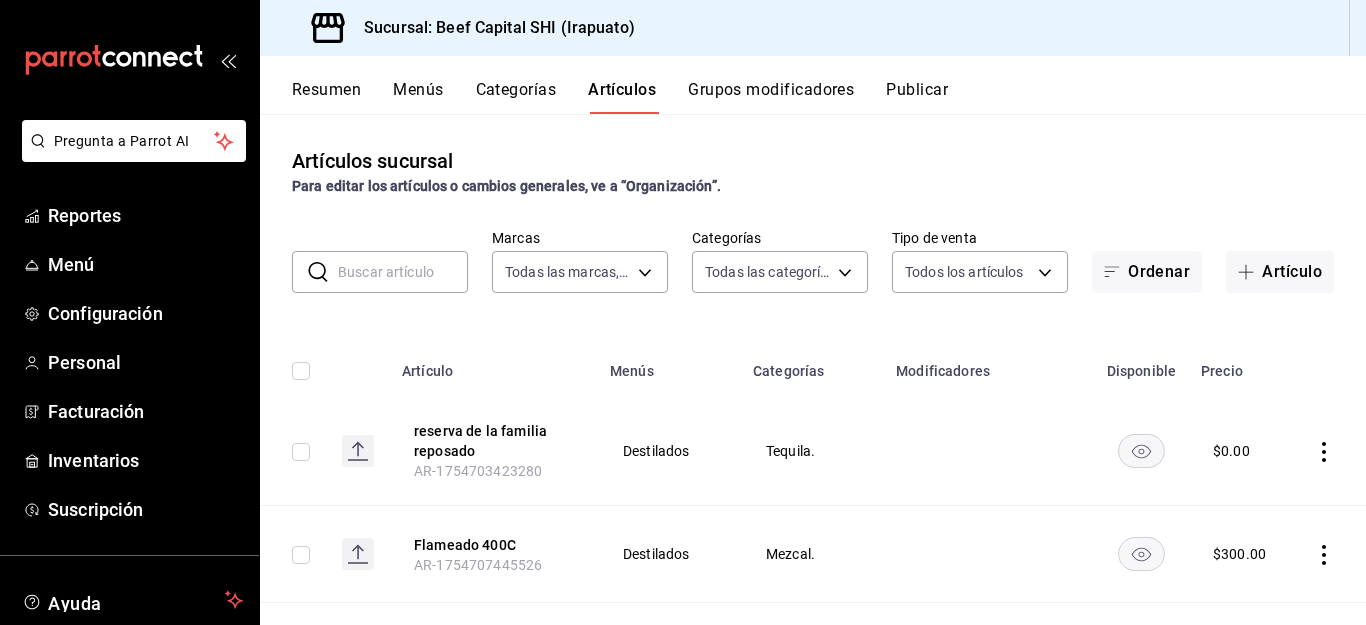 click on "Grupos modificadores" at bounding box center (771, 97) 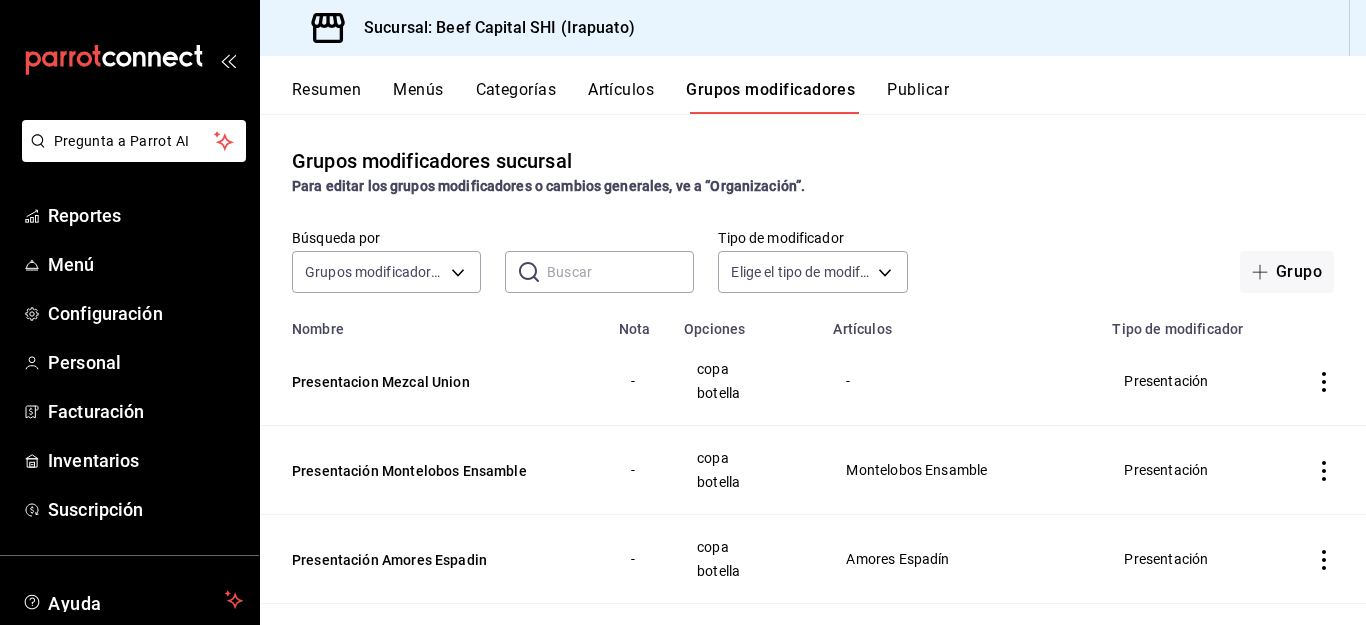 click at bounding box center (620, 272) 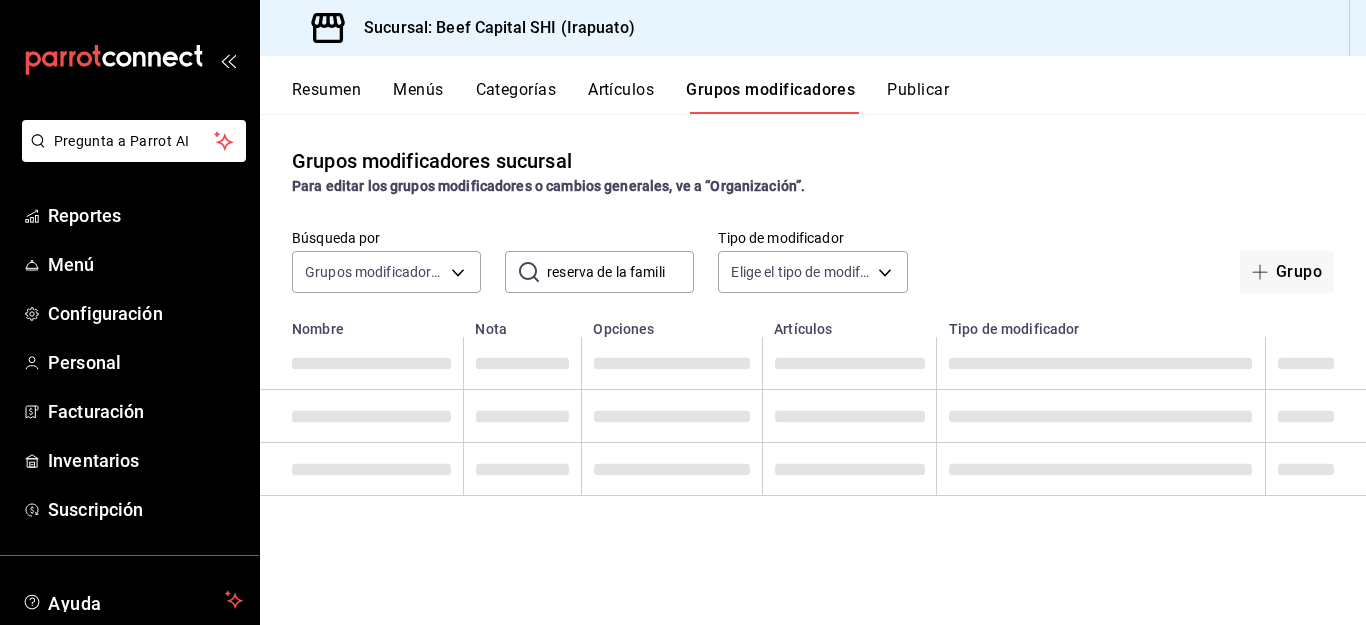 type on "reserva de la familia" 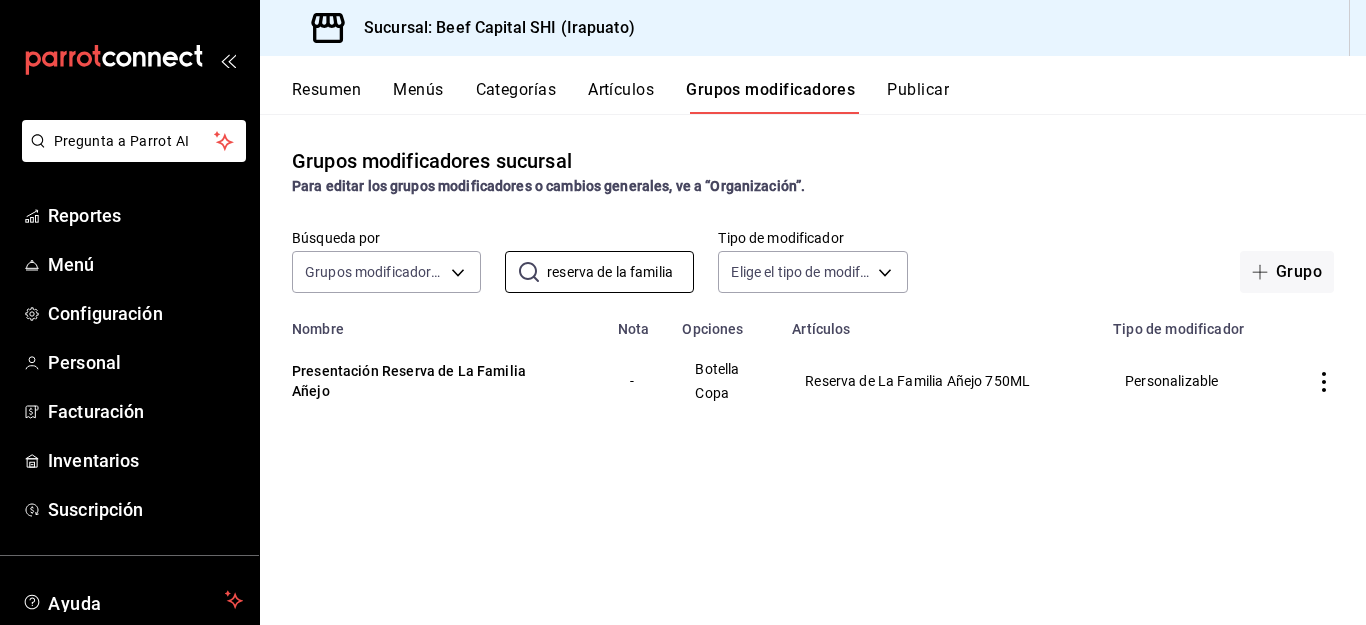 click on "Artículos" at bounding box center (621, 97) 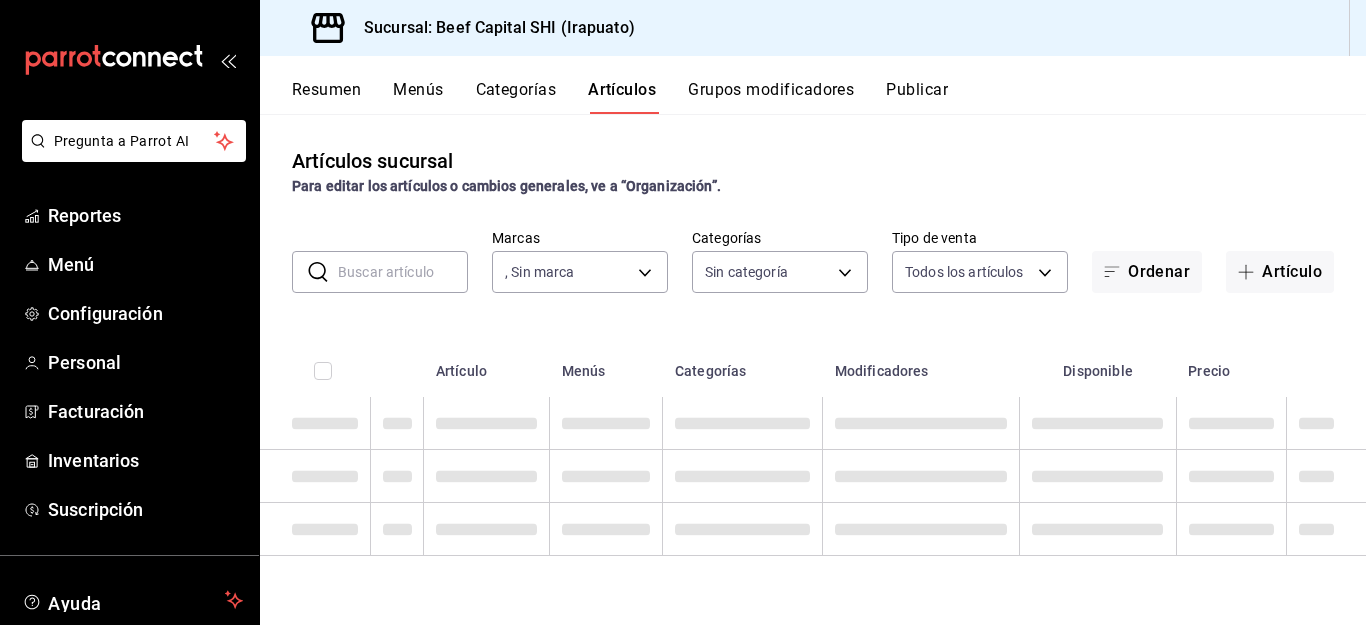 type on "605647f7-5ddc-403a-84da-aa3c8a25865f" 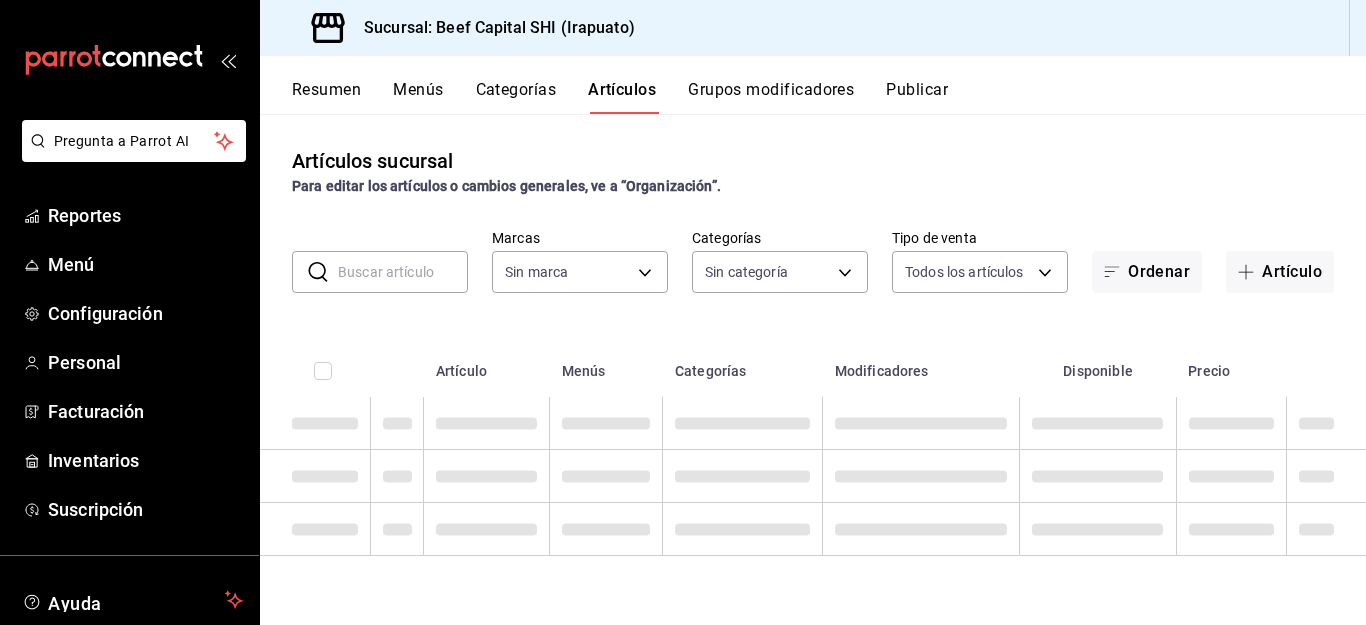 type 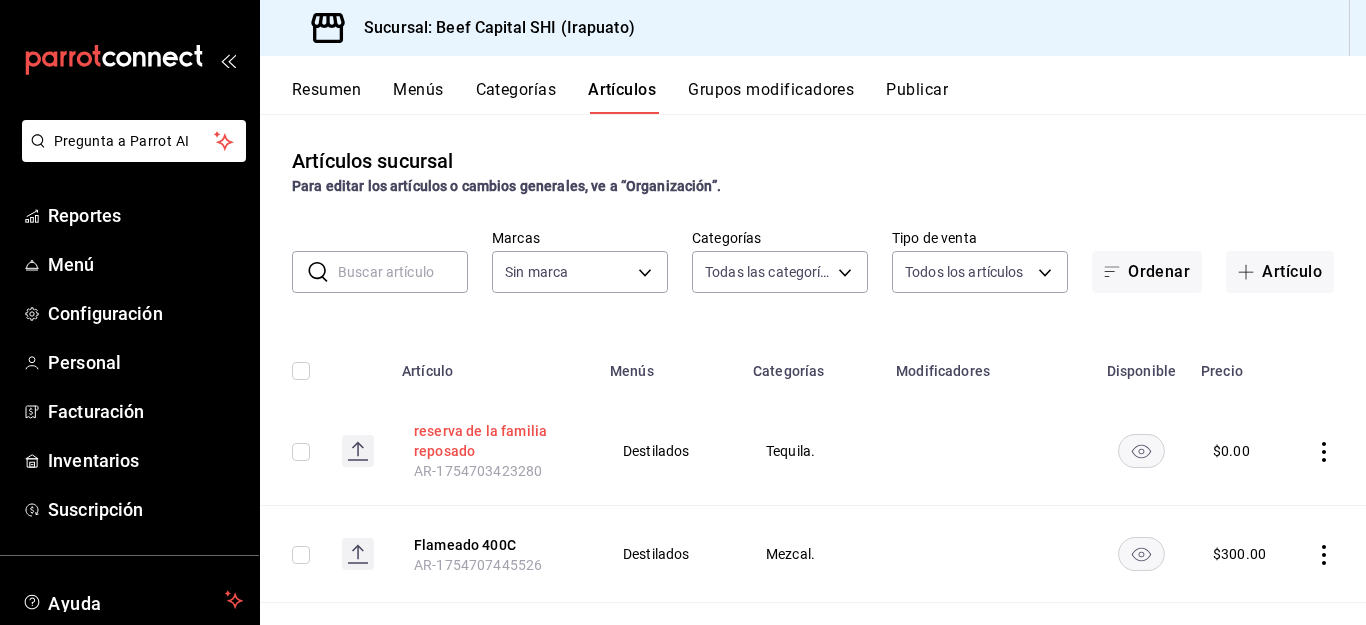 type on "230c4a31-dbb7-4585-b22f-1c5c36cb302b,19d1c6a5-4e01-4bbd-af12-f5acee8fbe0d,5710f986-51b4-43bd-8c79-b655f055f127,add07562-8d05-4785-a2e5-d563d7824e6a,2310d169-38da-49f4-afae-9baf331824d4,c1b39be9-fc16-435a-bed4-7914f0f9ecf4,5accff15-a2b6-450e-933b-21f2d85de5fa,746b9459-d29d-4144-b0b2-31e451dece40,bd086e43-5b7e-4af3-bcd2-5e4de1799ad8,5aaa2e03-870a-4139-a5ee-c0adf652e721,b9d03865-b415-493f-a2ea-e4353c441588,3c7d2ad2-1d43-4c0a-865e-ca5f70957830,f23f0945-c331-47c3-a78d-c8adfdb22f29,70fc7f8b-7193-4205-9978-c70e370b88ec,15fc0098-a8a6-4625-ad8b-91a15c1bbf05,a2cfab74-379c-4389-8d06-b32e88edb388,c5d70b27-e86d-4c7d-a5f3-dfc541fd6873,f88518ab-b853-4dd6-aa6c-53ca66c6ccf4,8828723a-0015-47f9-bab0-107c99beb256,8ec04016-420a-44a2-b3e3-785083b6f673,318d6cbe-7b2b-4a39-a82d-239c927cd86f,48f7fb61-45c2-42d0-b0ba-021fa4206c9a,c0e257bc-c66b-4af4-bb53-edede752b9d2,13358f1b-fc32-4a6c-b044-12be6e04d9e6,03cf777b-250c-4d50-8c5f-234c926fe296,0d09ec44-93f8-4950-a2ba-8b5bbde65602,160f20af-4788-4aa6-9e10-564924ebade7,366aa65f-dcae-4592-b26... [PHONE]" 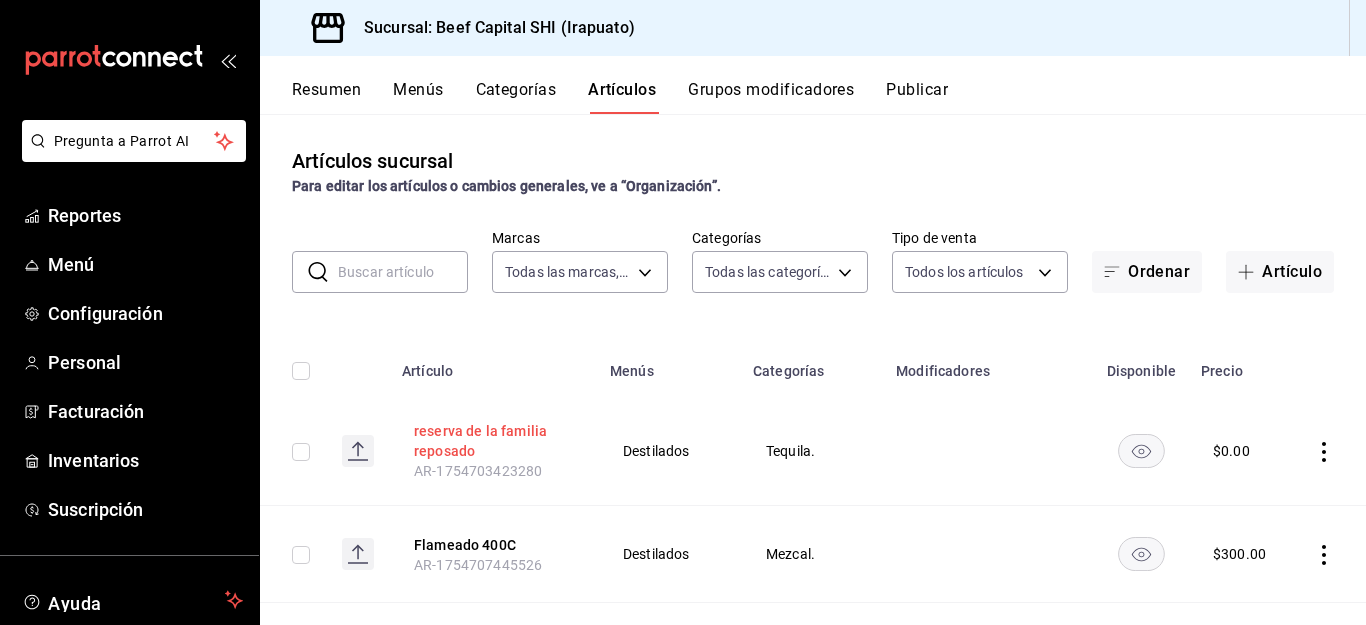 type on "605647f7-5ddc-403a-84da-aa3c8a25865f" 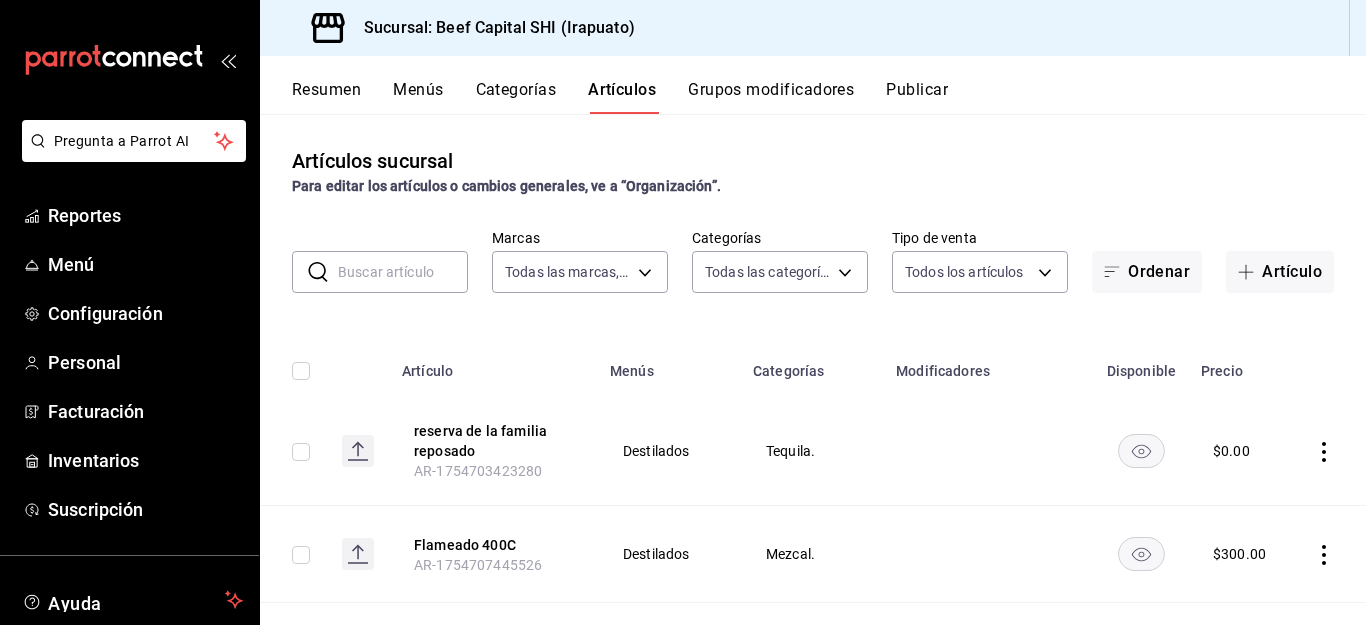 click on "Grupos modificadores" at bounding box center [771, 97] 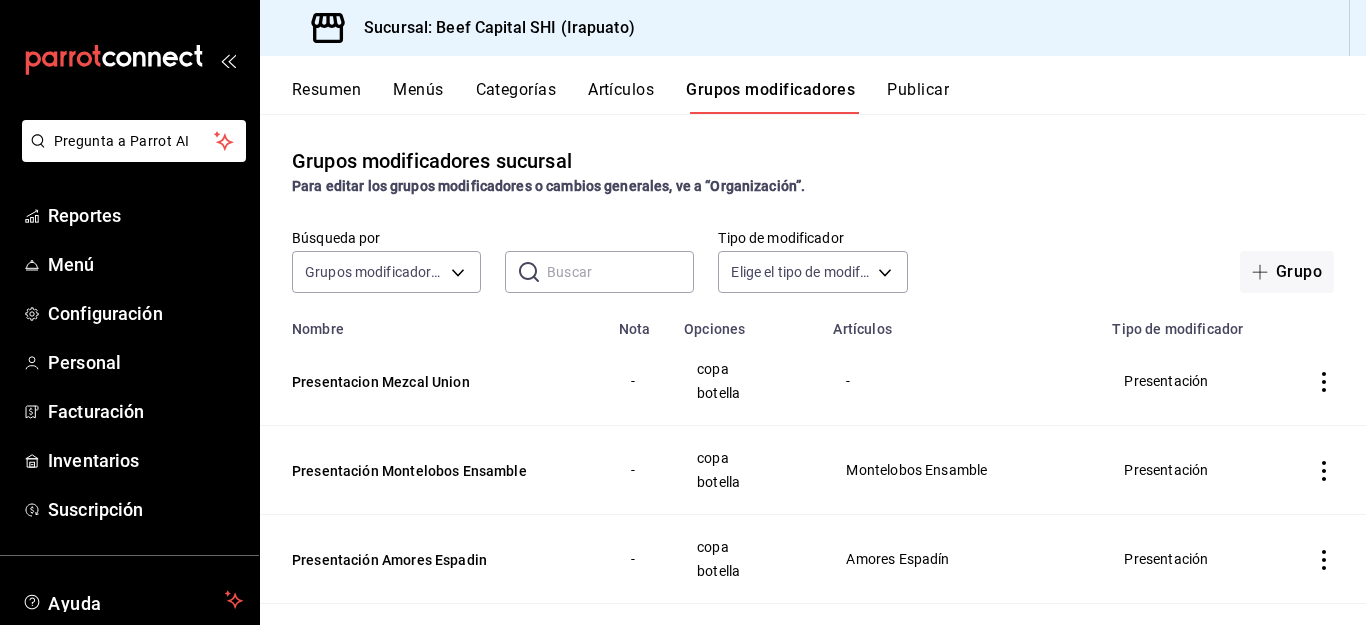 click at bounding box center [620, 272] 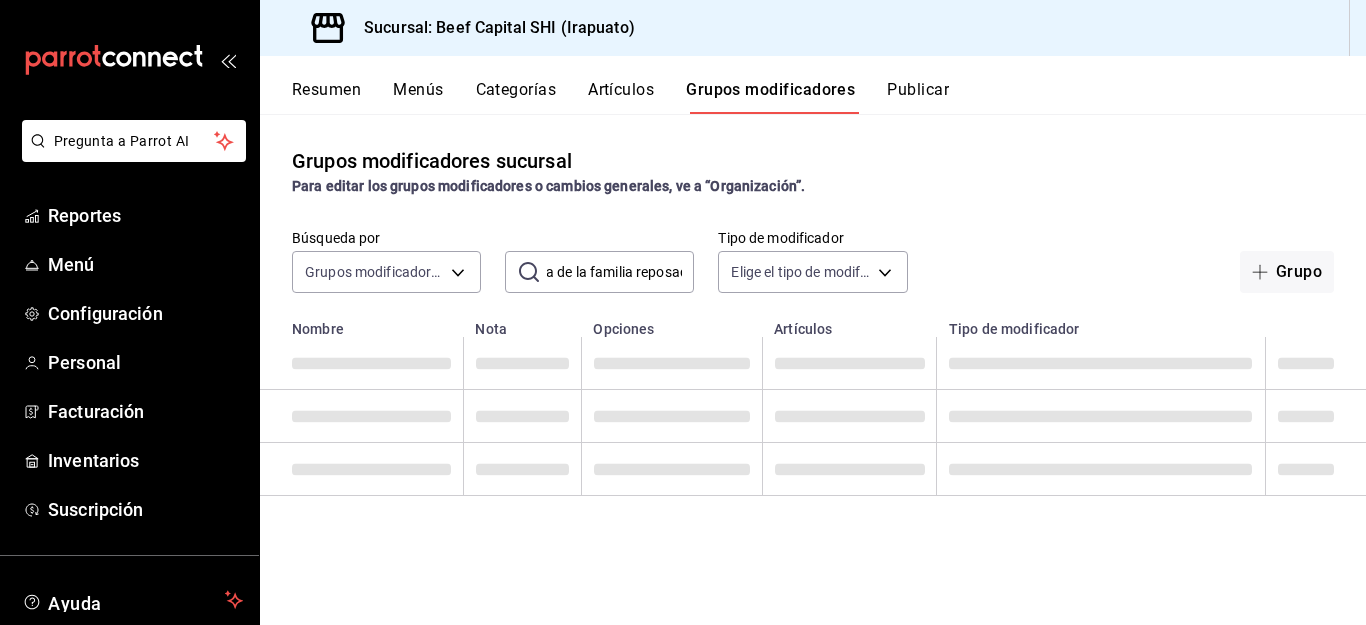 scroll, scrollTop: 0, scrollLeft: 56, axis: horizontal 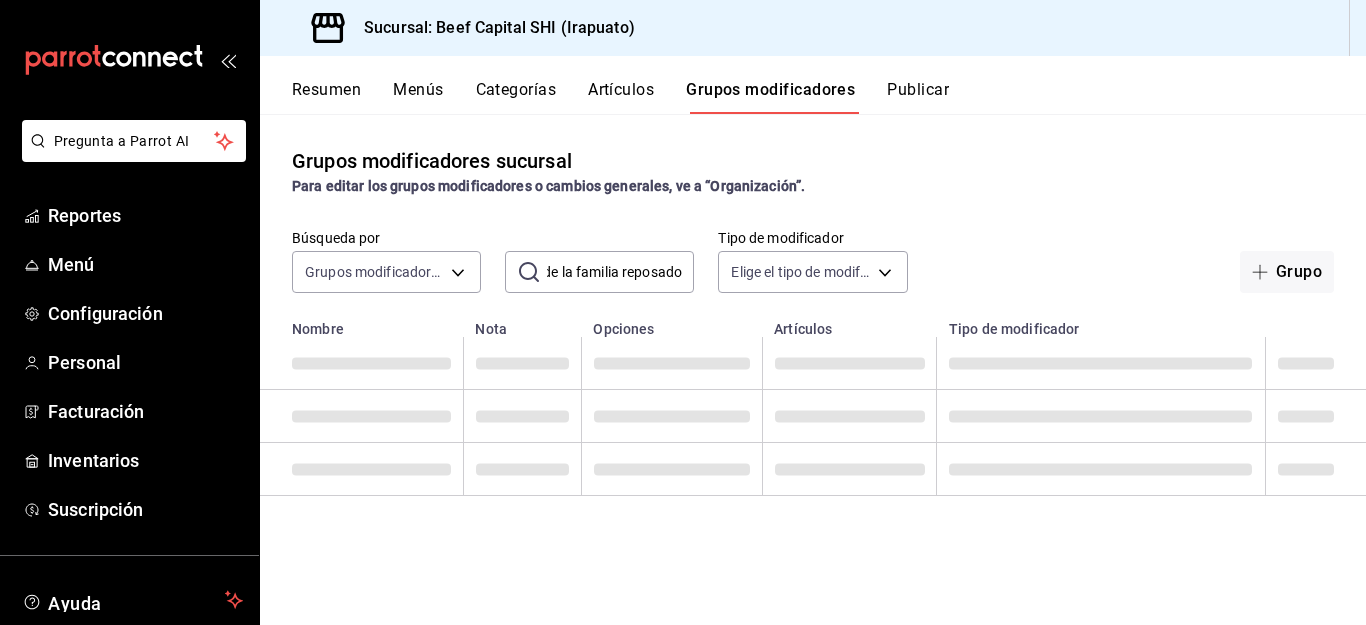 type on "reserva de la familia reposado" 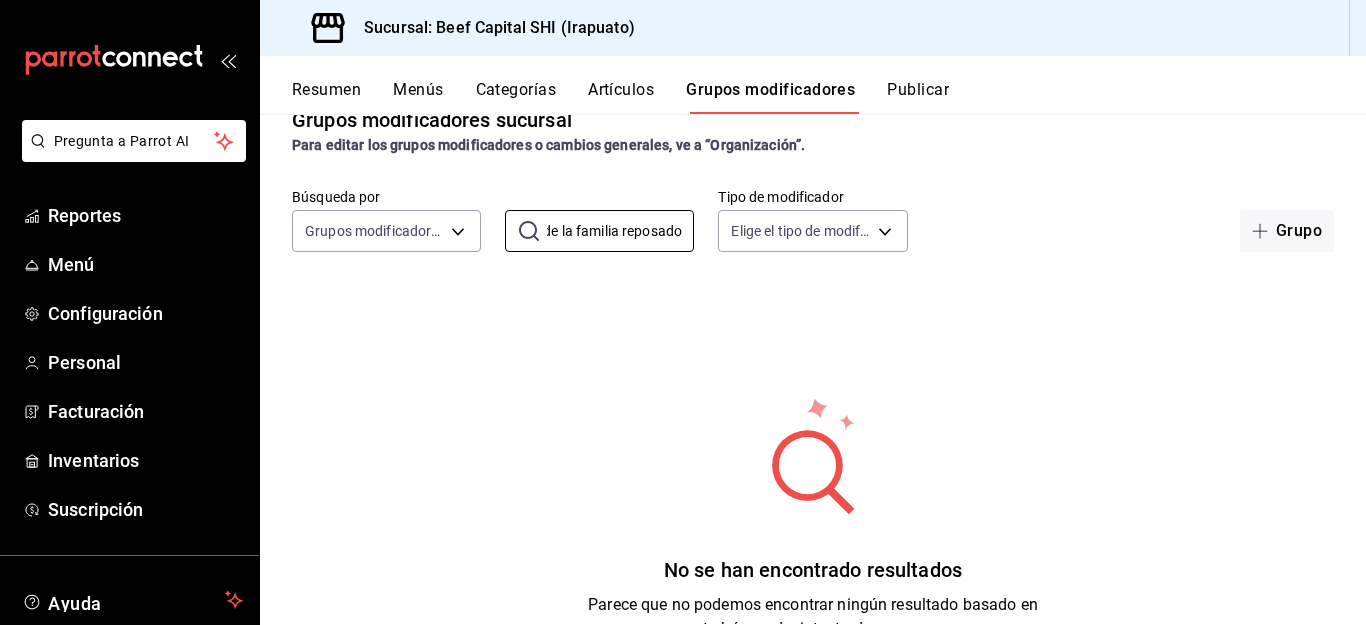 scroll, scrollTop: 0, scrollLeft: 0, axis: both 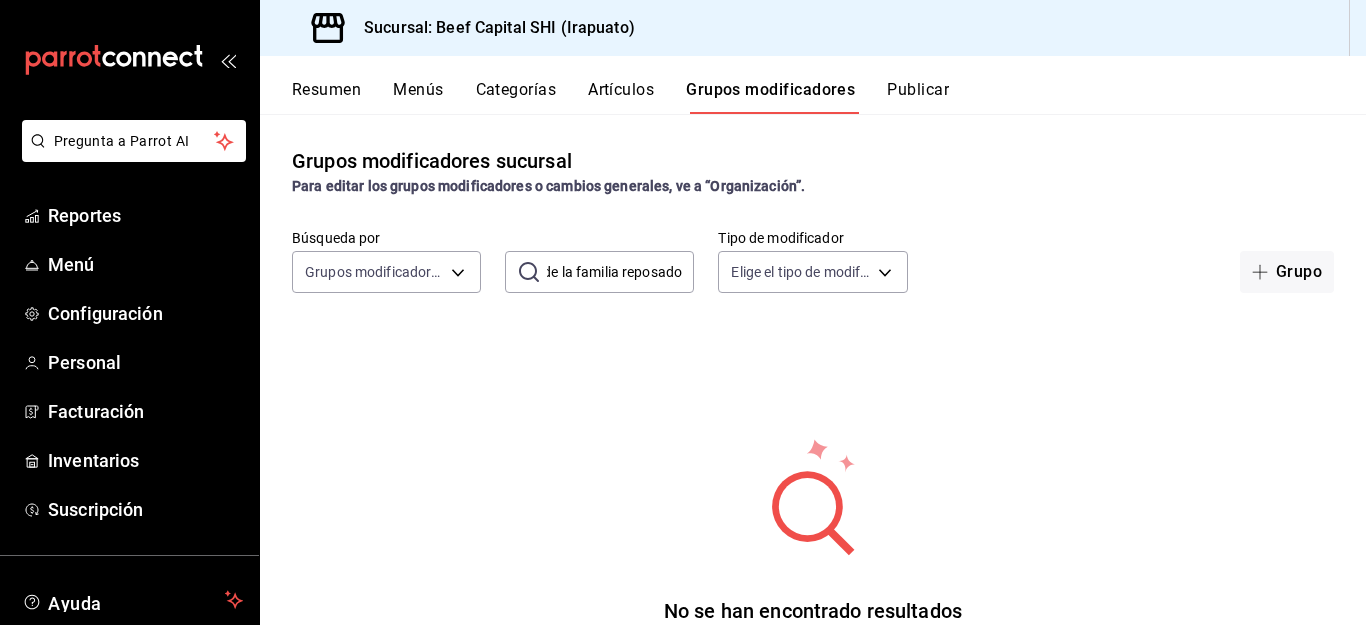 click on "reserva de la familia reposado" at bounding box center [620, 272] 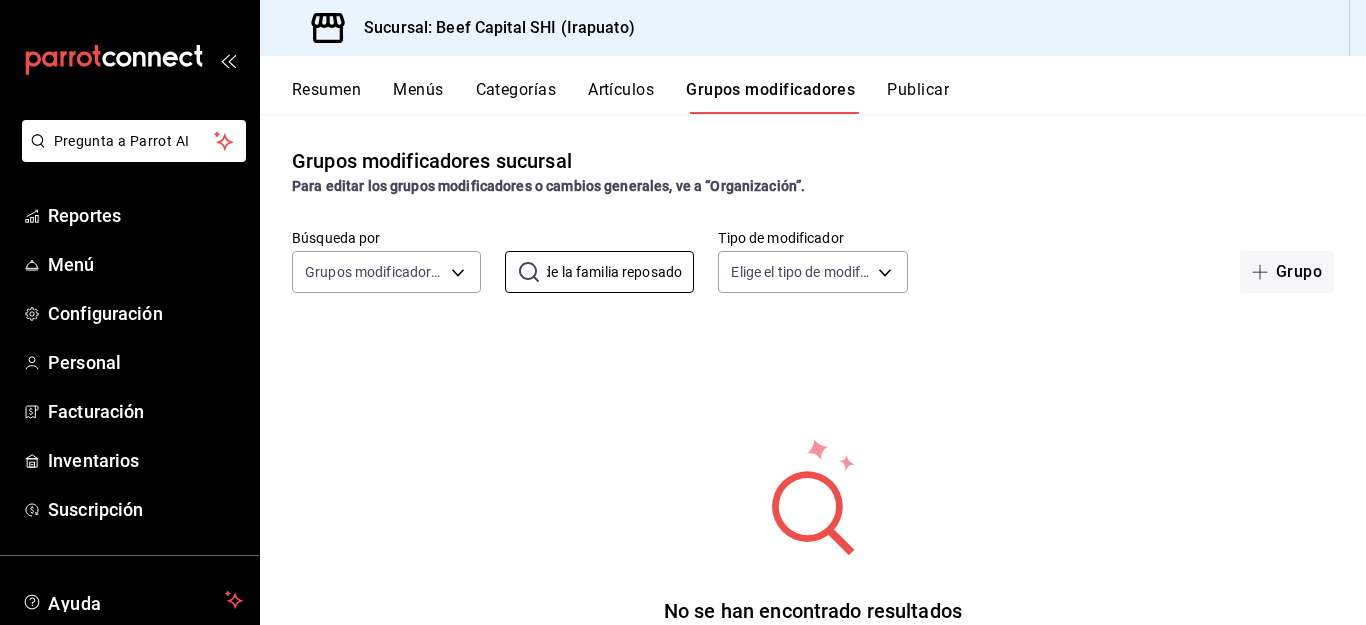 click on "Artículos" at bounding box center [621, 97] 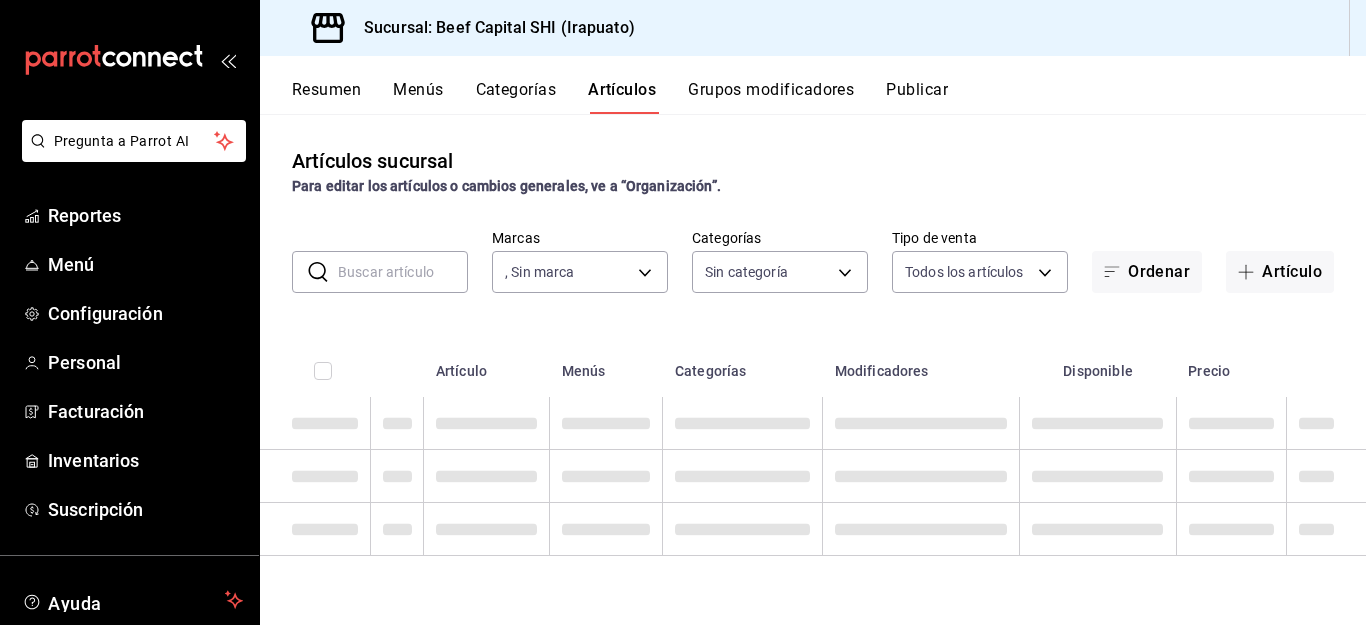 type on "605647f7-5ddc-403a-84da-aa3c8a25865f" 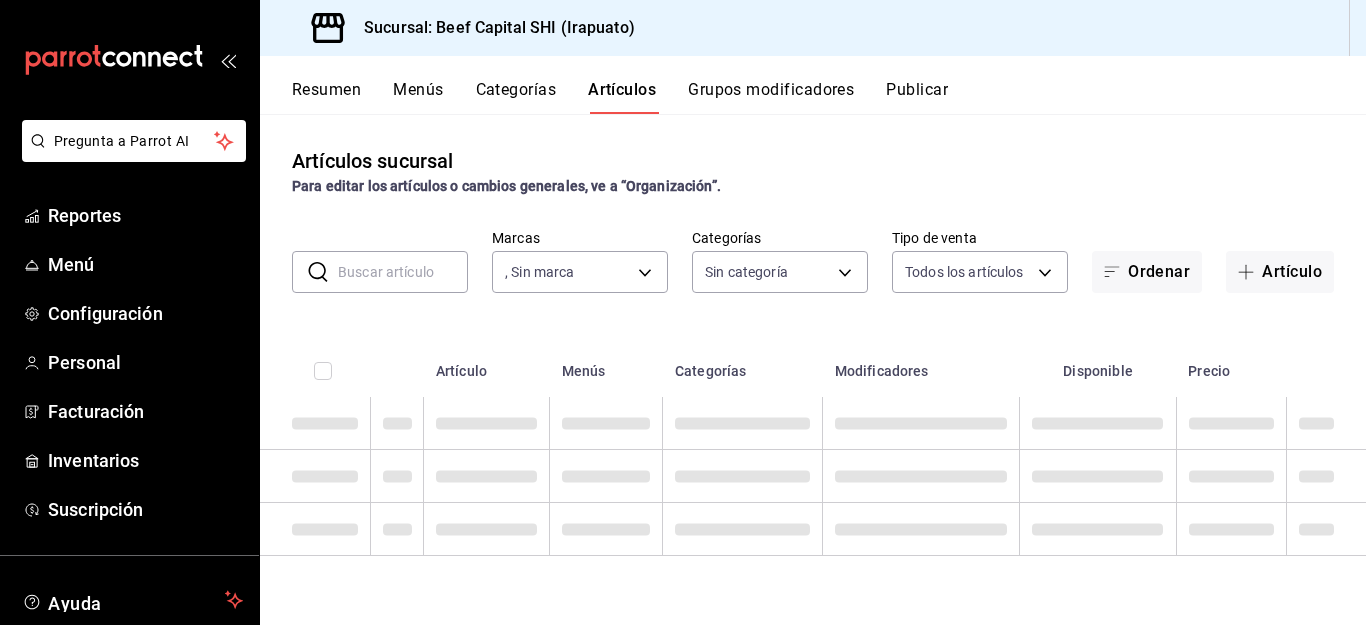 type 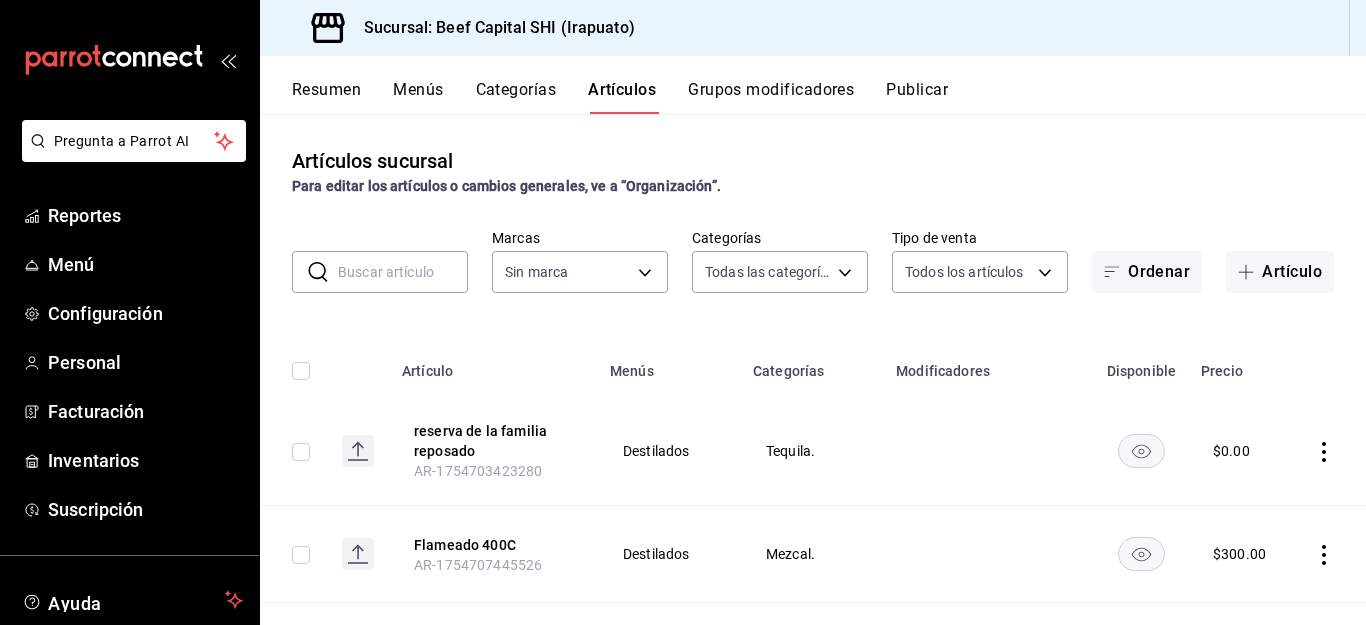type on "230c4a31-dbb7-4585-b22f-1c5c36cb302b,19d1c6a5-4e01-4bbd-af12-f5acee8fbe0d,5710f986-51b4-43bd-8c79-b655f055f127,add07562-8d05-4785-a2e5-d563d7824e6a,2310d169-38da-49f4-afae-9baf331824d4,c1b39be9-fc16-435a-bed4-7914f0f9ecf4,5accff15-a2b6-450e-933b-21f2d85de5fa,746b9459-d29d-4144-b0b2-31e451dece40,bd086e43-5b7e-4af3-bcd2-5e4de1799ad8,5aaa2e03-870a-4139-a5ee-c0adf652e721,b9d03865-b415-493f-a2ea-e4353c441588,3c7d2ad2-1d43-4c0a-865e-ca5f70957830,f23f0945-c331-47c3-a78d-c8adfdb22f29,70fc7f8b-7193-4205-9978-c70e370b88ec,15fc0098-a8a6-4625-ad8b-91a15c1bbf05,a2cfab74-379c-4389-8d06-b32e88edb388,c5d70b27-e86d-4c7d-a5f3-dfc541fd6873,f88518ab-b853-4dd6-aa6c-53ca66c6ccf4,8828723a-0015-47f9-bab0-107c99beb256,8ec04016-420a-44a2-b3e3-785083b6f673,318d6cbe-7b2b-4a39-a82d-239c927cd86f,48f7fb61-45c2-42d0-b0ba-021fa4206c9a,c0e257bc-c66b-4af4-bb53-edede752b9d2,13358f1b-fc32-4a6c-b044-12be6e04d9e6,03cf777b-250c-4d50-8c5f-234c926fe296,0d09ec44-93f8-4950-a2ba-8b5bbde65602,160f20af-4788-4aa6-9e10-564924ebade7,366aa65f-dcae-4592-b26... [PHONE]" 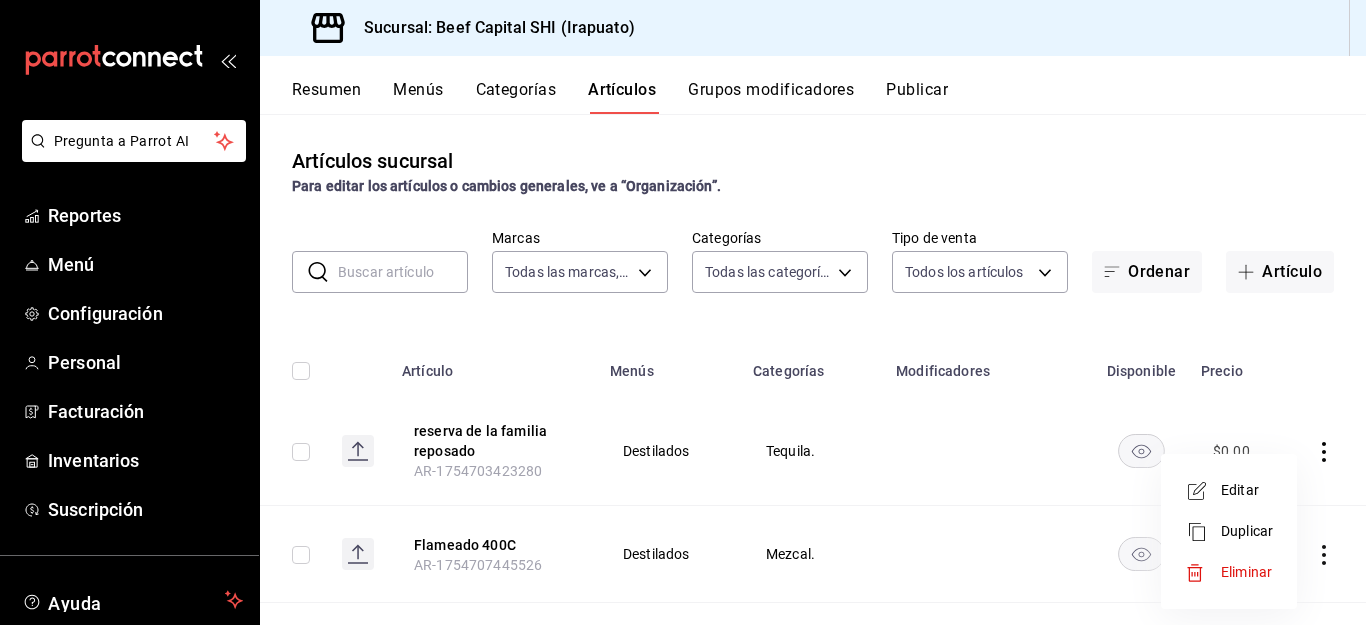 click on "Editar" at bounding box center (1247, 490) 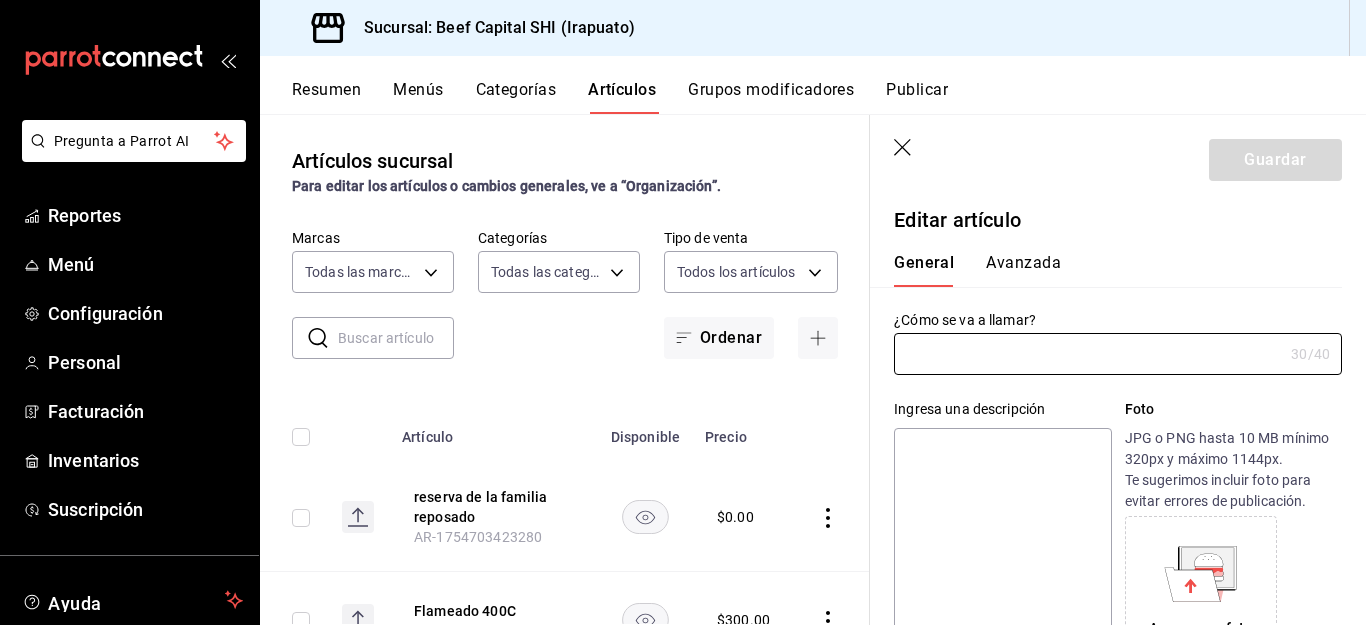 type on "reserva de la familia reposado" 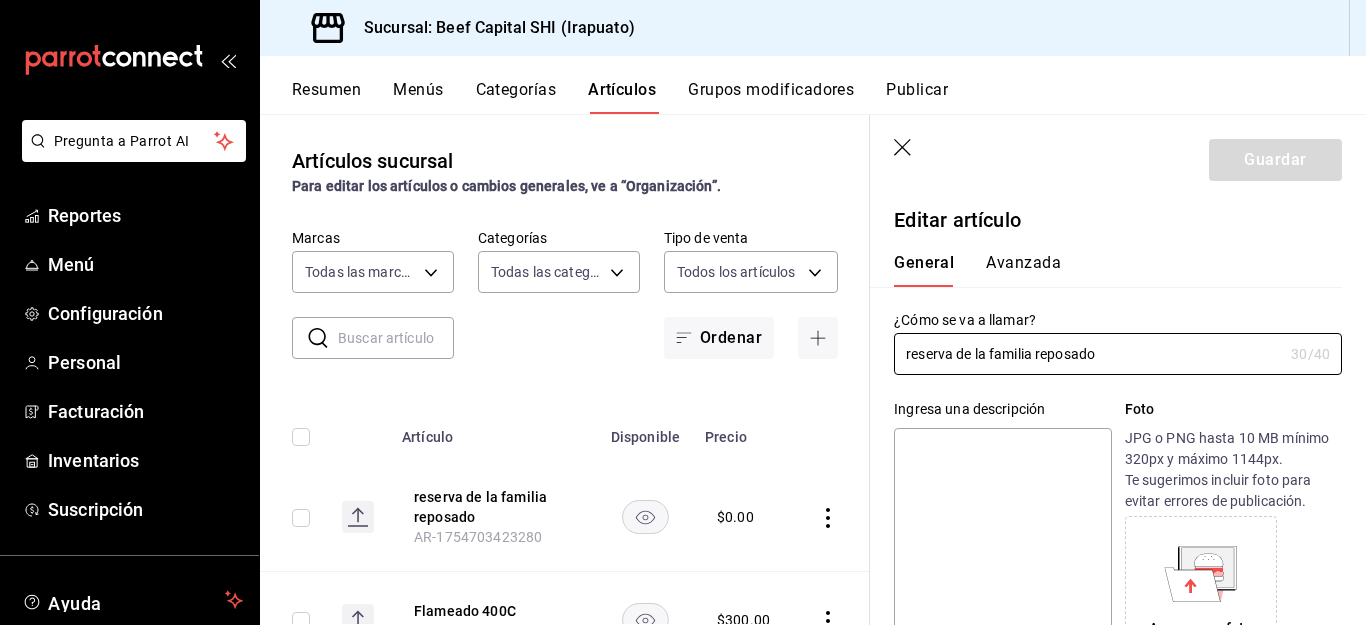 type on "$0.00" 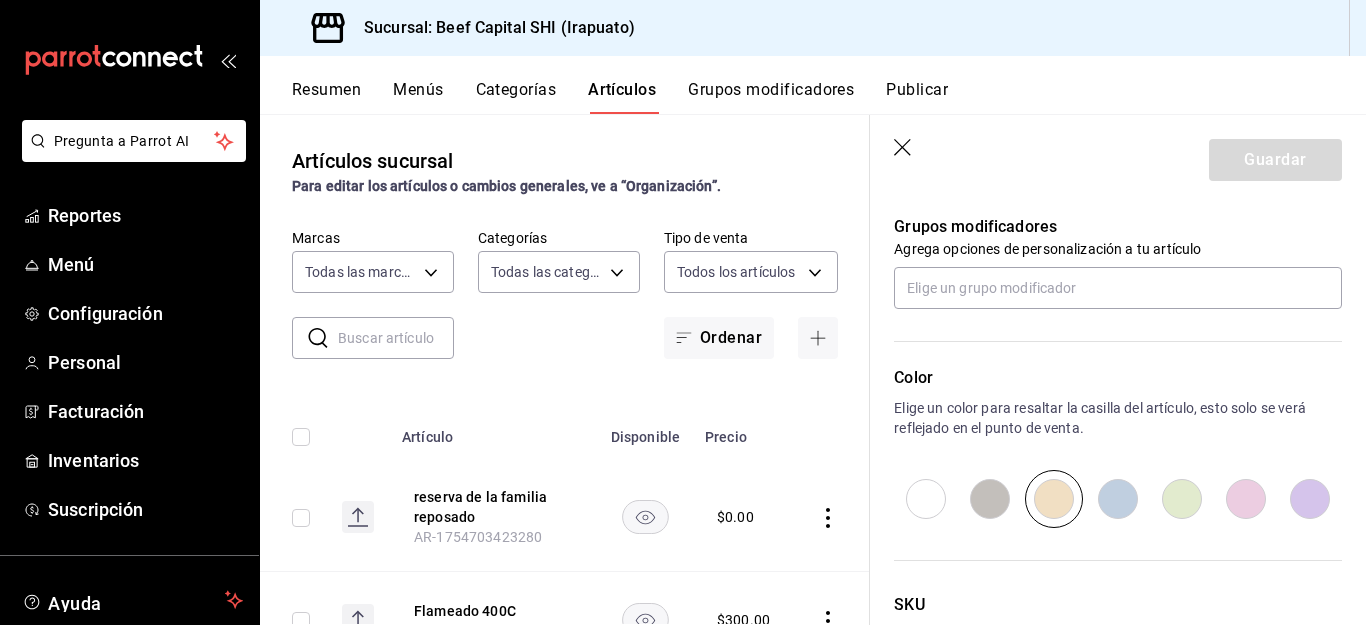 scroll, scrollTop: 900, scrollLeft: 0, axis: vertical 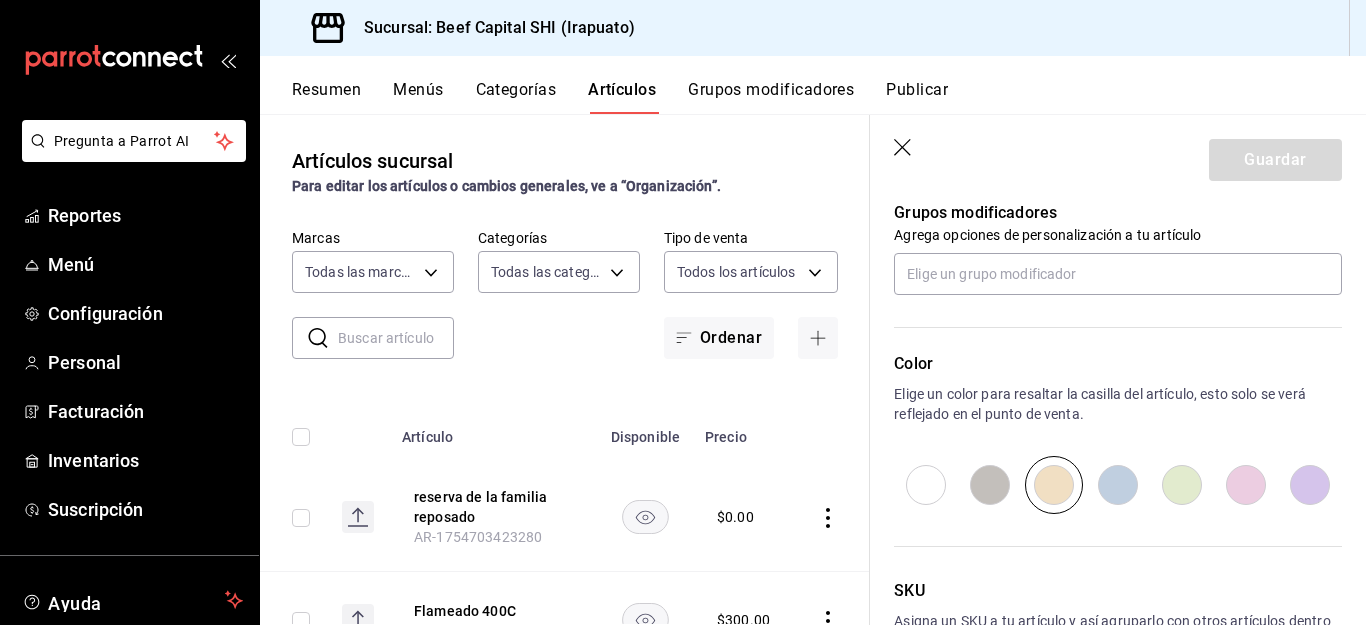 click at bounding box center [1054, 485] 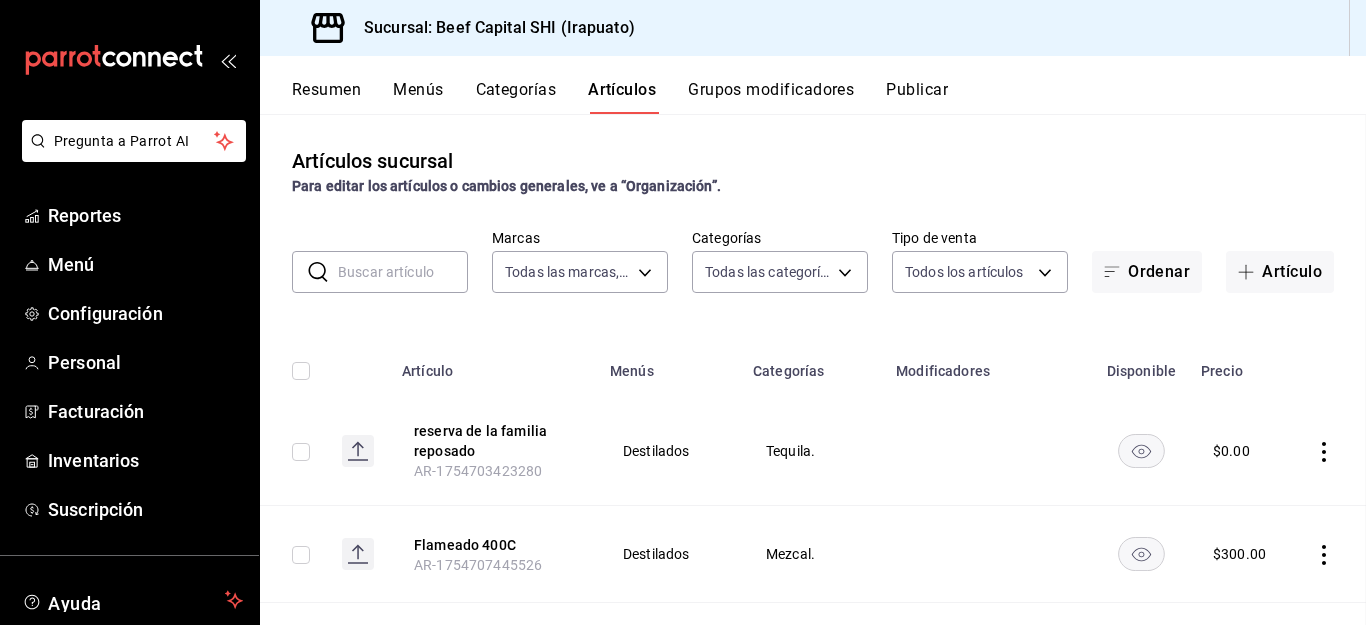 scroll, scrollTop: 0, scrollLeft: 0, axis: both 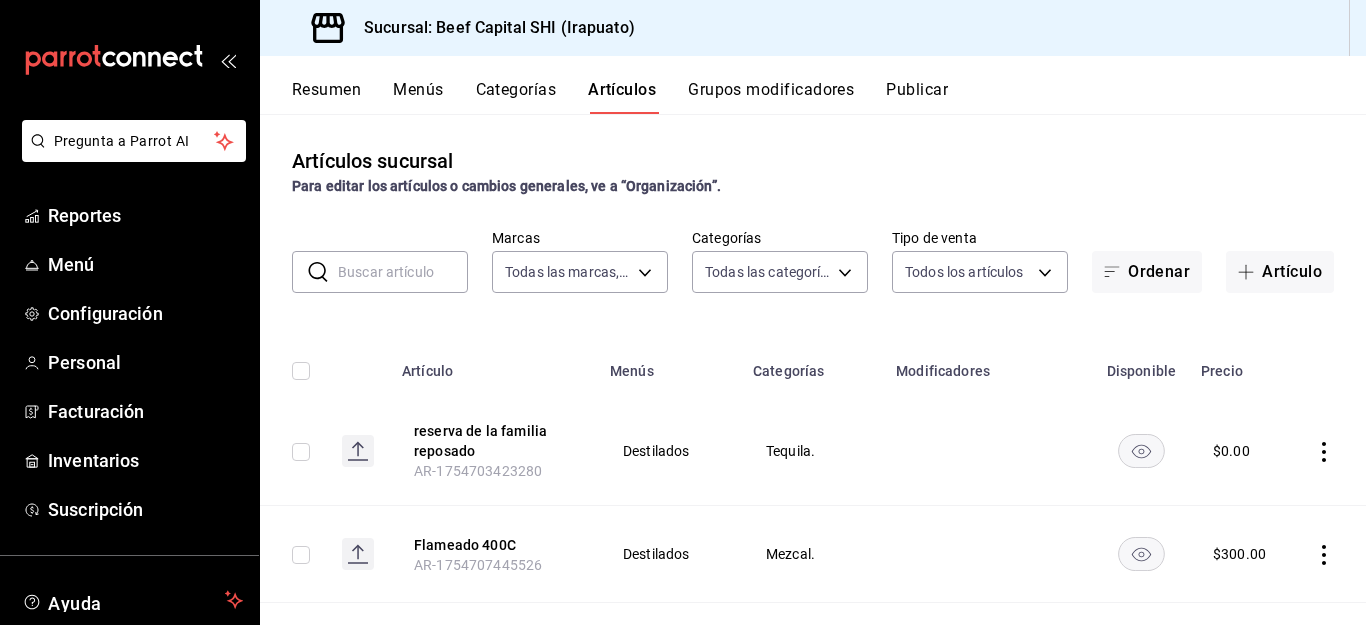 click on "Grupos modificadores" at bounding box center (771, 97) 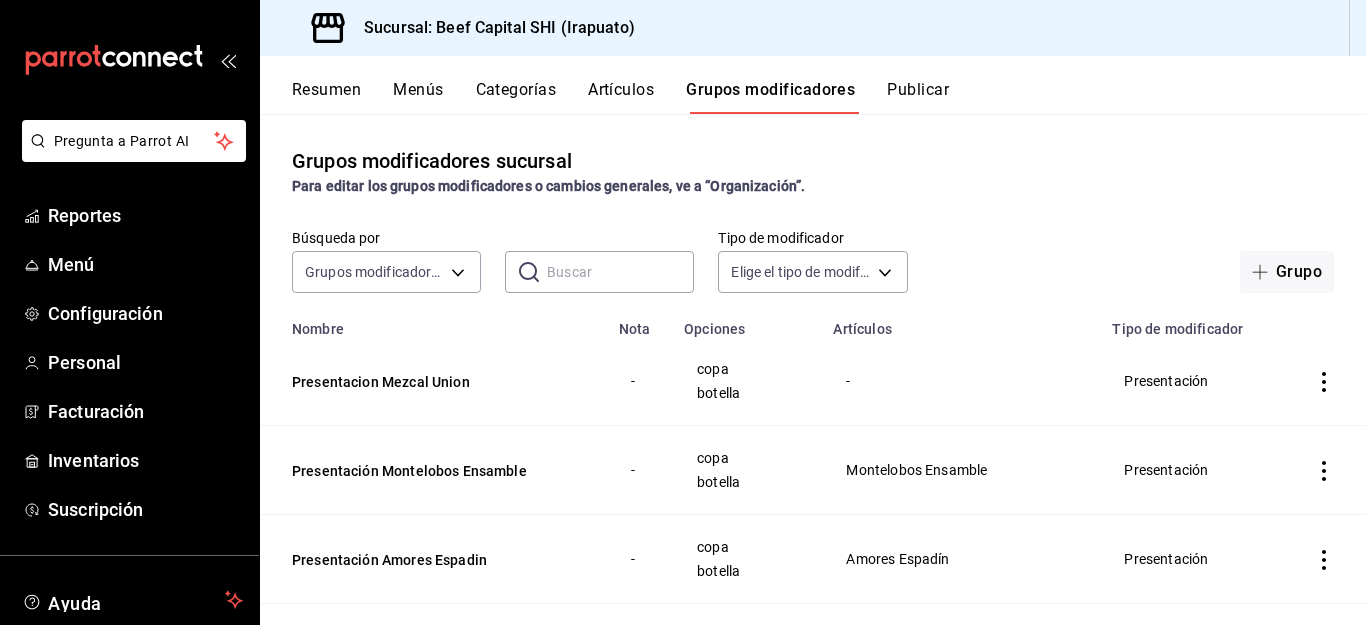 click at bounding box center [620, 272] 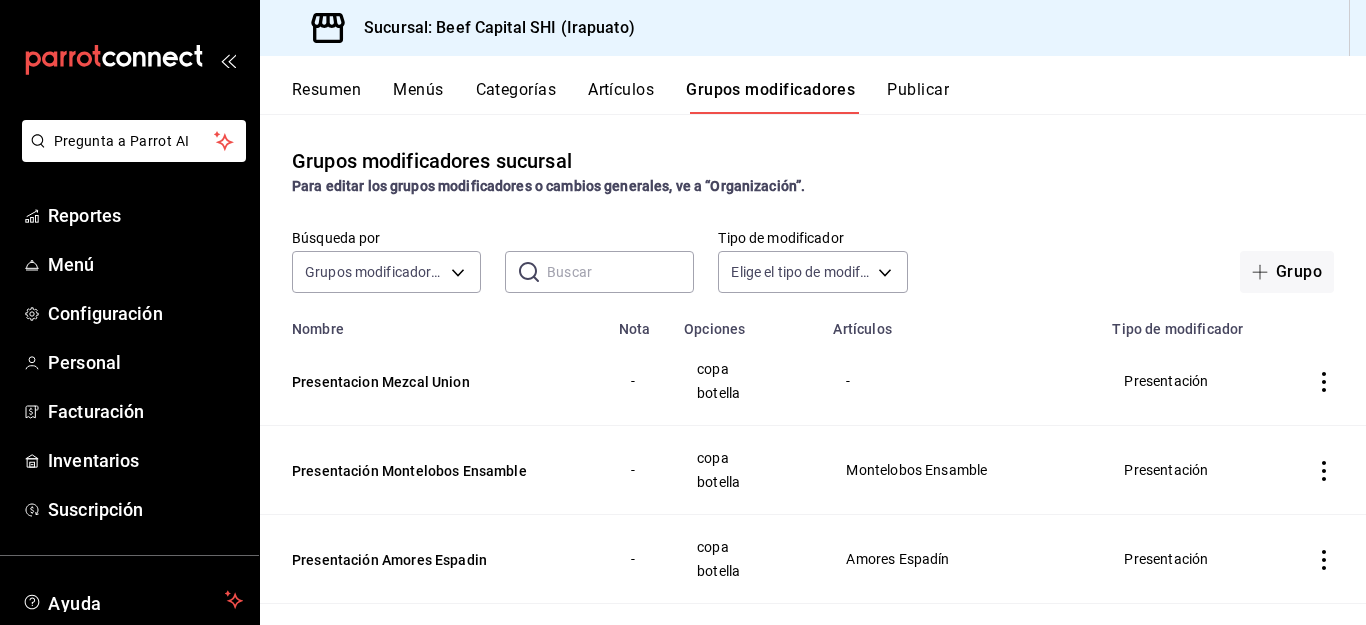 click on "Artículos" at bounding box center [621, 97] 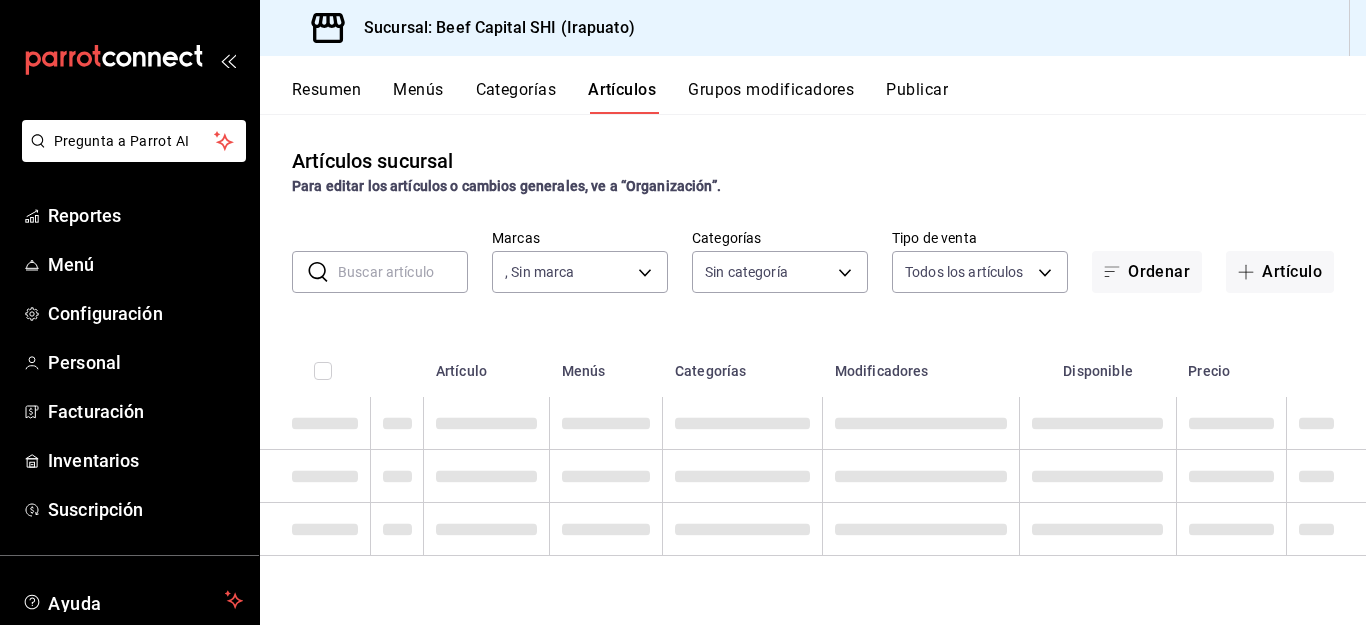 type on "605647f7-5ddc-403a-84da-aa3c8a25865f" 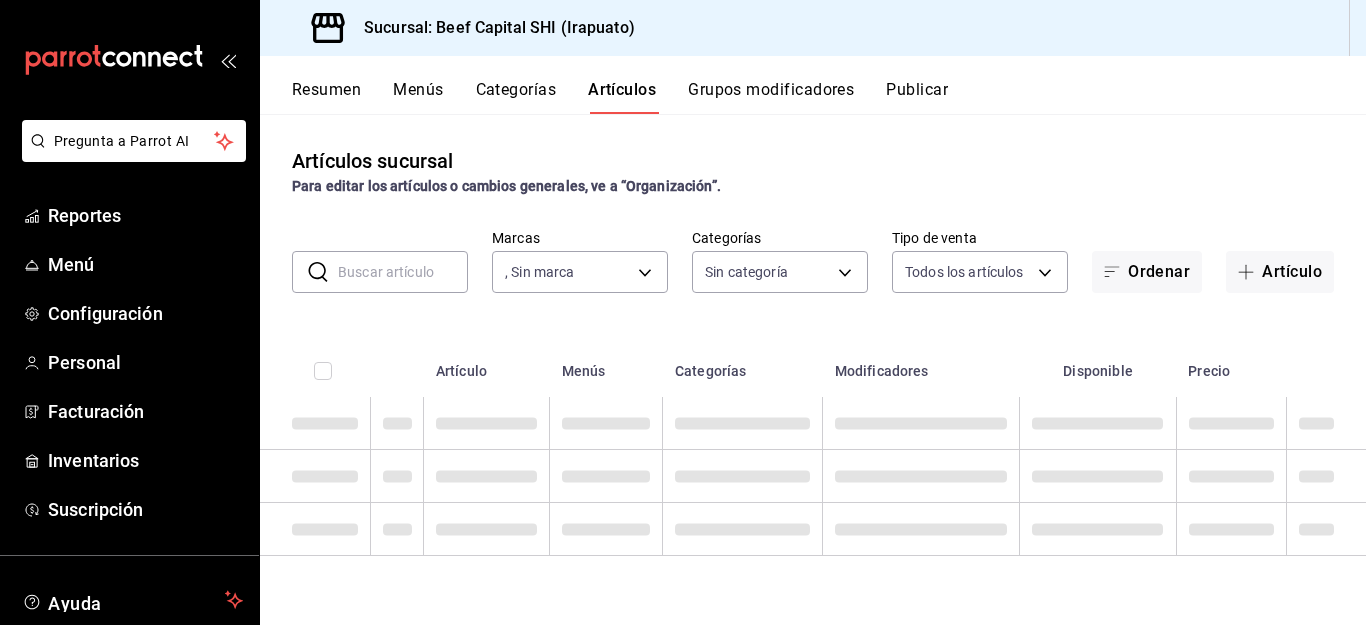 type 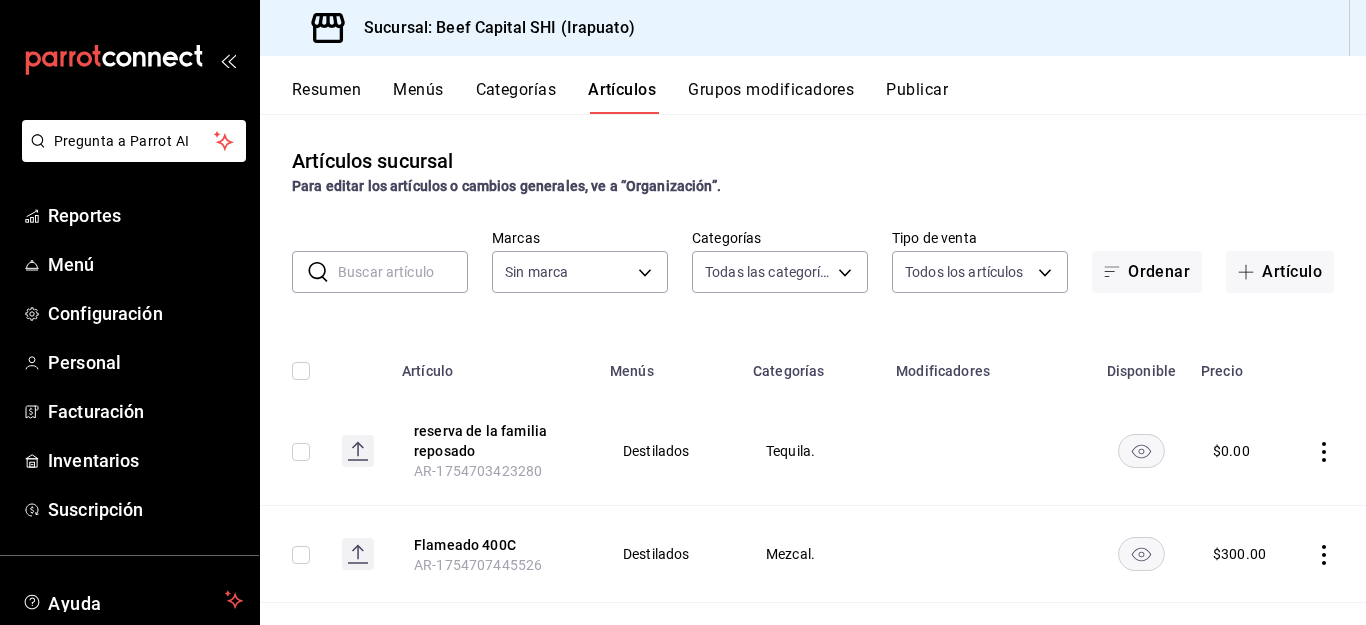 type on "230c4a31-dbb7-4585-b22f-1c5c36cb302b,19d1c6a5-4e01-4bbd-af12-f5acee8fbe0d,5710f986-51b4-43bd-8c79-b655f055f127,add07562-8d05-4785-a2e5-d563d7824e6a,2310d169-38da-49f4-afae-9baf331824d4,c1b39be9-fc16-435a-bed4-7914f0f9ecf4,5accff15-a2b6-450e-933b-21f2d85de5fa,746b9459-d29d-4144-b0b2-31e451dece40,bd086e43-5b7e-4af3-bcd2-5e4de1799ad8,5aaa2e03-870a-4139-a5ee-c0adf652e721,b9d03865-b415-493f-a2ea-e4353c441588,3c7d2ad2-1d43-4c0a-865e-ca5f70957830,f23f0945-c331-47c3-a78d-c8adfdb22f29,70fc7f8b-7193-4205-9978-c70e370b88ec,15fc0098-a8a6-4625-ad8b-91a15c1bbf05,a2cfab74-379c-4389-8d06-b32e88edb388,c5d70b27-e86d-4c7d-a5f3-dfc541fd6873,f88518ab-b853-4dd6-aa6c-53ca66c6ccf4,8828723a-0015-47f9-bab0-107c99beb256,8ec04016-420a-44a2-b3e3-785083b6f673,318d6cbe-7b2b-4a39-a82d-239c927cd86f,48f7fb61-45c2-42d0-b0ba-021fa4206c9a,c0e257bc-c66b-4af4-bb53-edede752b9d2,13358f1b-fc32-4a6c-b044-12be6e04d9e6,03cf777b-250c-4d50-8c5f-234c926fe296,0d09ec44-93f8-4950-a2ba-8b5bbde65602,160f20af-4788-4aa6-9e10-564924ebade7,366aa65f-dcae-4592-b26... [PHONE]" 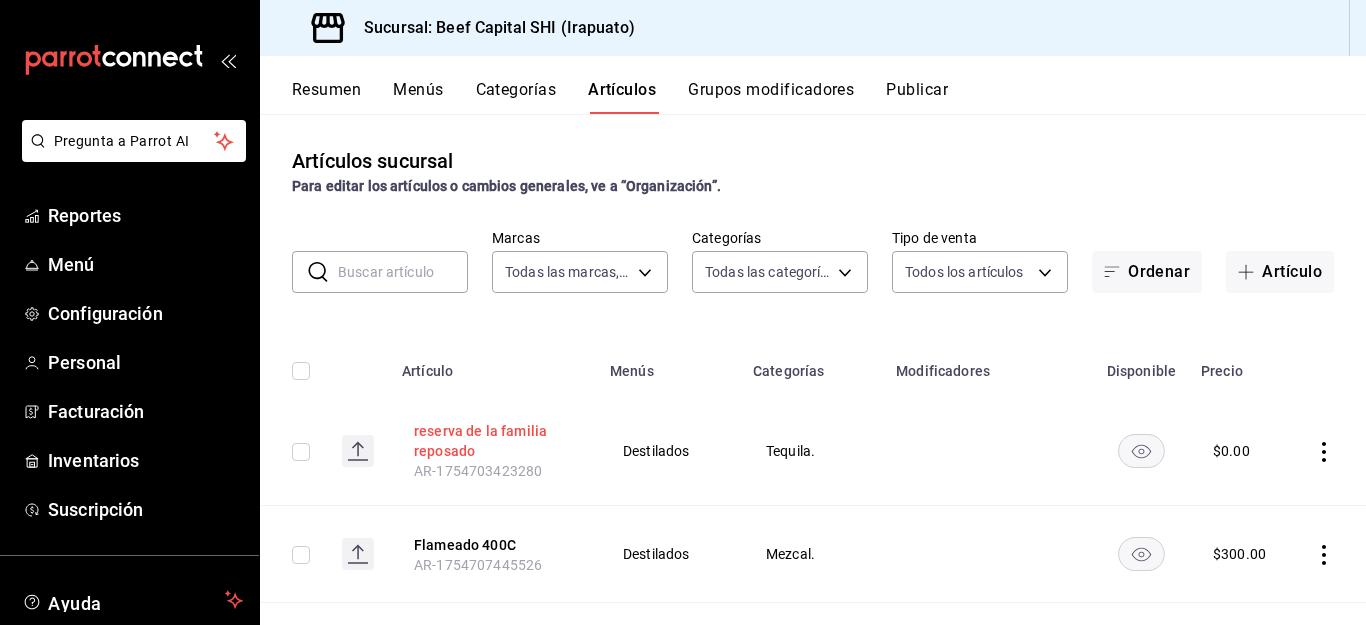 type on "605647f7-5ddc-403a-84da-aa3c8a25865f" 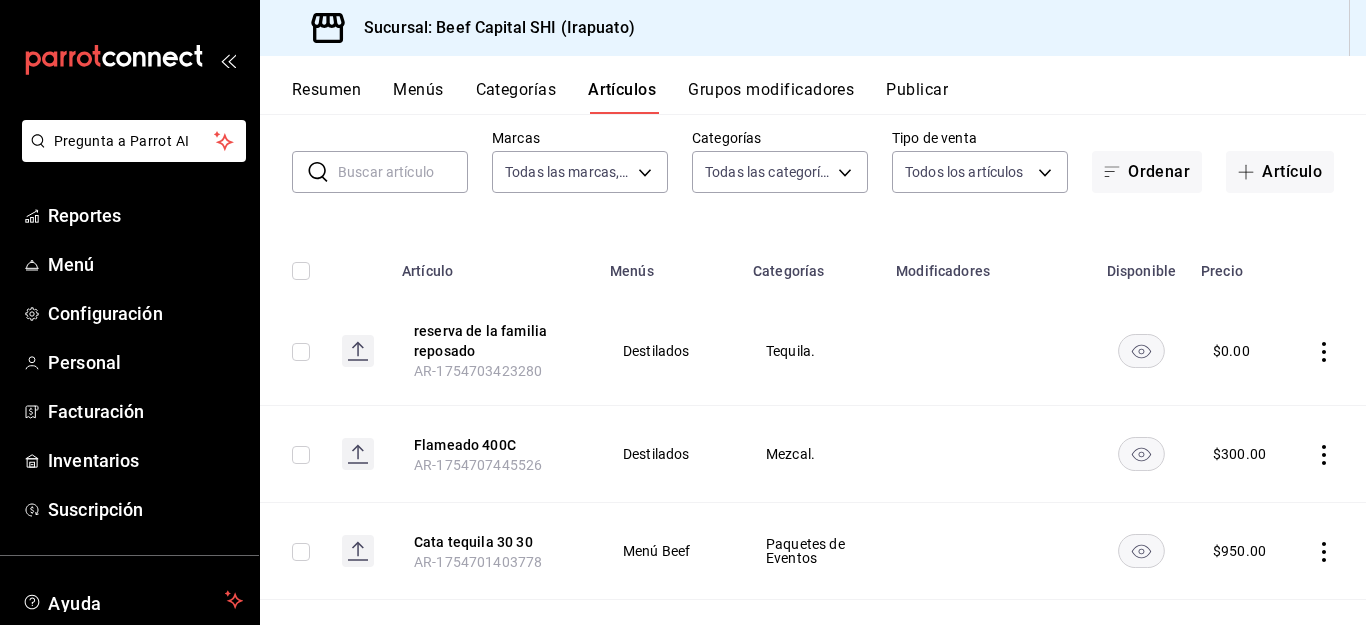 scroll, scrollTop: 0, scrollLeft: 0, axis: both 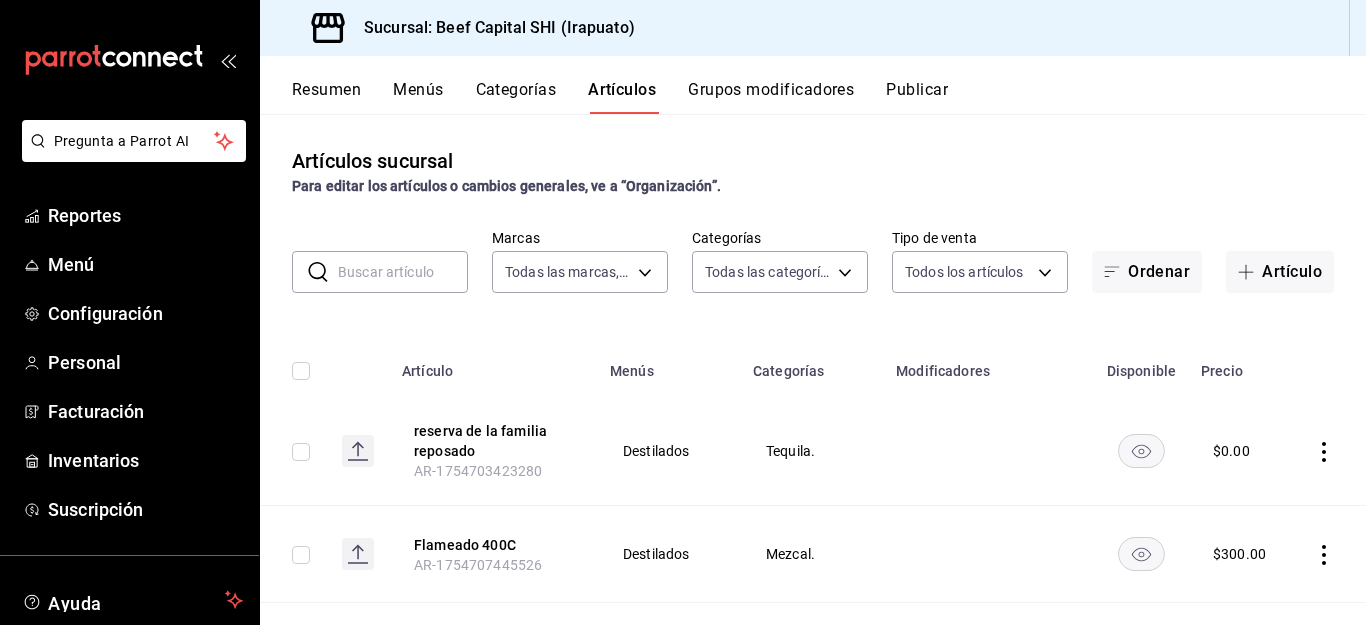 click on "Grupos modificadores" at bounding box center [771, 97] 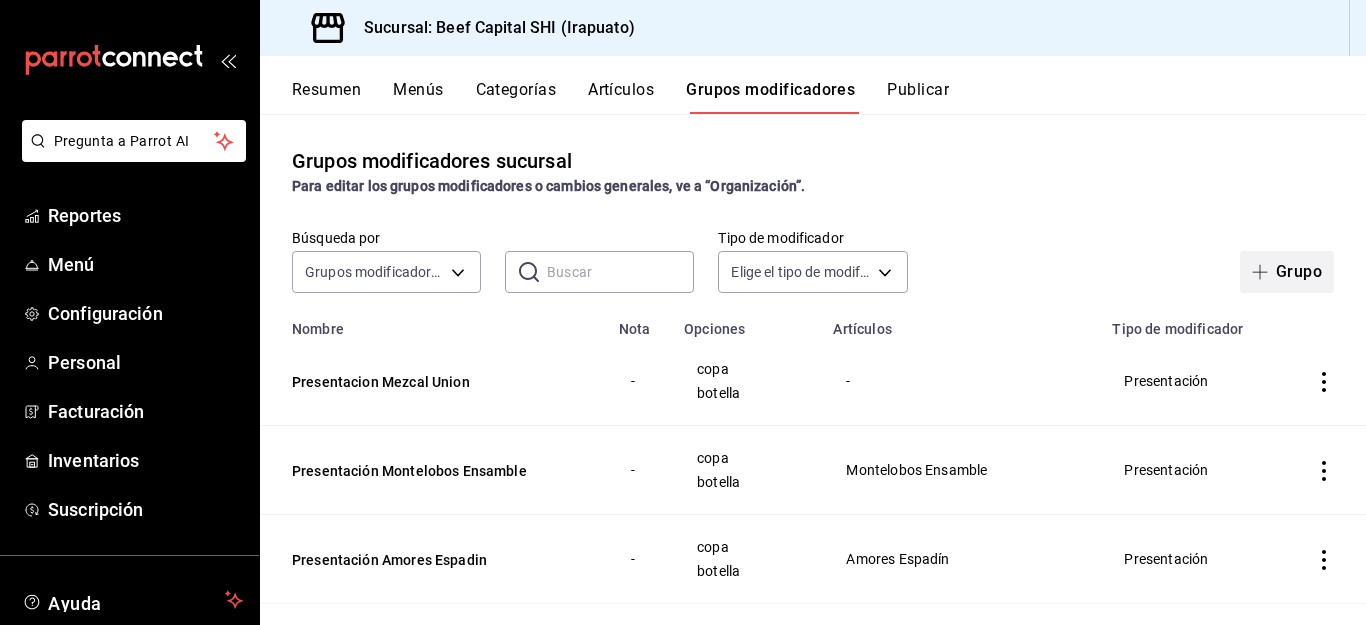 click 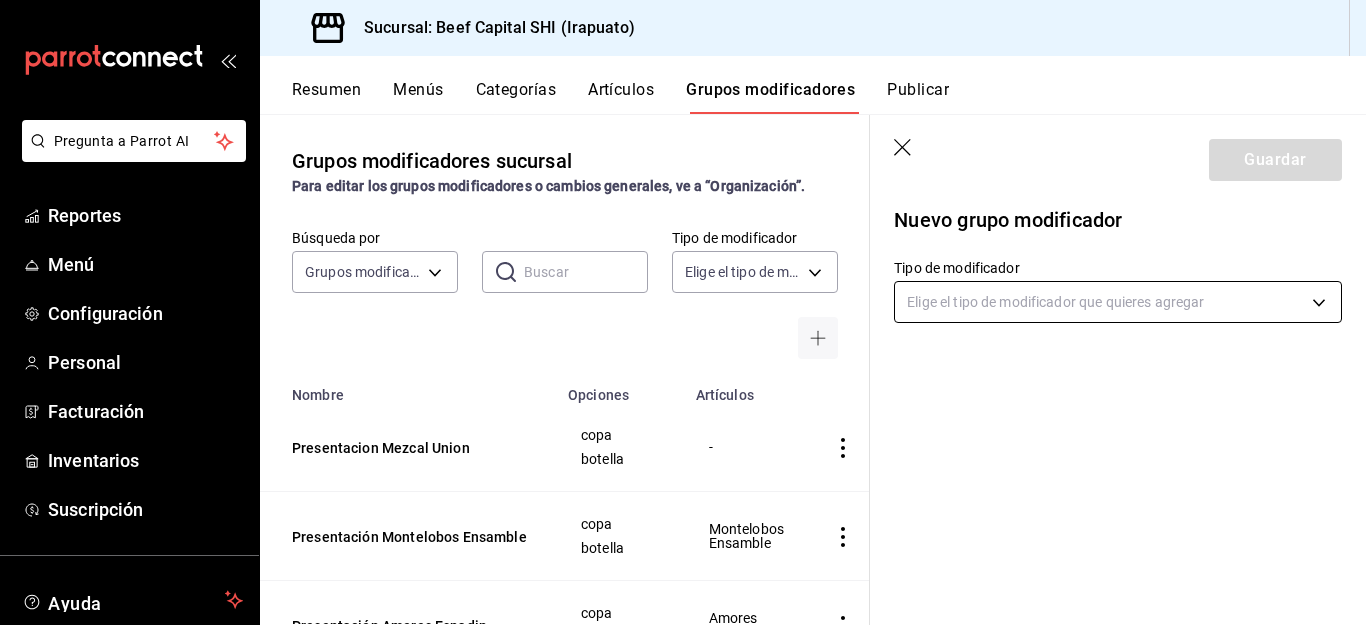 click on "Pregunta a Parrot AI Reportes   Menú   Configuración   Personal   Facturación   Inventarios   Suscripción   Ayuda Recomienda Parrot   [FIRST] [LAST]   Sugerir nueva función   Sucursal: Beef Capital SHI (Irapuato) Resumen Menús Categorías Artículos Grupos modificadores Publicar Grupos modificadores sucursal Para editar los grupos modificadores o cambios generales, ve a “Organización”. Búsqueda por Grupos modificadores GROUP ​ ​ Tipo de modificador Elige el tipo de modificador Nombre Opciones Artículos Presentacion Mezcal Union copa botella - Presentación Montelobos Ensamble copa botella Montelobos Ensamble Presentación Amores Espadin copa botella Amores Espadín Presentación 400 Conejos copa botella 400 Conejos Presentación Los Danzantes Joven copa botella Los Danzantes Joven presentacion 1800 cristalino copa botella 1800 Cristalino presentacion maestro dobel copa botella Maestro Dobel Mestro Tequilero Dobel presentacion tradicional botella botella Tradicional copa botella copa ." at bounding box center [683, 312] 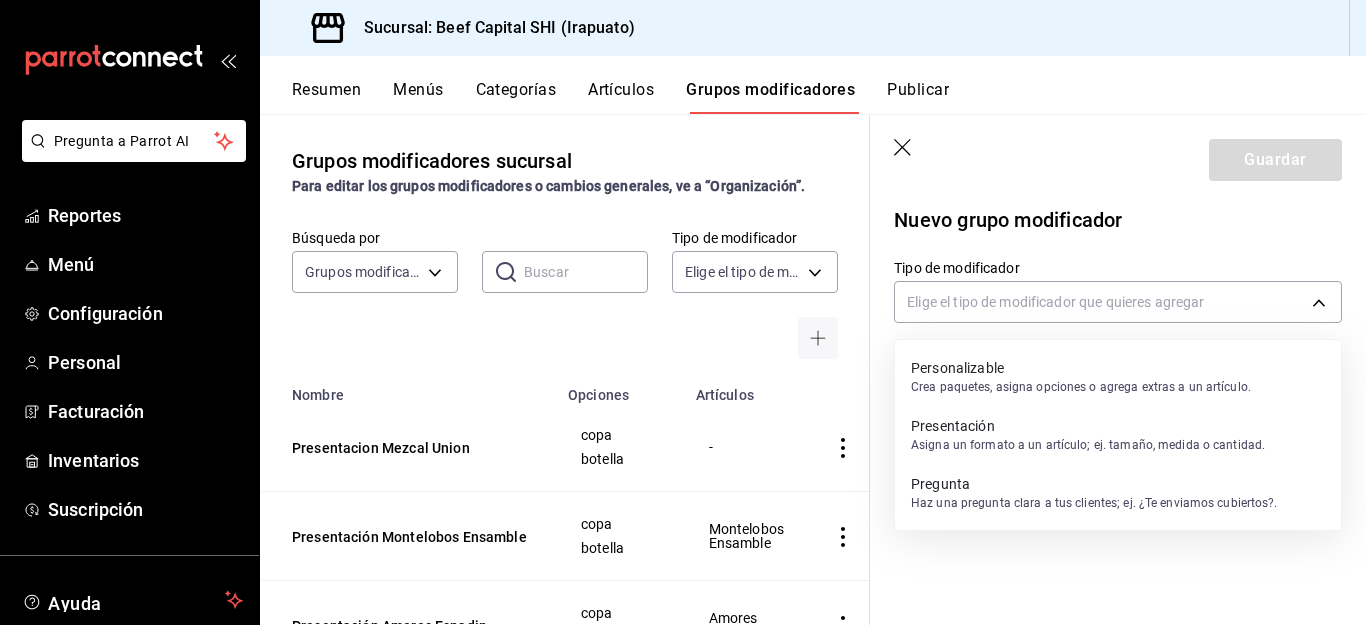 click on "Asigna un formato a un artículo; ej. tamaño, medida o cantidad." at bounding box center (1088, 445) 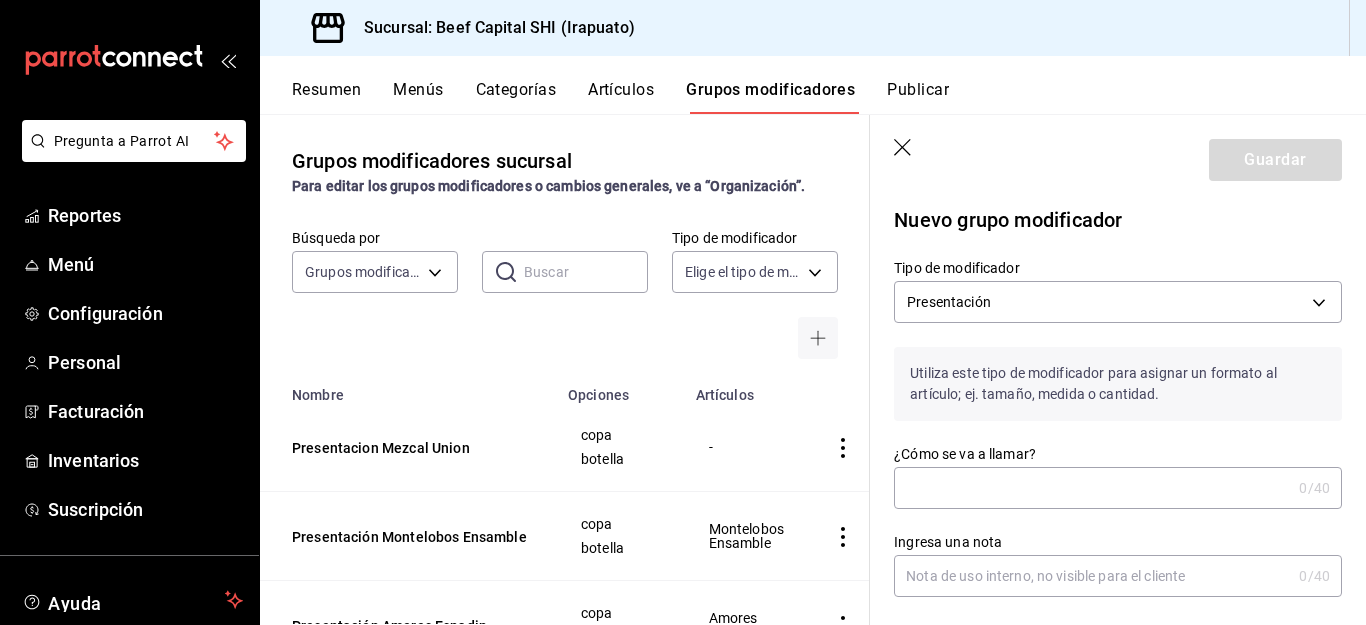 type on "PRESENTATION" 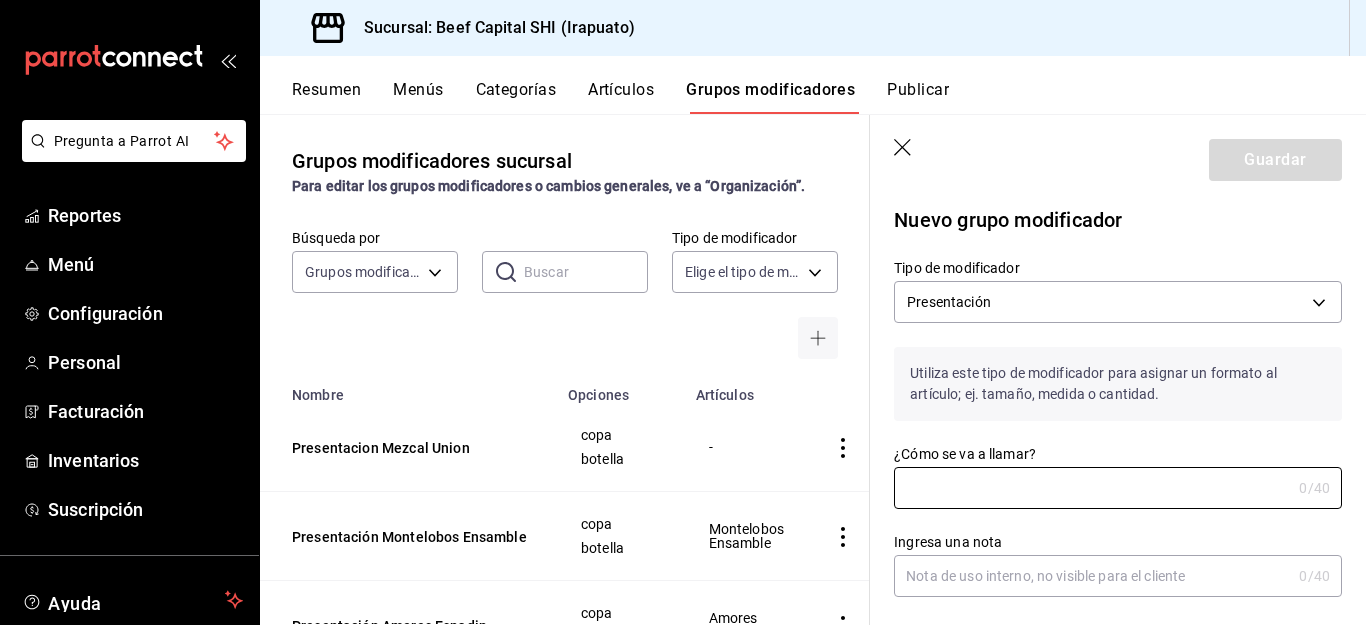 click on "¿Cómo se va a llamar?" at bounding box center [1092, 488] 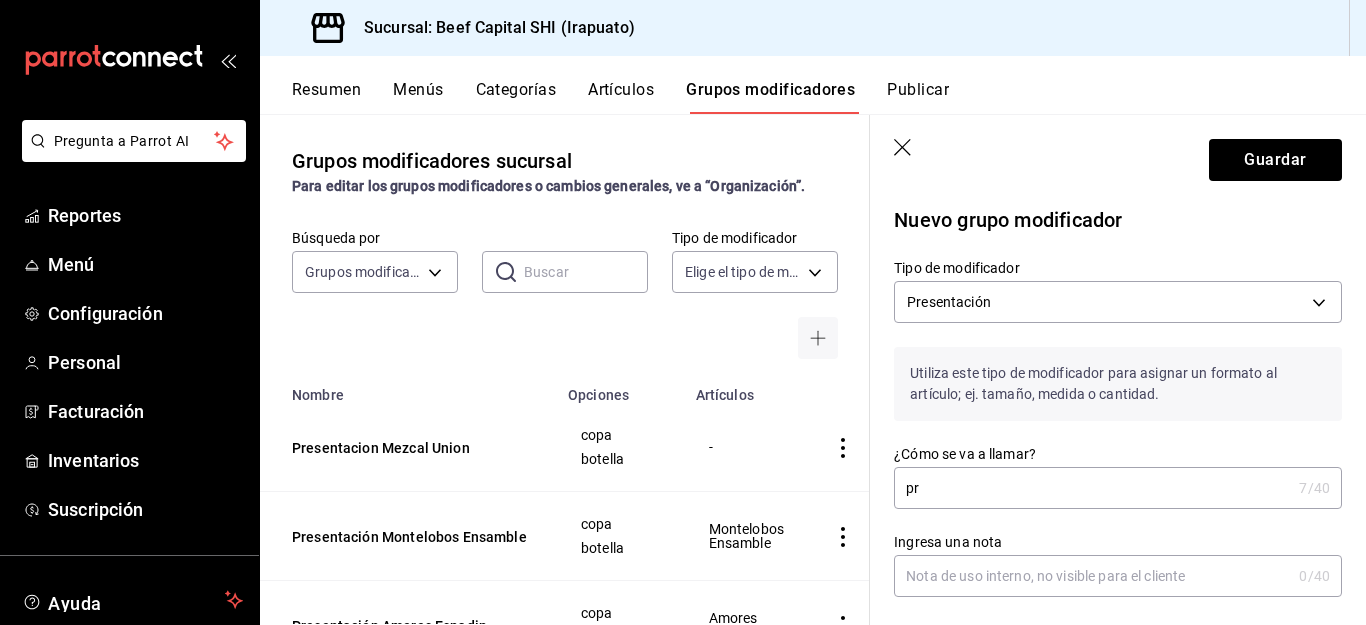 type on "p" 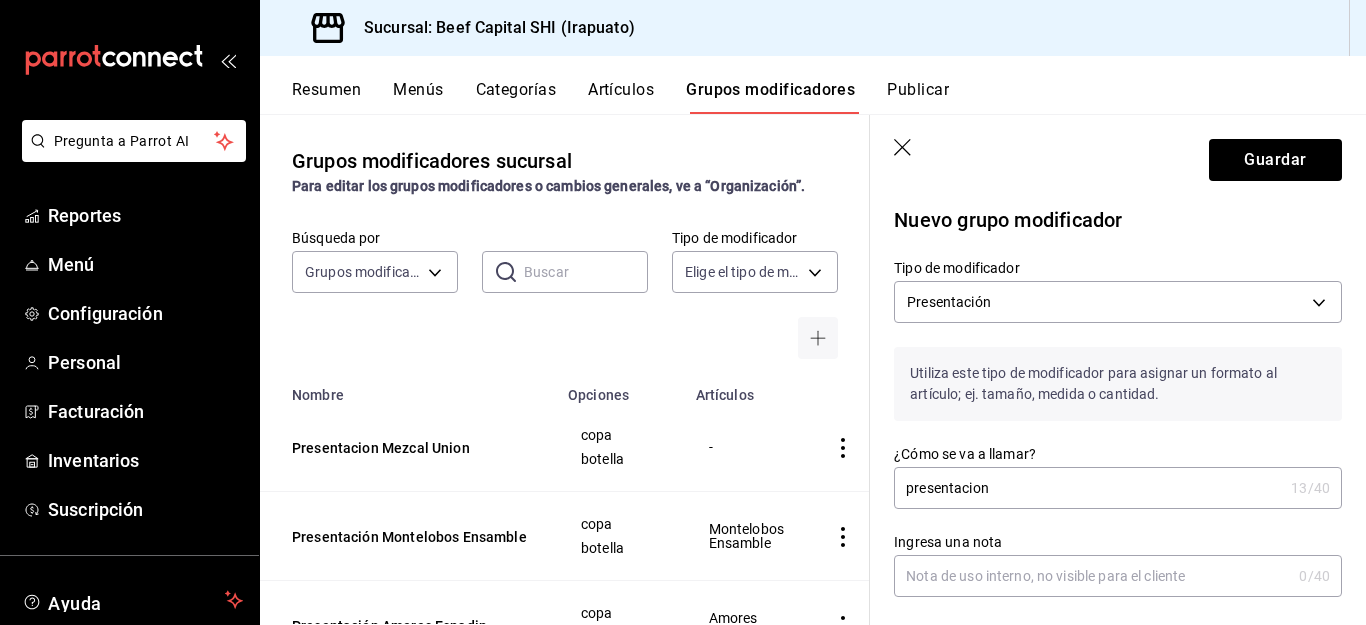 click on "presentacion" at bounding box center (1088, 488) 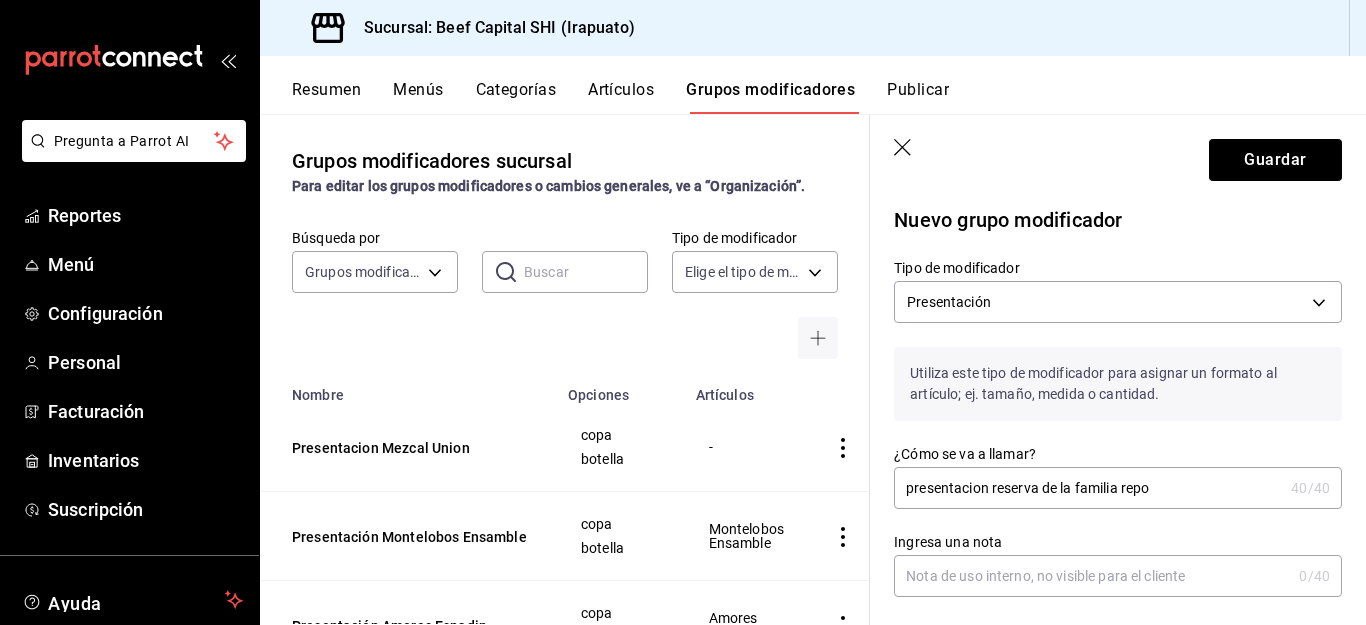 click on "presentacion reserva de la familia repo" at bounding box center [1088, 488] 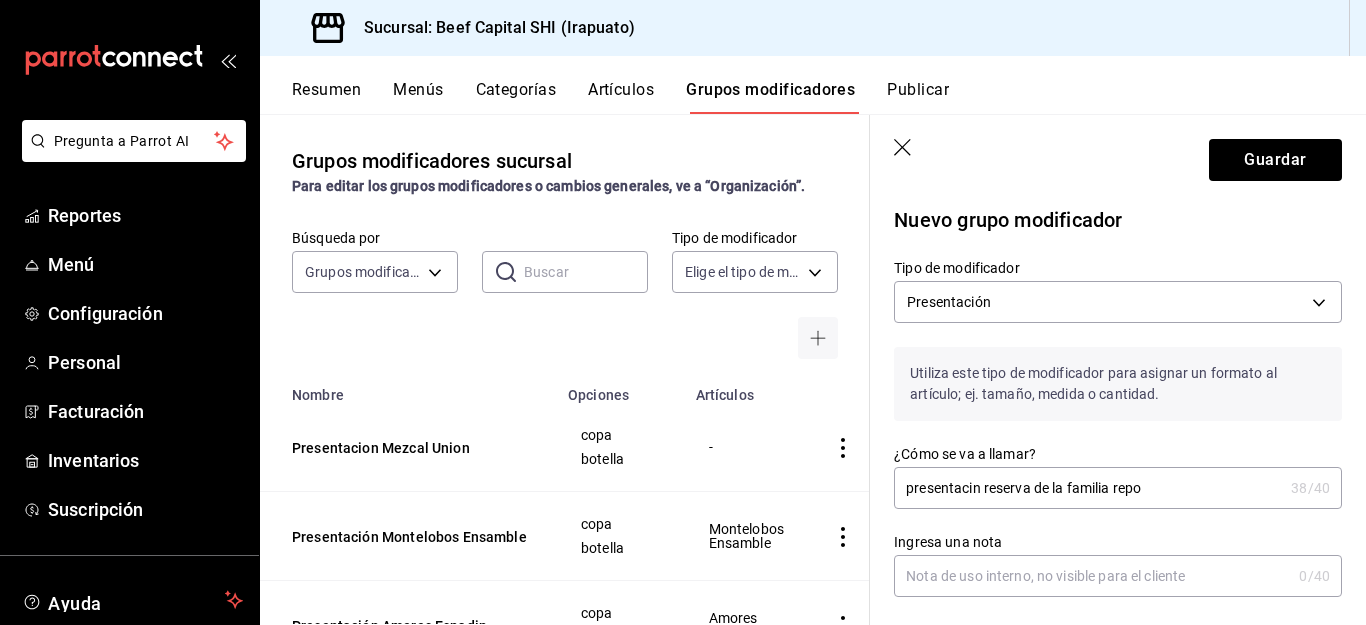 click on "presentacin reserva de la familia repo" at bounding box center (1088, 488) 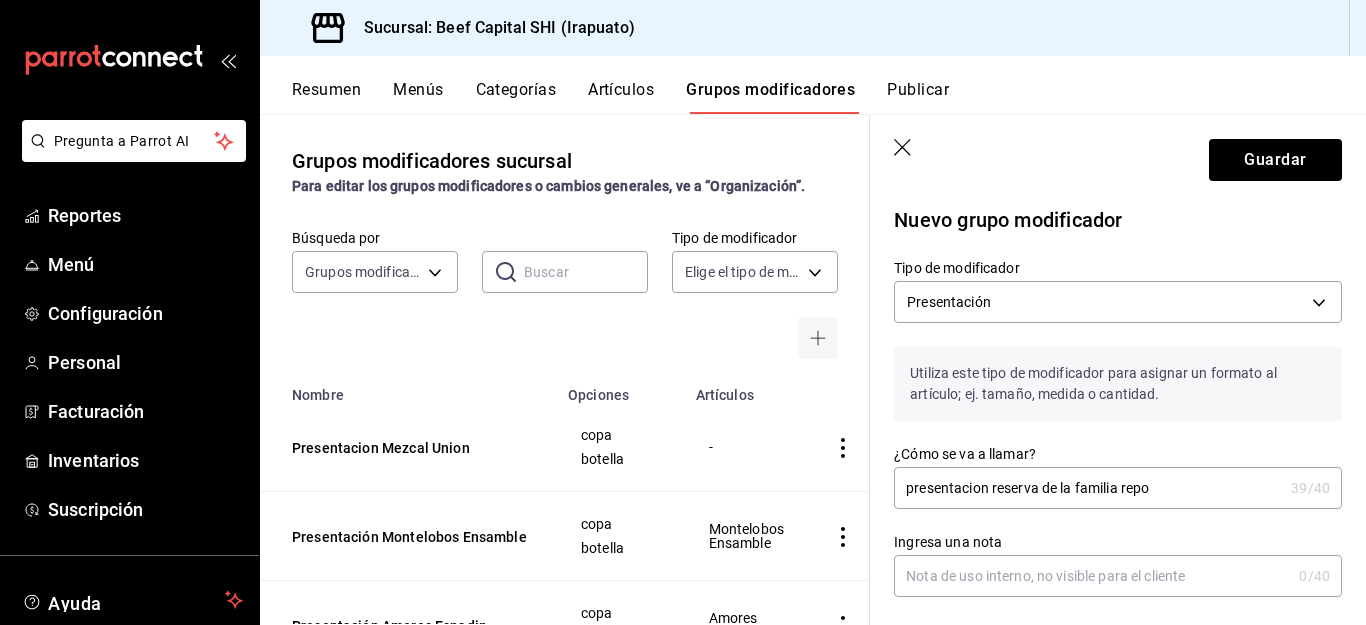 click on "presentacion reserva de la familia repo" at bounding box center [1088, 488] 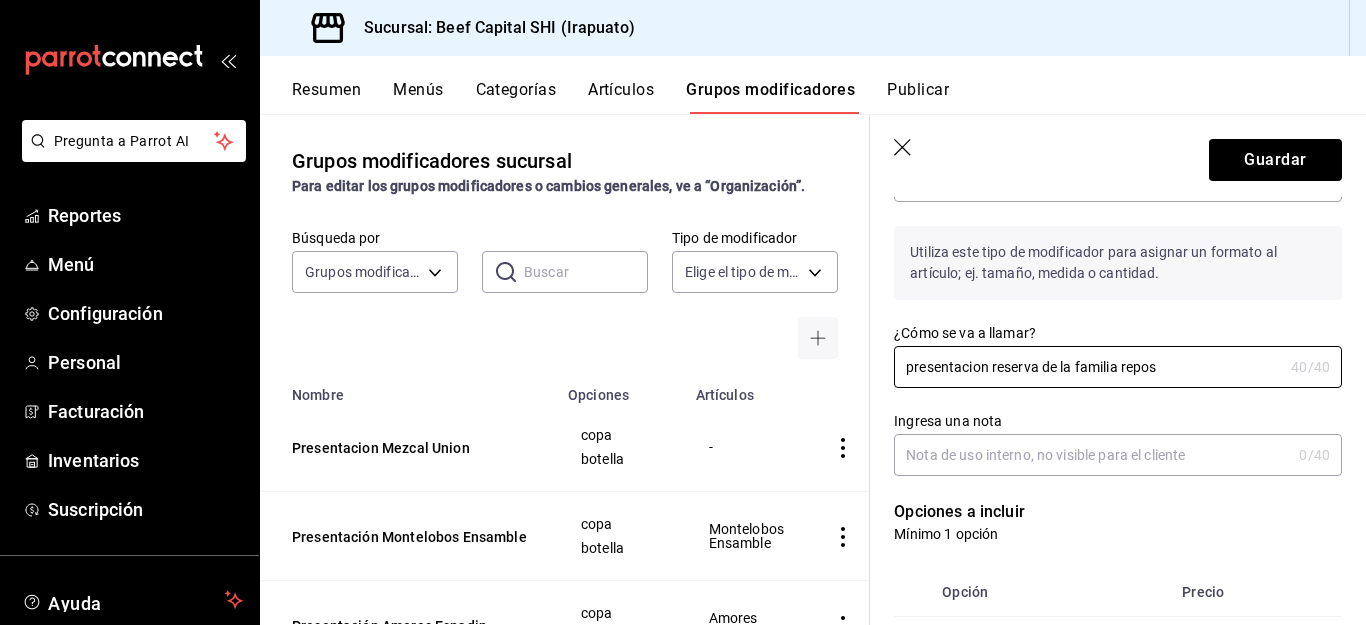 scroll, scrollTop: 200, scrollLeft: 0, axis: vertical 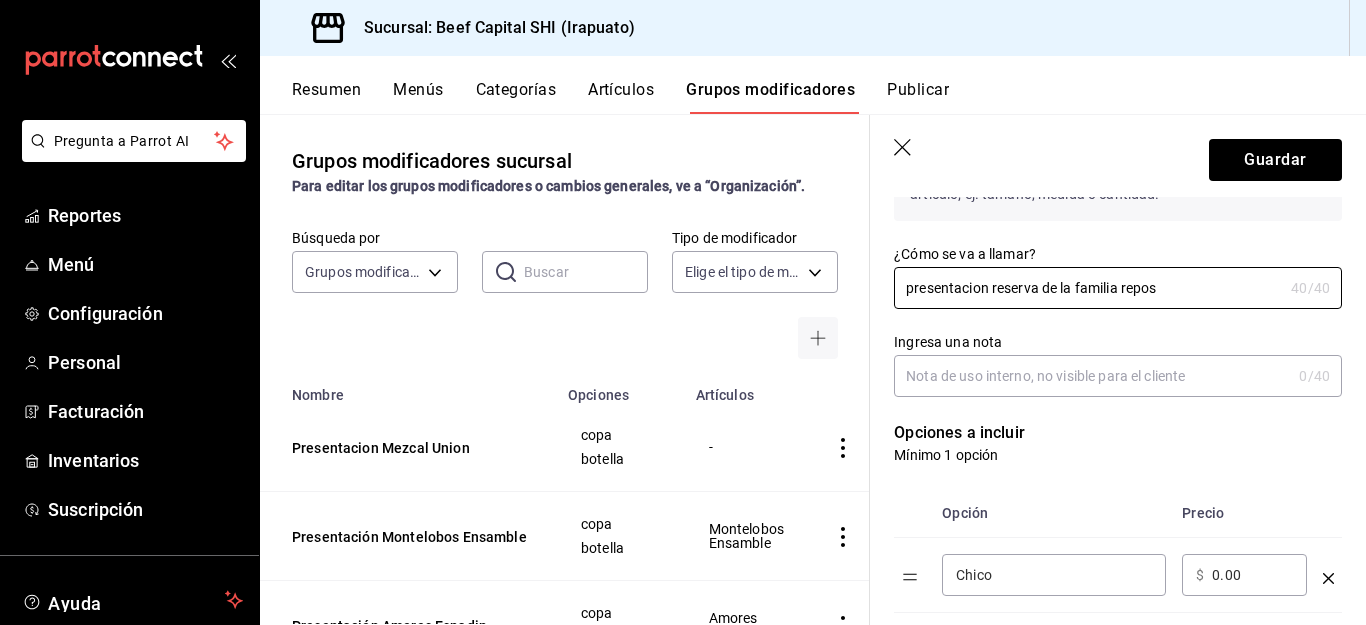 type on "presentacion reserva de la familia repos" 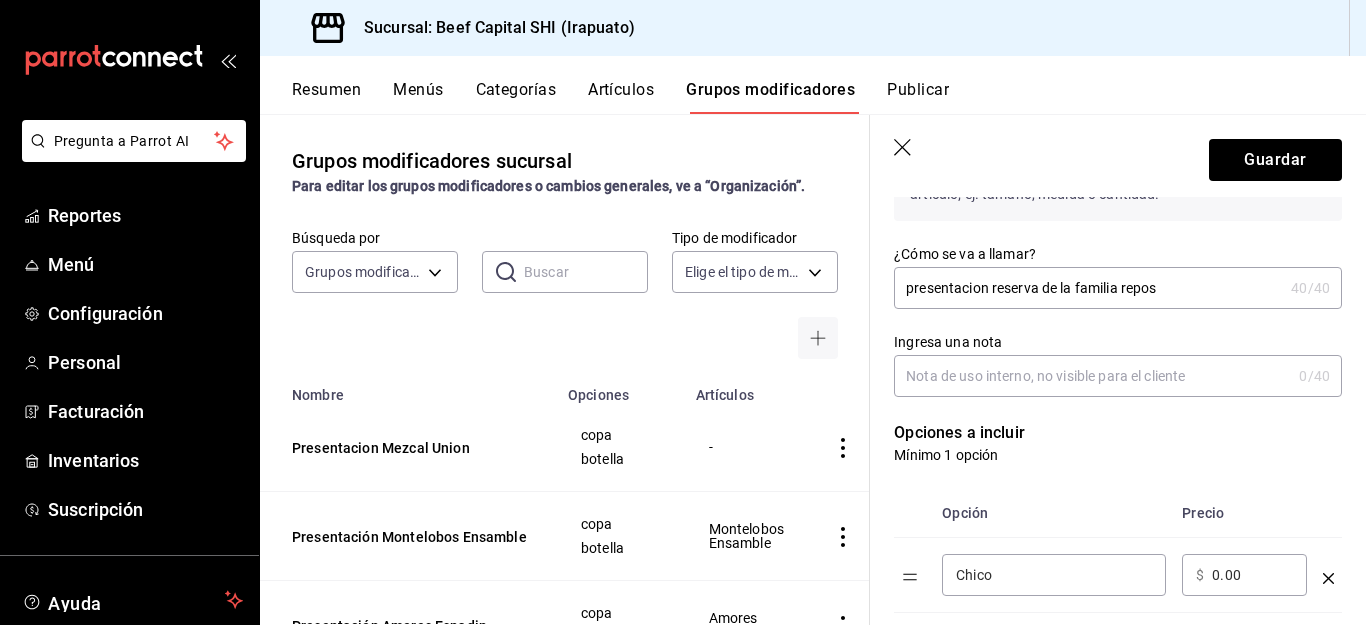 click on "Chico" at bounding box center (1054, 575) 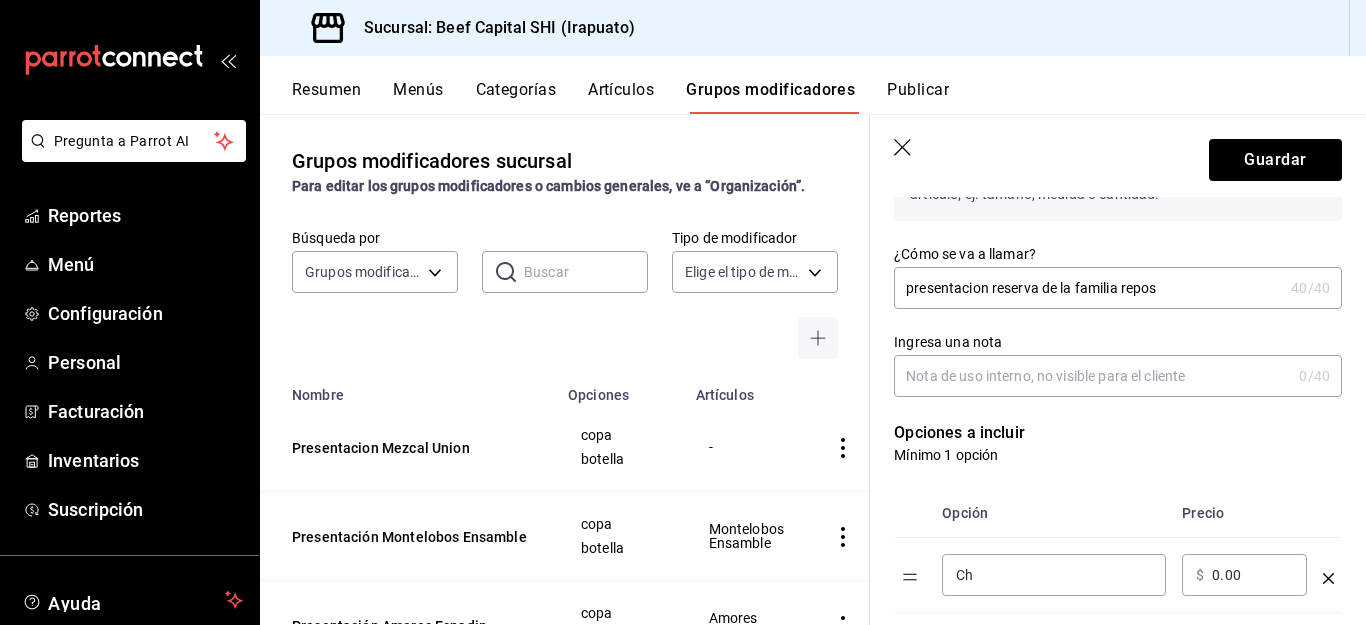 type on "C" 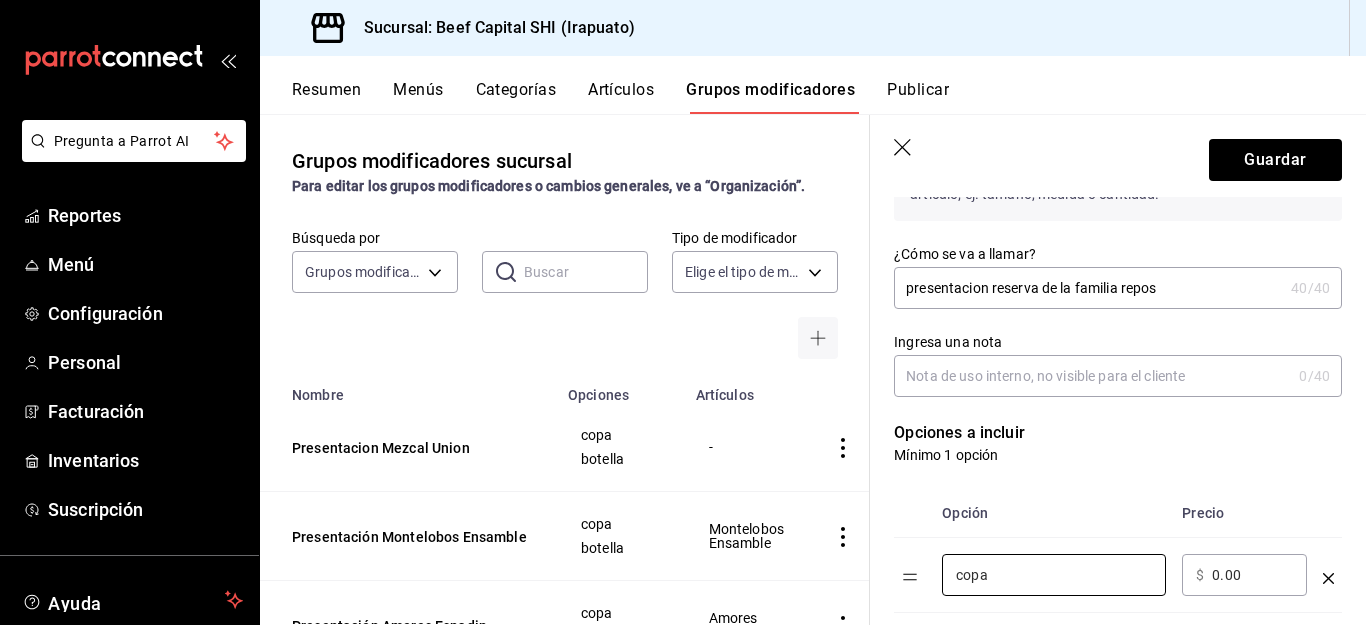 type on "copa" 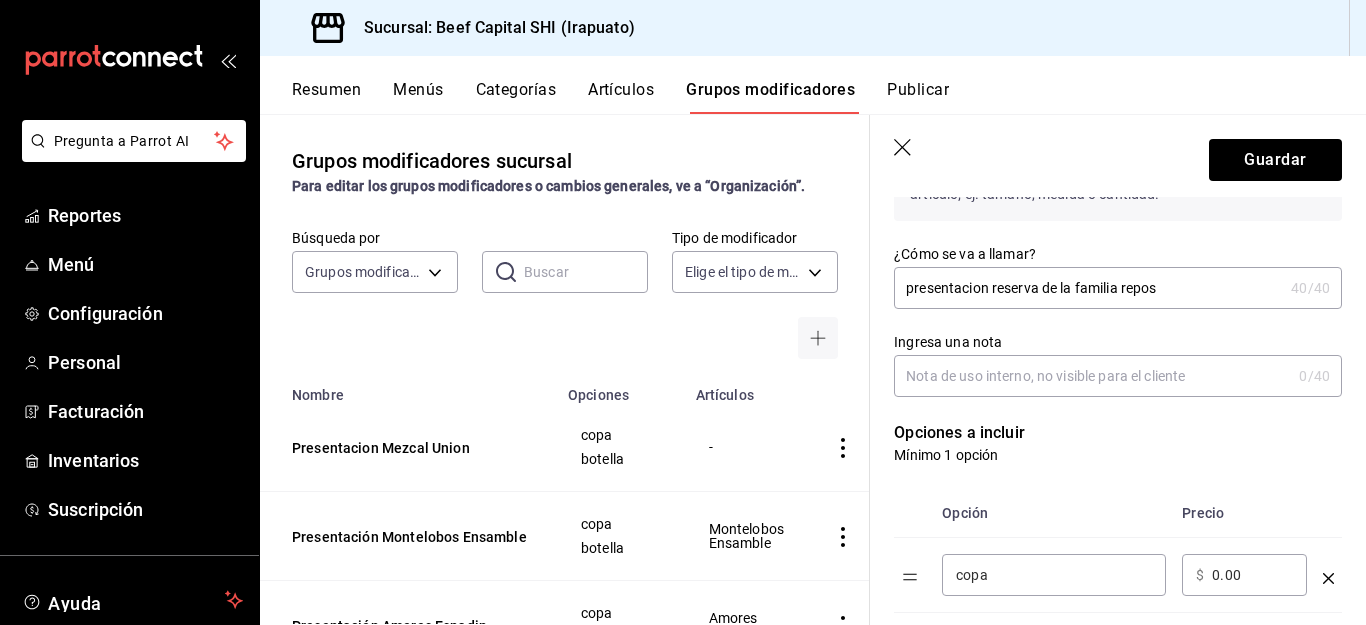 click on "0.00" at bounding box center (1252, 575) 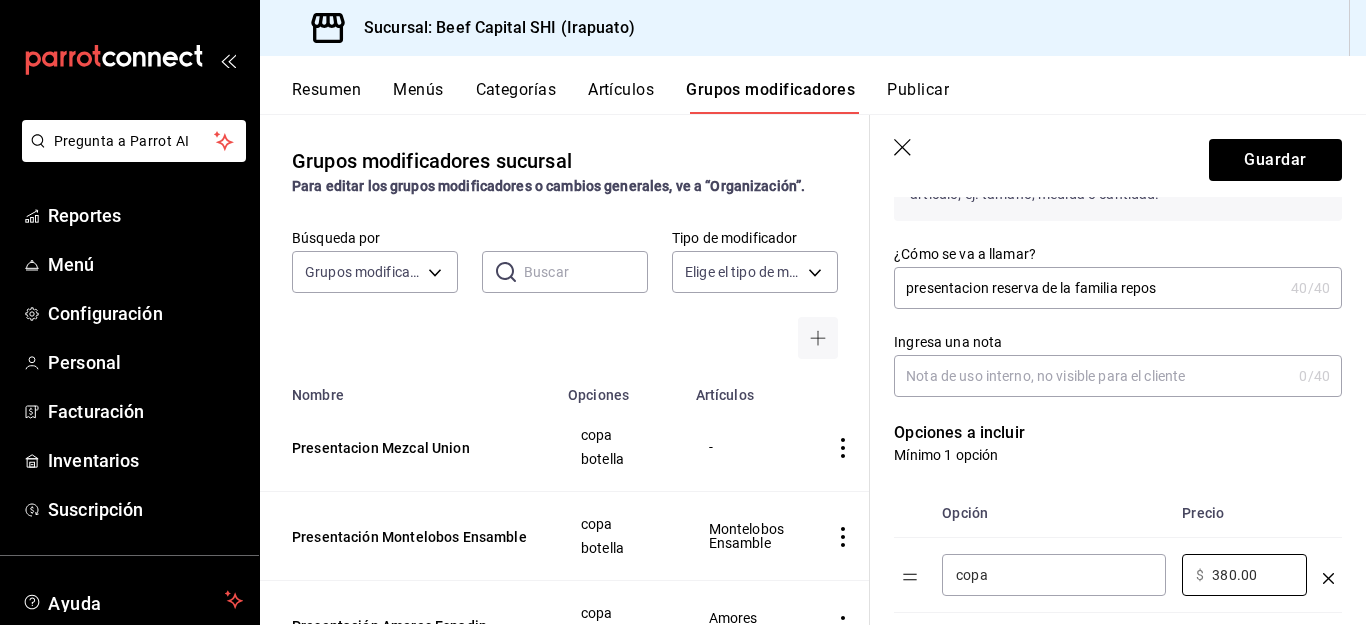 scroll, scrollTop: 300, scrollLeft: 0, axis: vertical 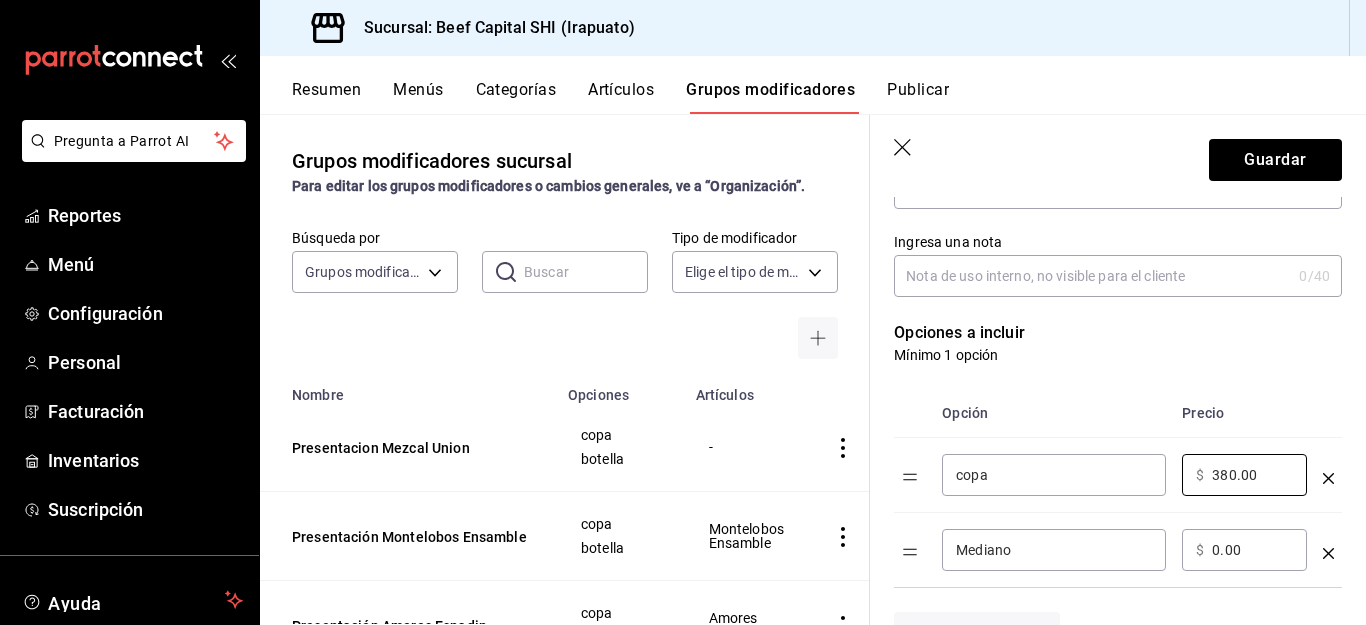 type on "380.00" 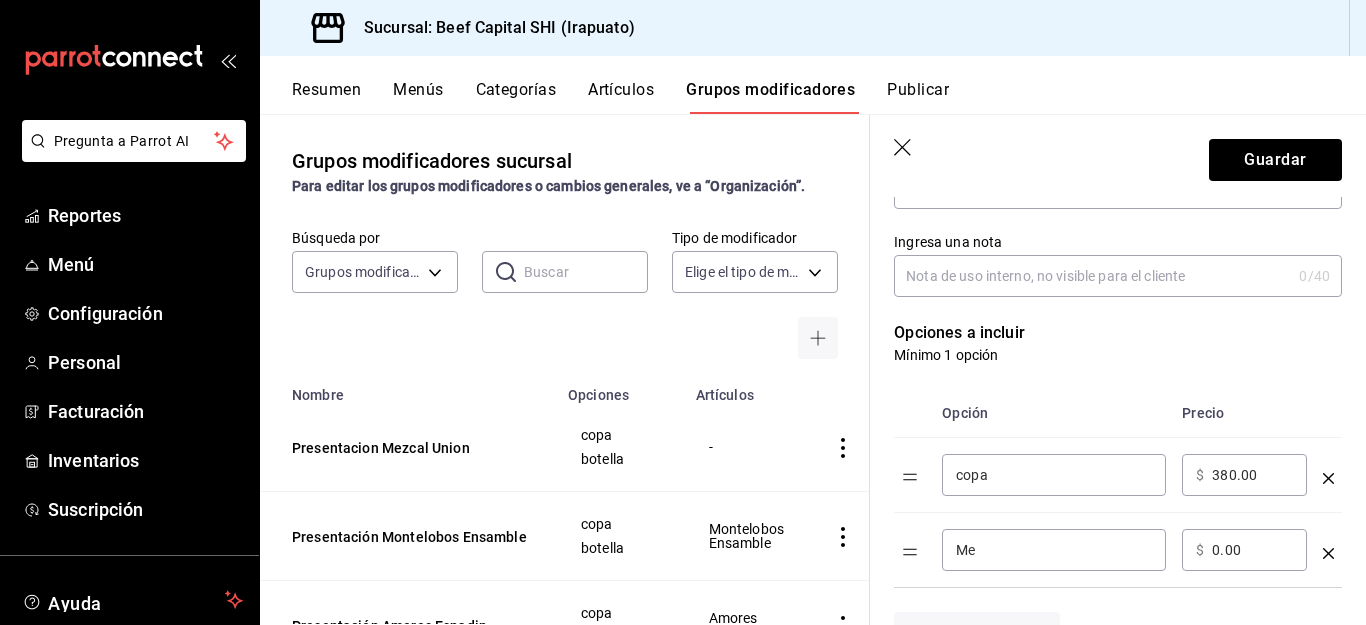 type on "M" 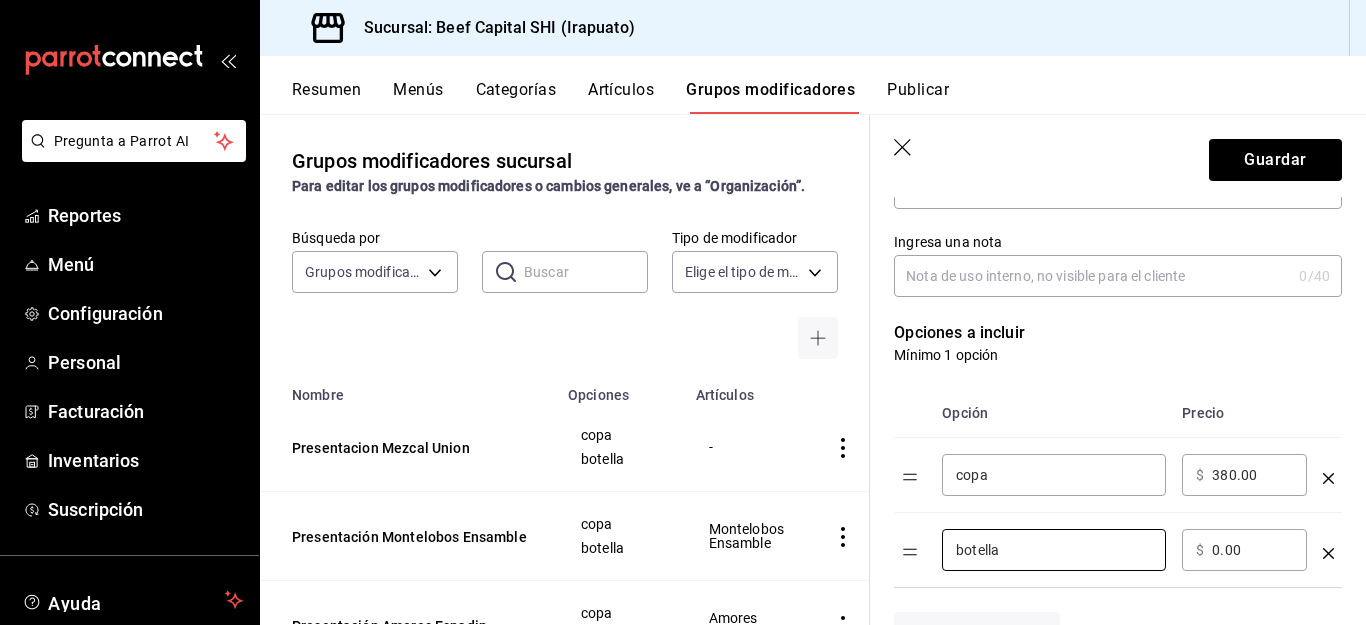 type on "botella" 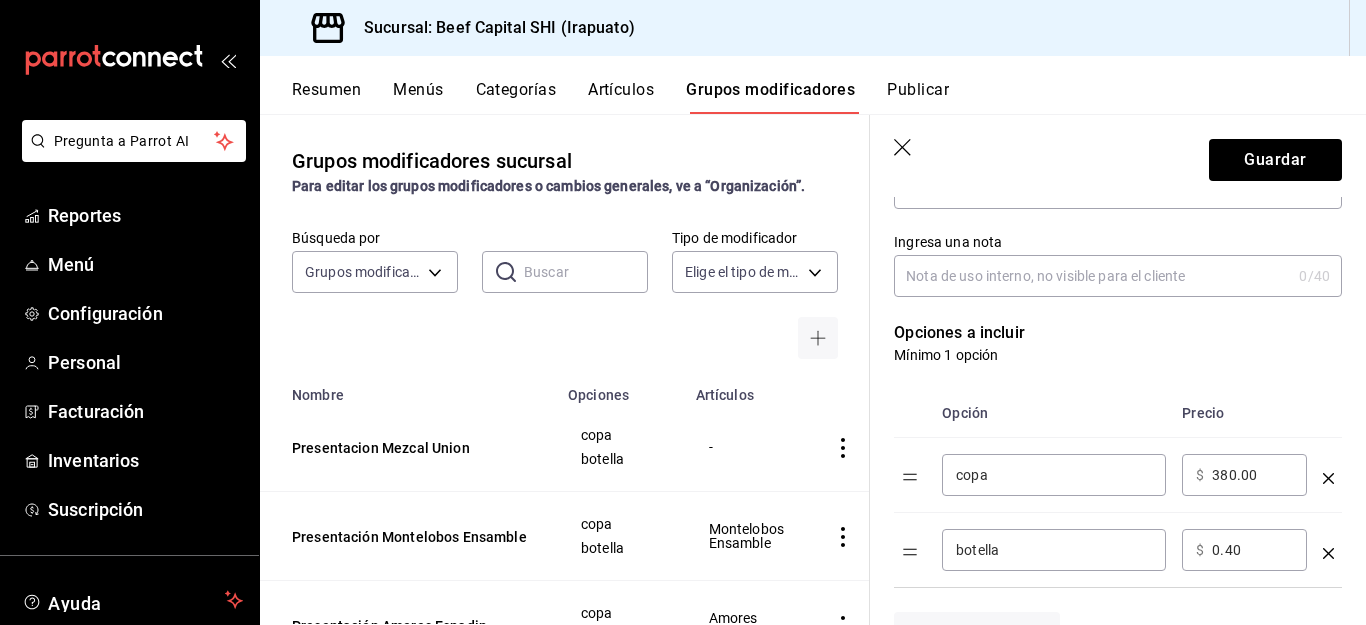 type on "0.00" 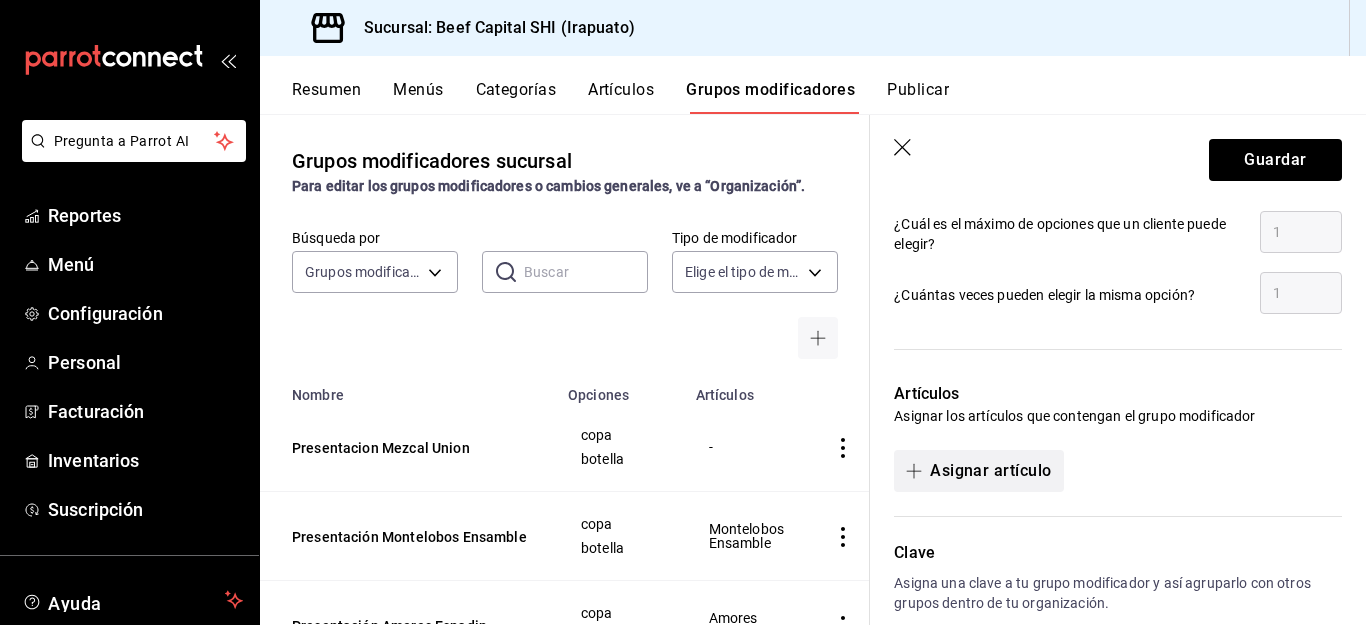 scroll, scrollTop: 998, scrollLeft: 0, axis: vertical 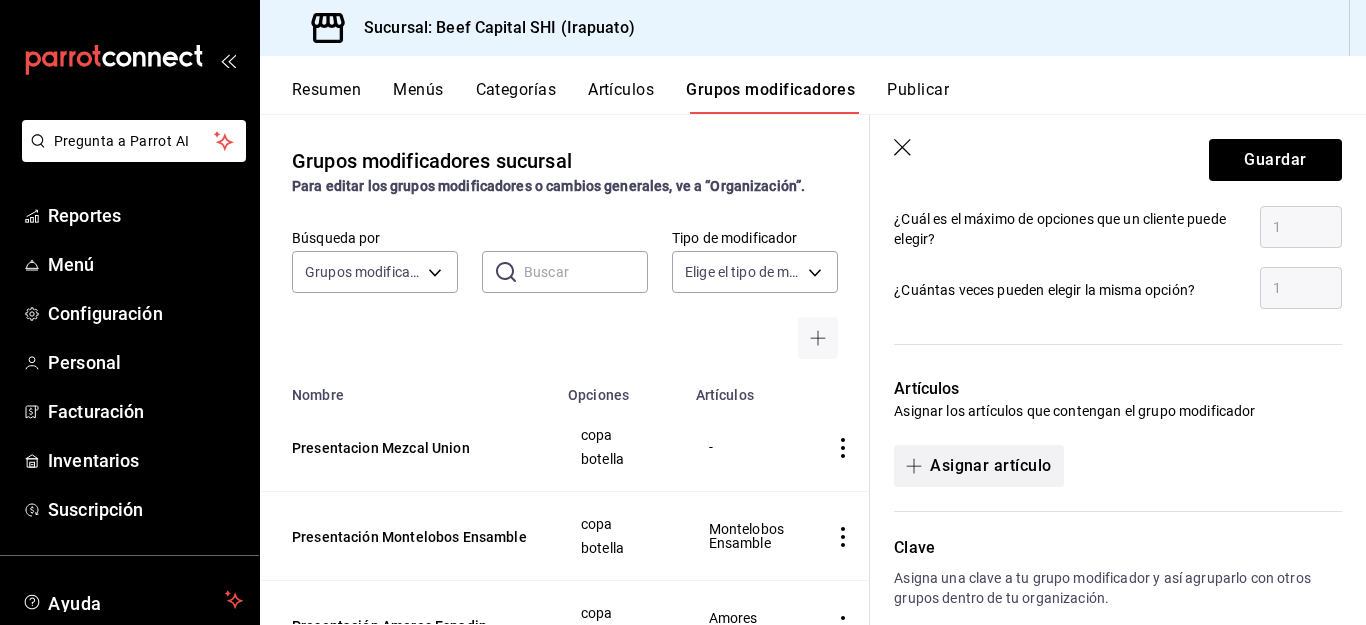 type on "4200.00" 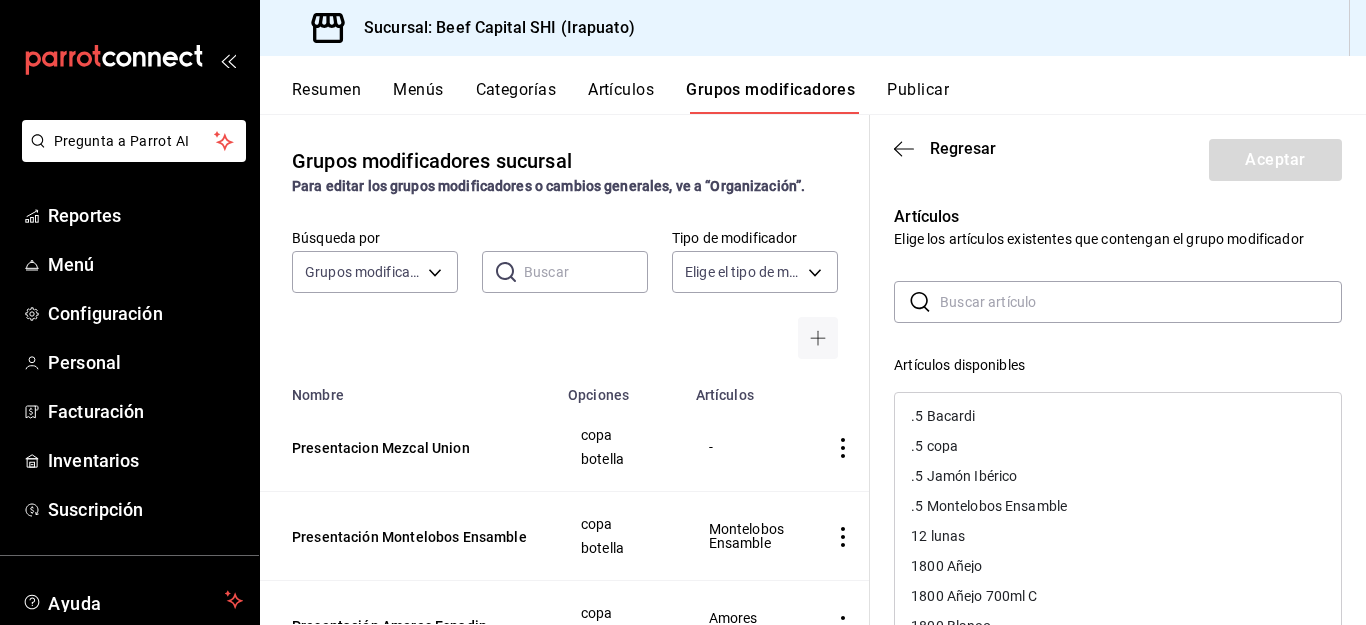 click at bounding box center [1141, 302] 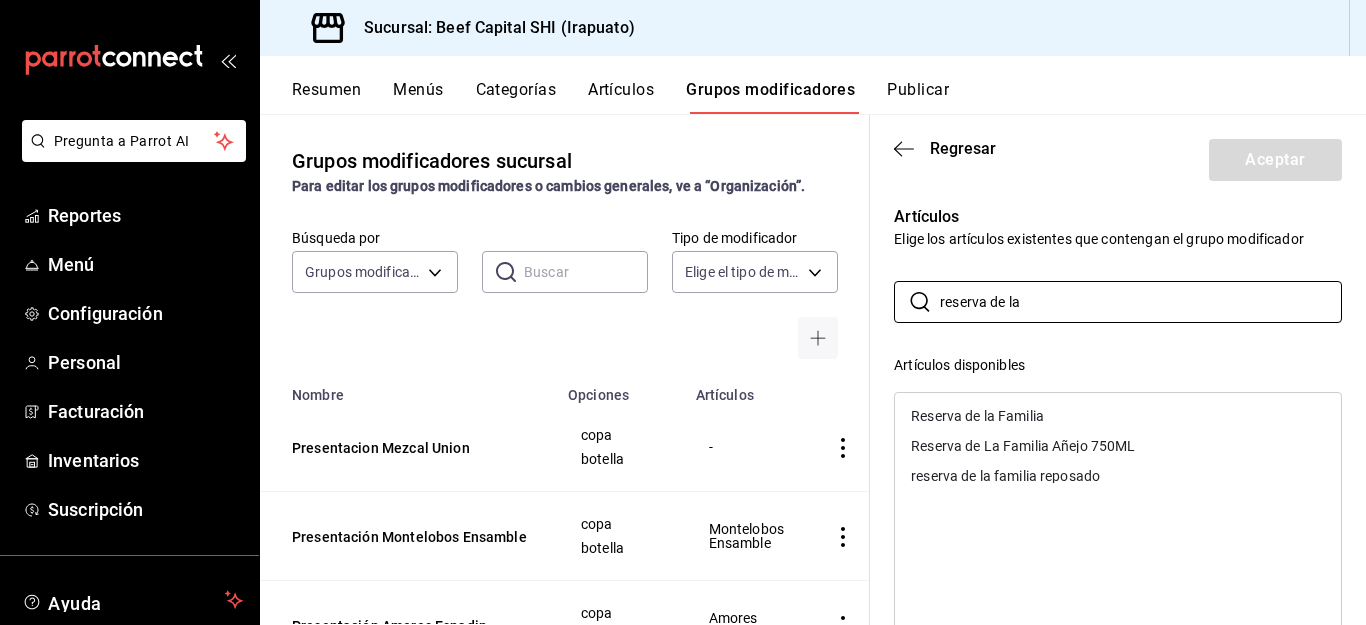 type on "reserva de la" 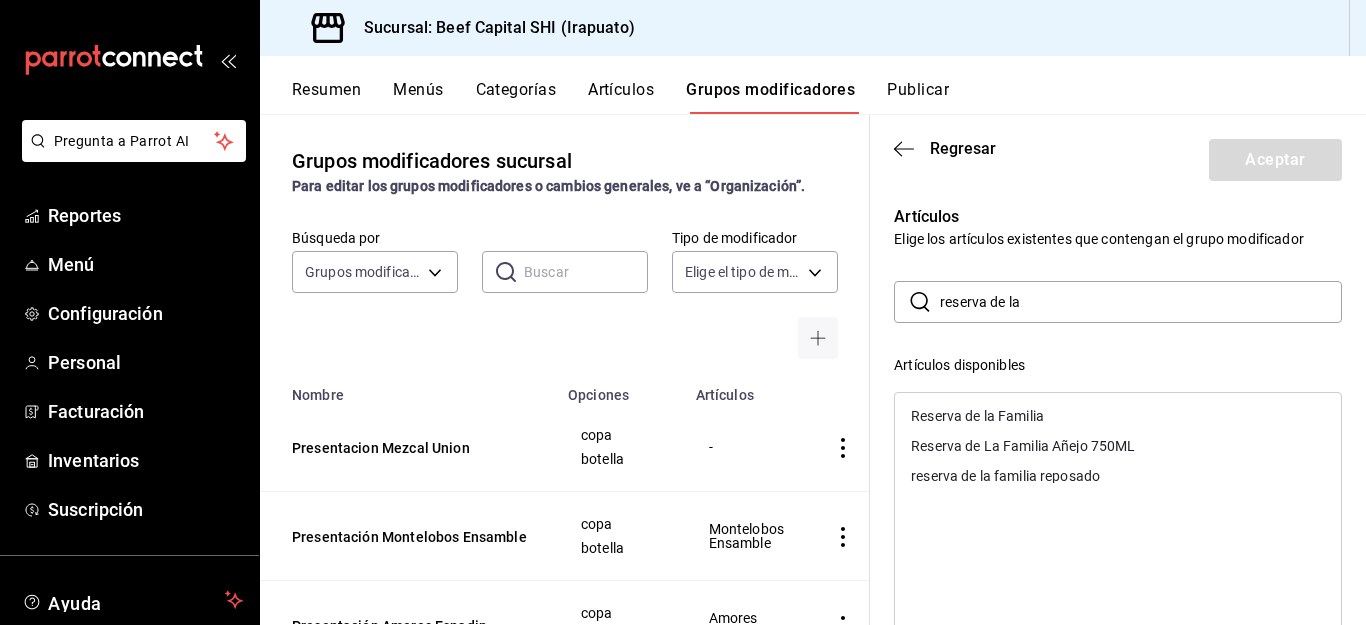 click on "reserva de la familia reposado" at bounding box center [1005, 476] 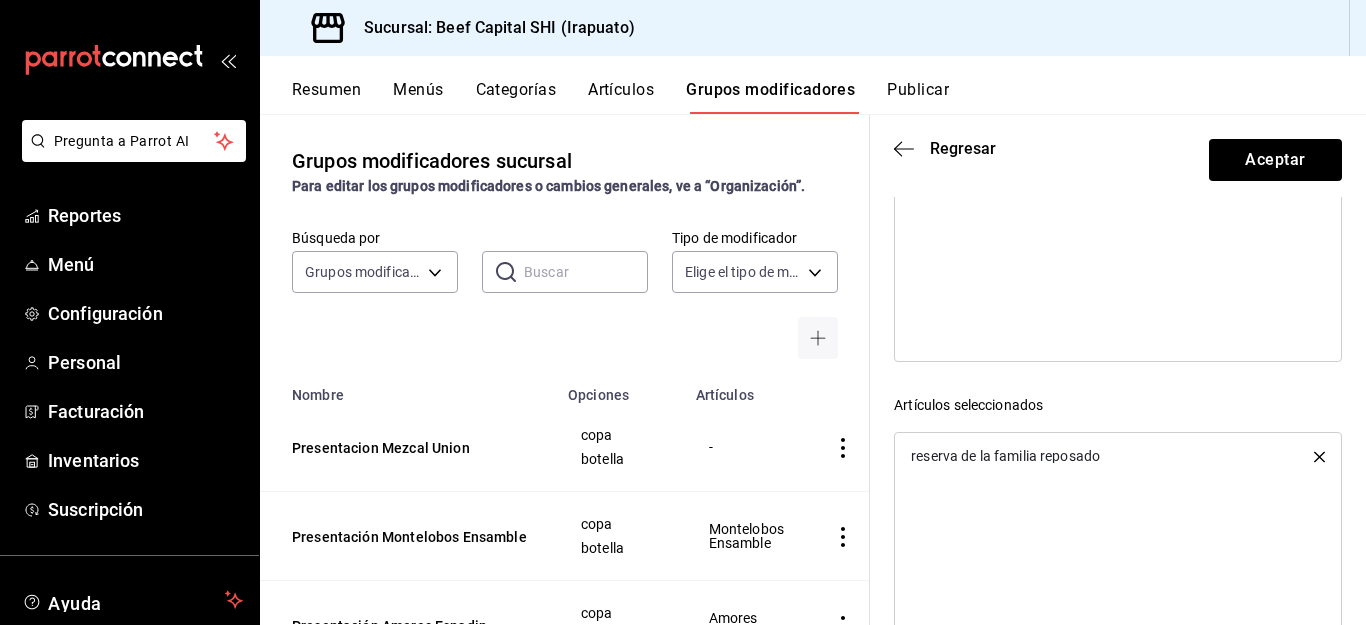 scroll, scrollTop: 400, scrollLeft: 0, axis: vertical 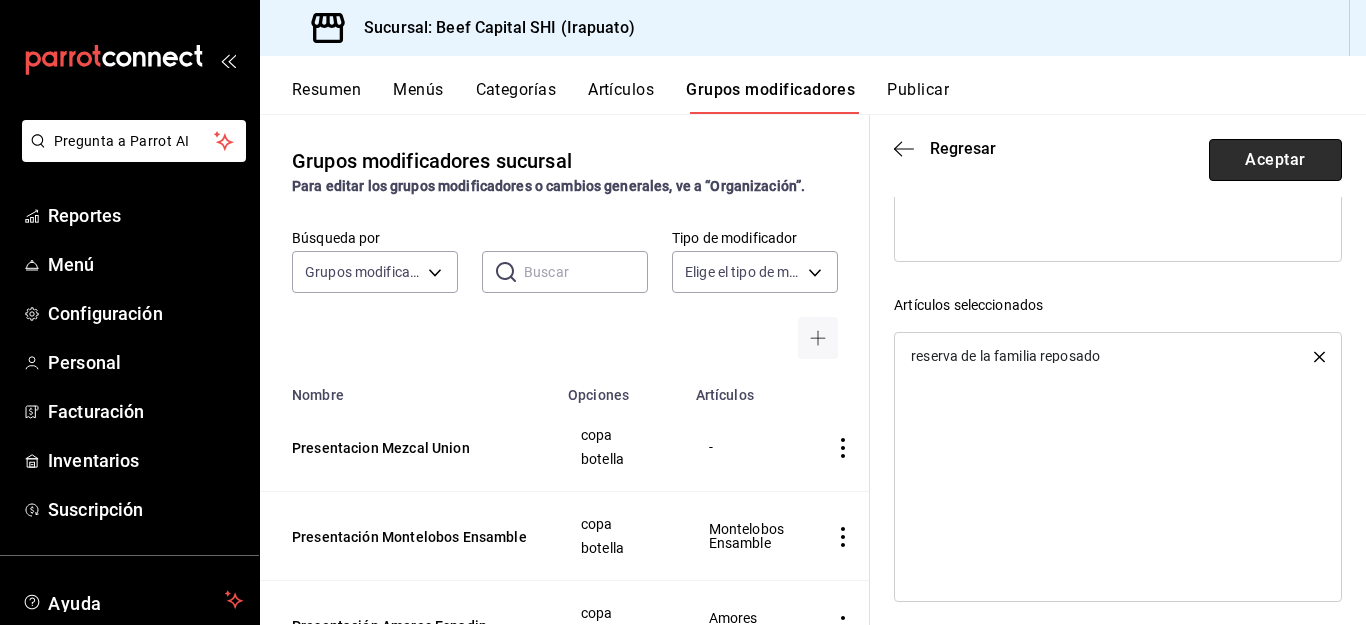 click on "Aceptar" at bounding box center (1275, 160) 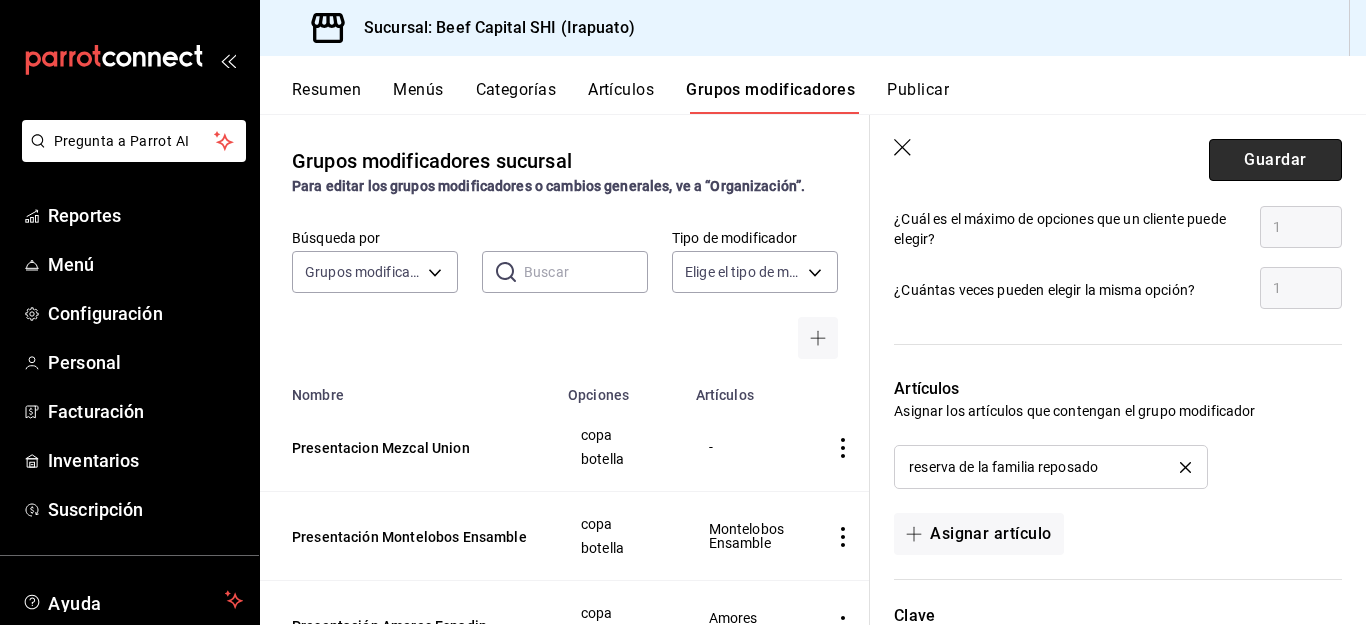 click on "Guardar" at bounding box center (1275, 160) 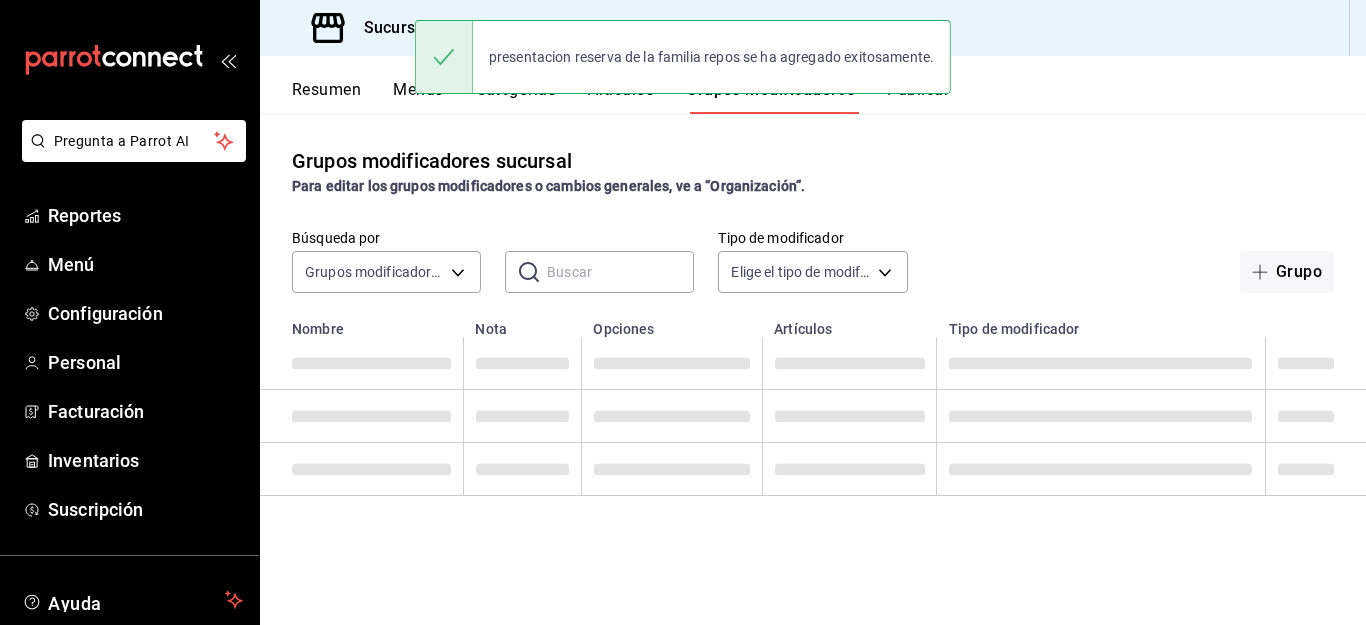 scroll, scrollTop: 0, scrollLeft: 0, axis: both 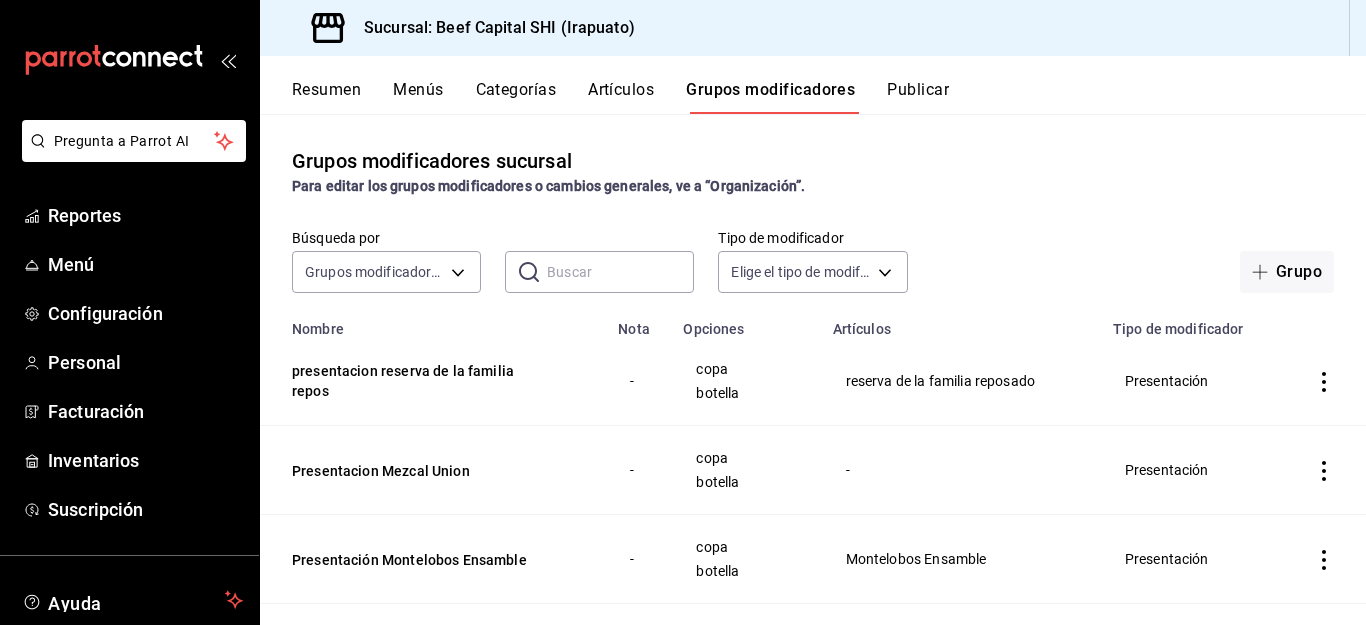 click on "Artículos" at bounding box center [621, 97] 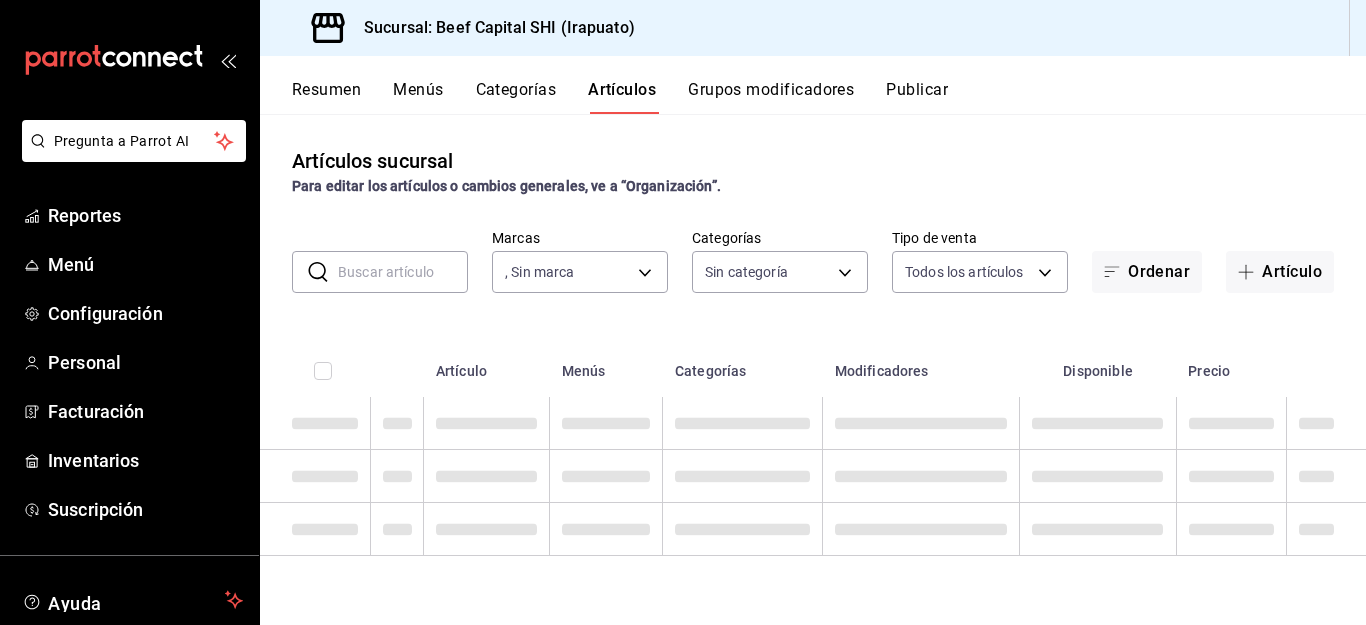 type on "605647f7-5ddc-403a-84da-aa3c8a25865f" 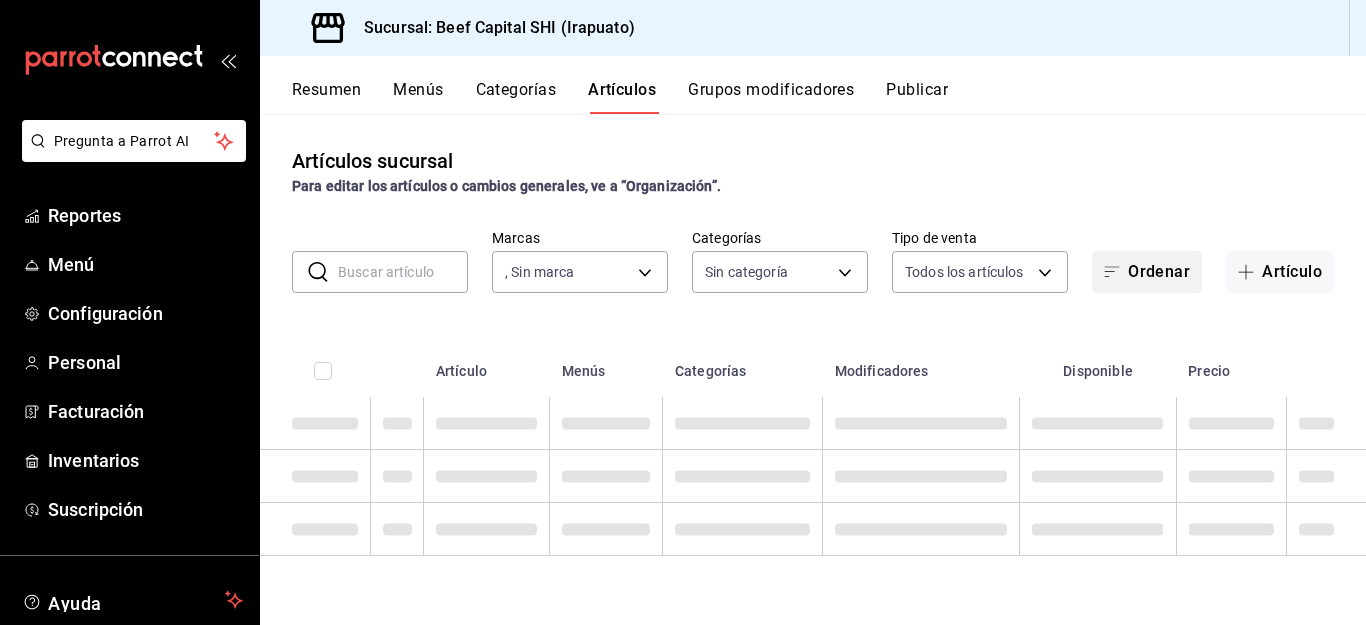 type 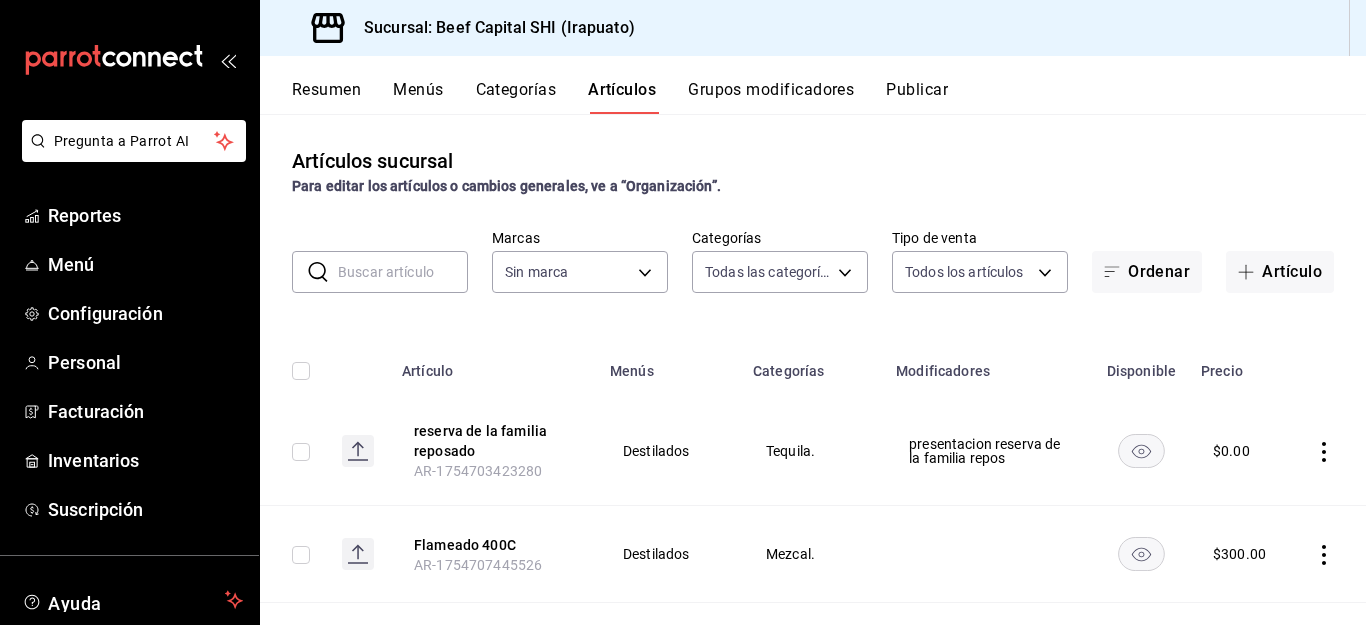 type on "230c4a31-dbb7-4585-b22f-1c5c36cb302b,19d1c6a5-4e01-4bbd-af12-f5acee8fbe0d,5710f986-51b4-43bd-8c79-b655f055f127,add07562-8d05-4785-a2e5-d563d7824e6a,2310d169-38da-49f4-afae-9baf331824d4,c1b39be9-fc16-435a-bed4-7914f0f9ecf4,5accff15-a2b6-450e-933b-21f2d85de5fa,746b9459-d29d-4144-b0b2-31e451dece40,bd086e43-5b7e-4af3-bcd2-5e4de1799ad8,5aaa2e03-870a-4139-a5ee-c0adf652e721,b9d03865-b415-493f-a2ea-e4353c441588,3c7d2ad2-1d43-4c0a-865e-ca5f70957830,f23f0945-c331-47c3-a78d-c8adfdb22f29,70fc7f8b-7193-4205-9978-c70e370b88ec,15fc0098-a8a6-4625-ad8b-91a15c1bbf05,a2cfab74-379c-4389-8d06-b32e88edb388,c5d70b27-e86d-4c7d-a5f3-dfc541fd6873,f88518ab-b853-4dd6-aa6c-53ca66c6ccf4,8828723a-0015-47f9-bab0-107c99beb256,8ec04016-420a-44a2-b3e3-785083b6f673,318d6cbe-7b2b-4a39-a82d-239c927cd86f,48f7fb61-45c2-42d0-b0ba-021fa4206c9a,c0e257bc-c66b-4af4-bb53-edede752b9d2,13358f1b-fc32-4a6c-b044-12be6e04d9e6,03cf777b-250c-4d50-8c5f-234c926fe296,0d09ec44-93f8-4950-a2ba-8b5bbde65602,160f20af-4788-4aa6-9e10-564924ebade7,366aa65f-dcae-4592-b26... [PHONE]" 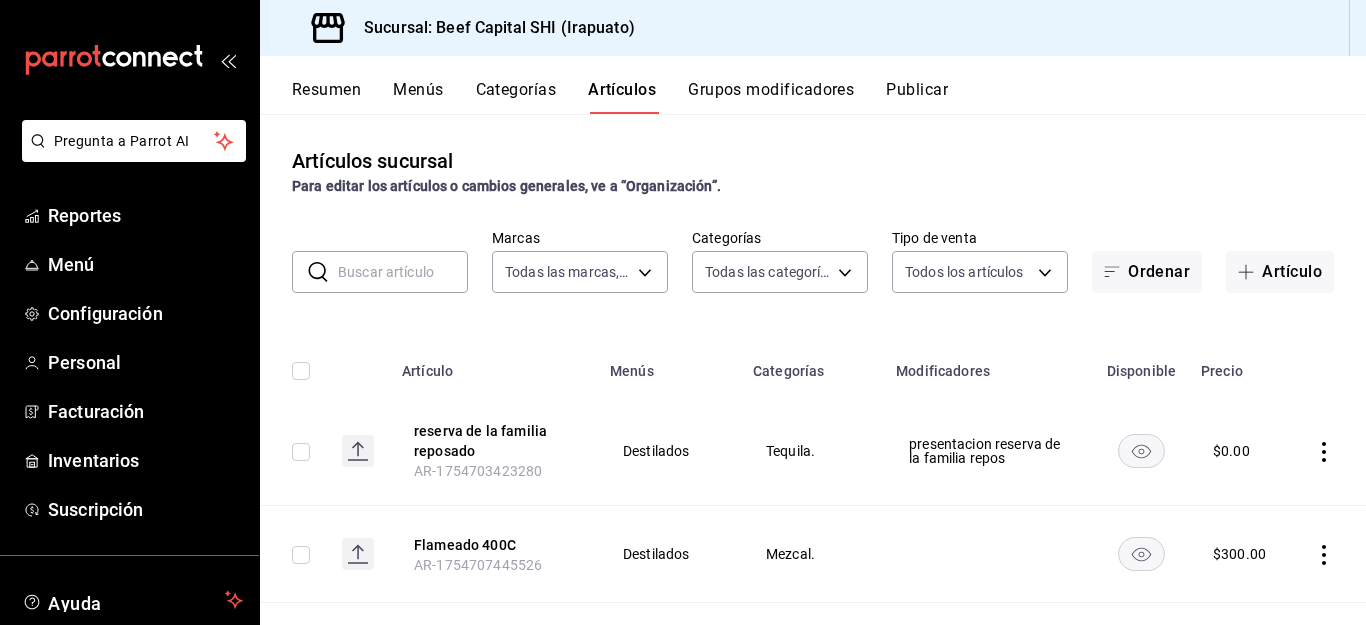 type on "605647f7-5ddc-403a-84da-aa3c8a25865f" 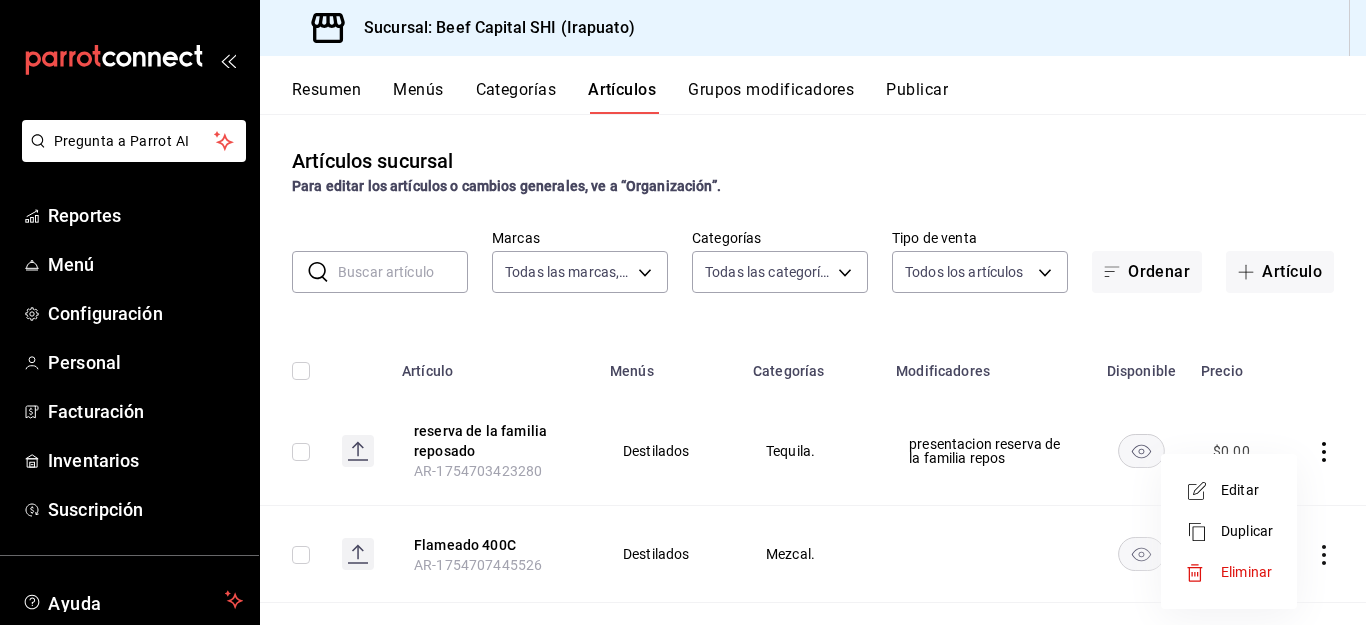 click on "Editar" at bounding box center (1247, 490) 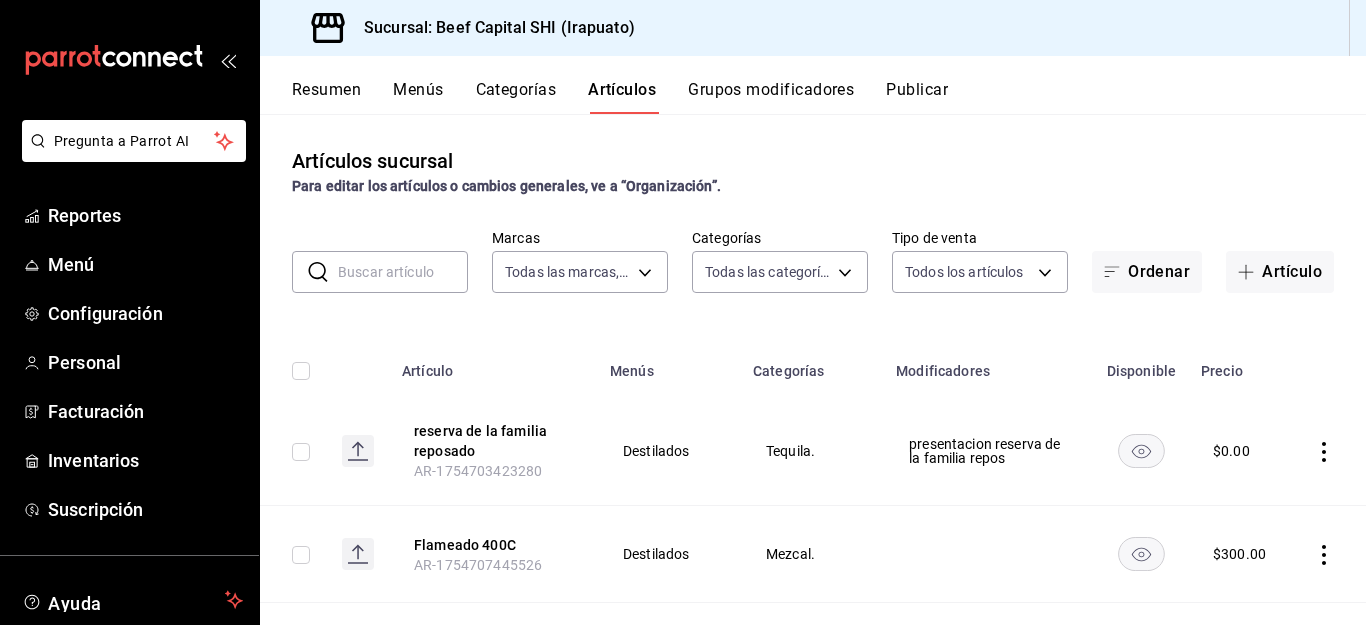 click on "Editar" at bounding box center (1259, 478) 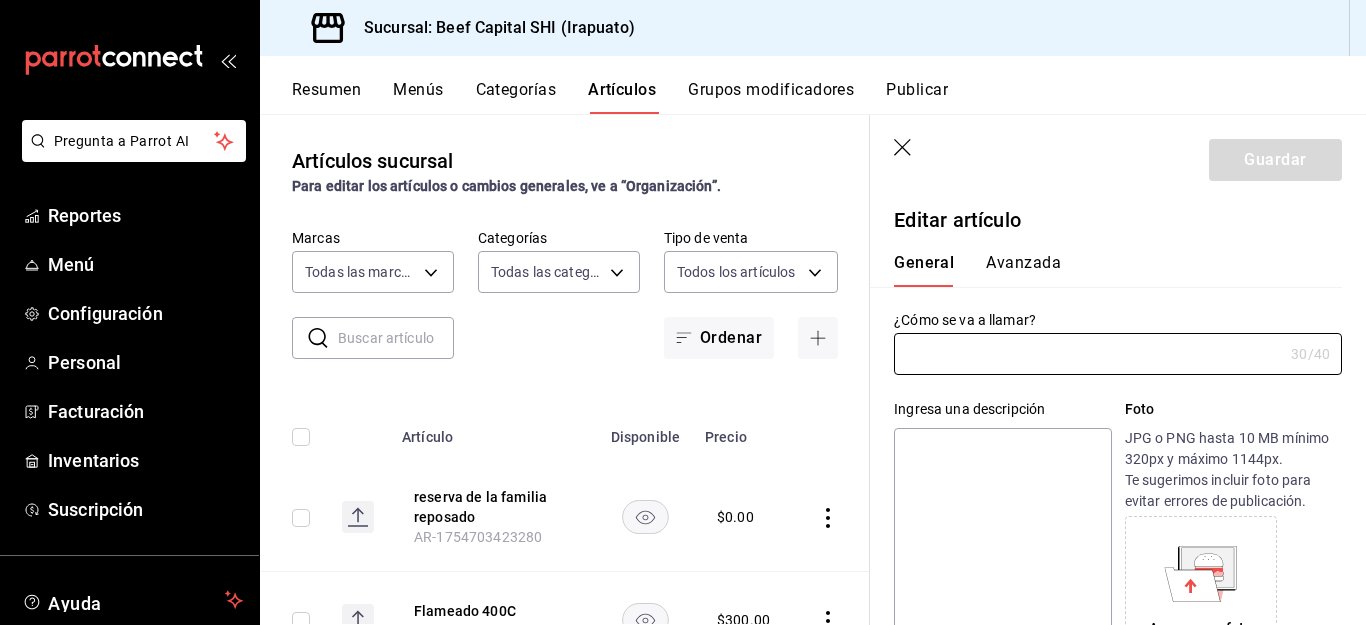 type on "reserva de la familia reposado" 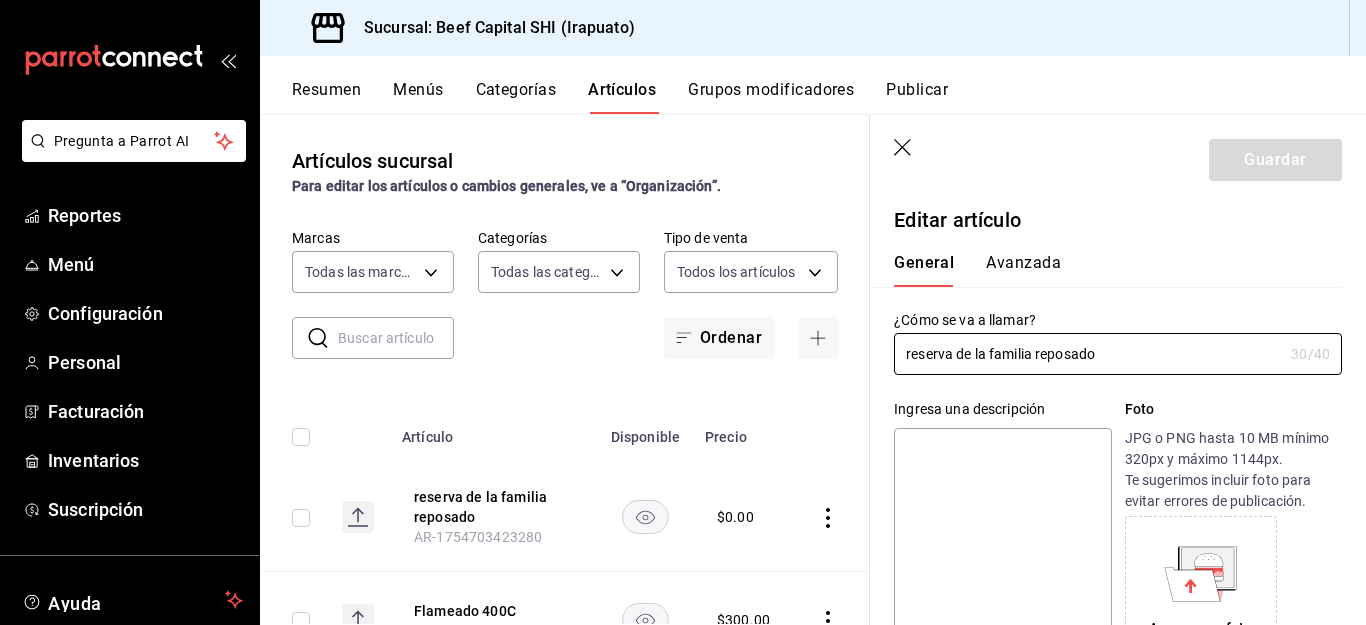 type on "AR-1754703423280" 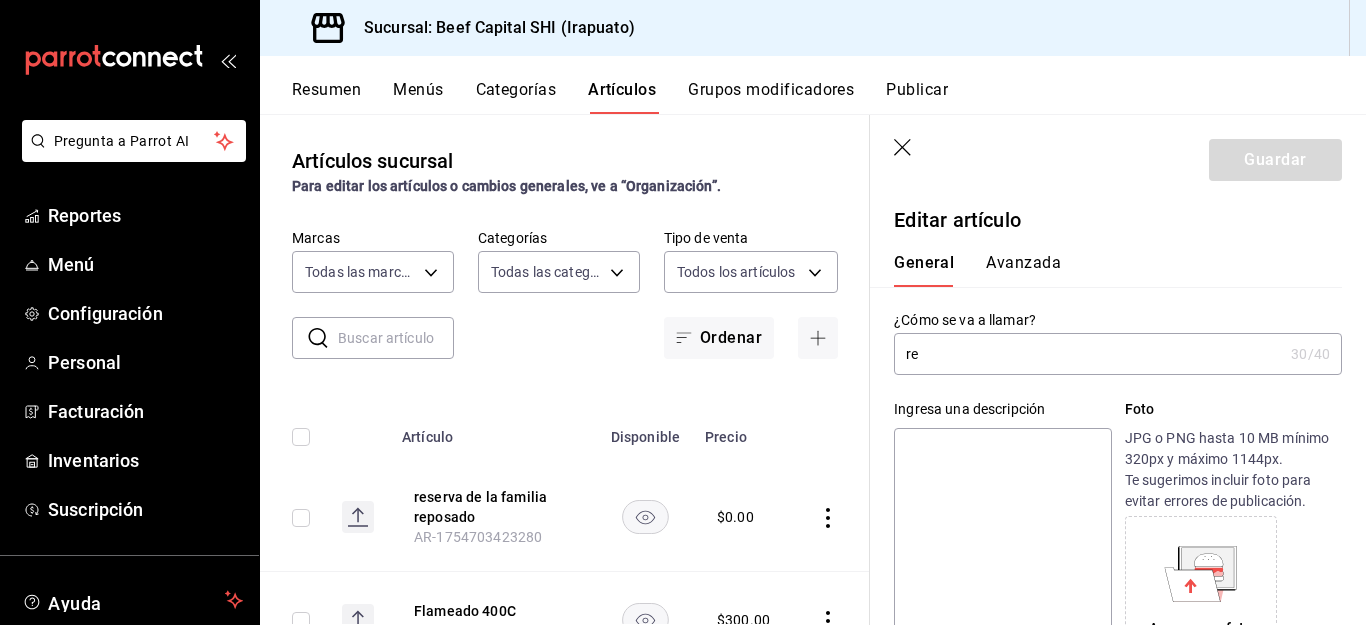 type on "r" 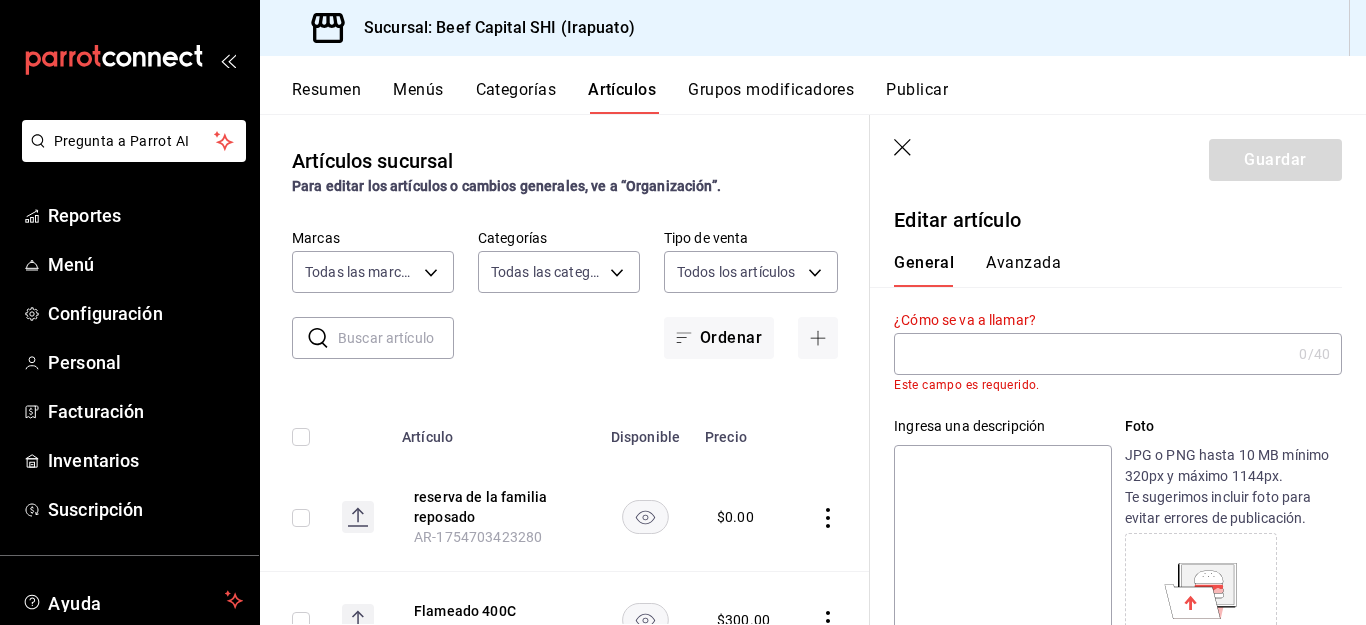 click at bounding box center [1092, 354] 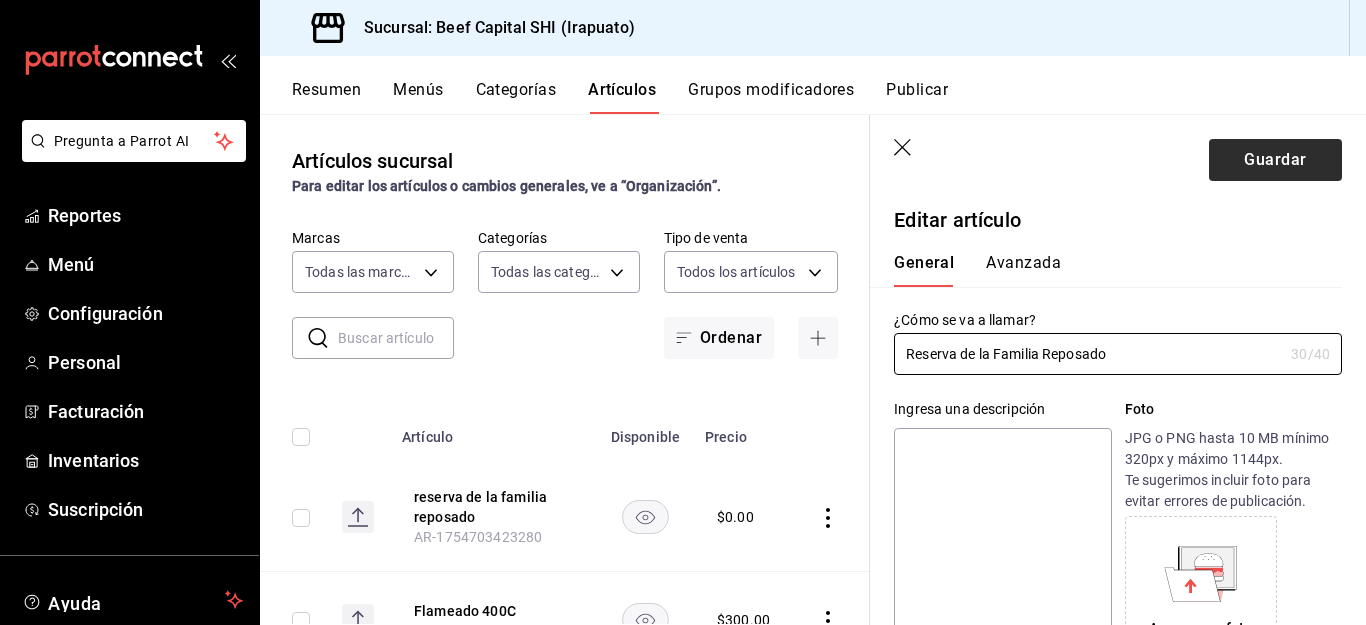 type on "Reserva de la Familia Reposado" 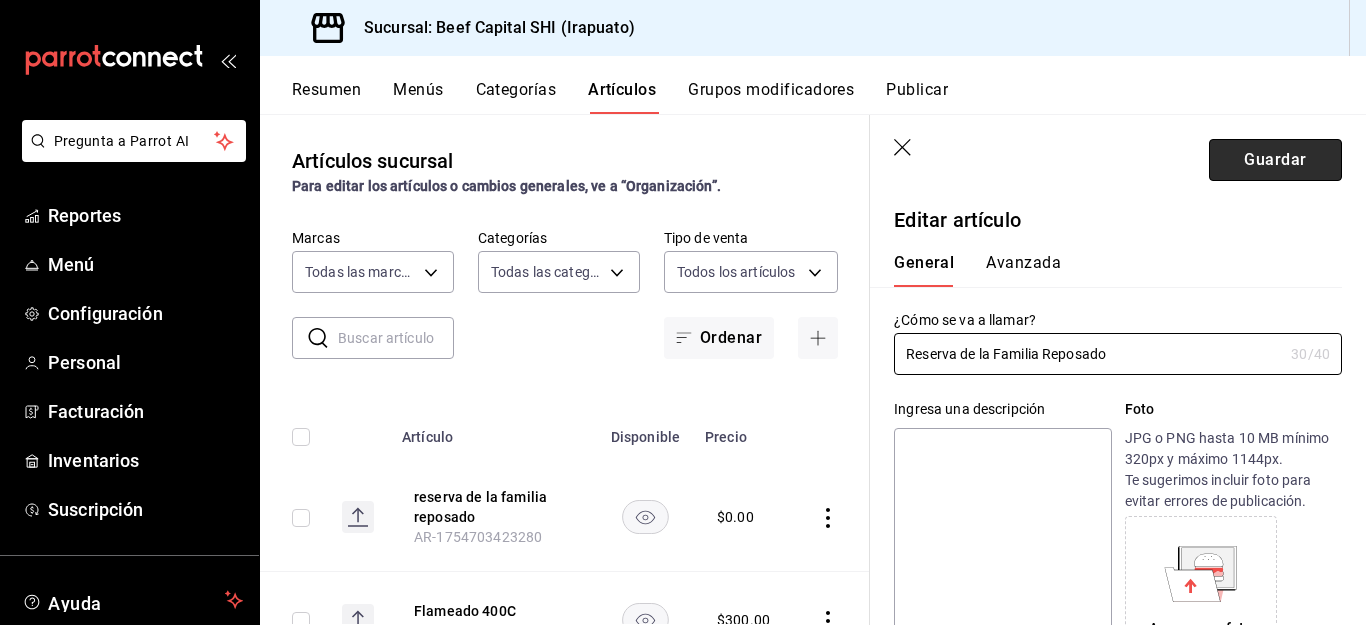 click on "Guardar" at bounding box center (1275, 160) 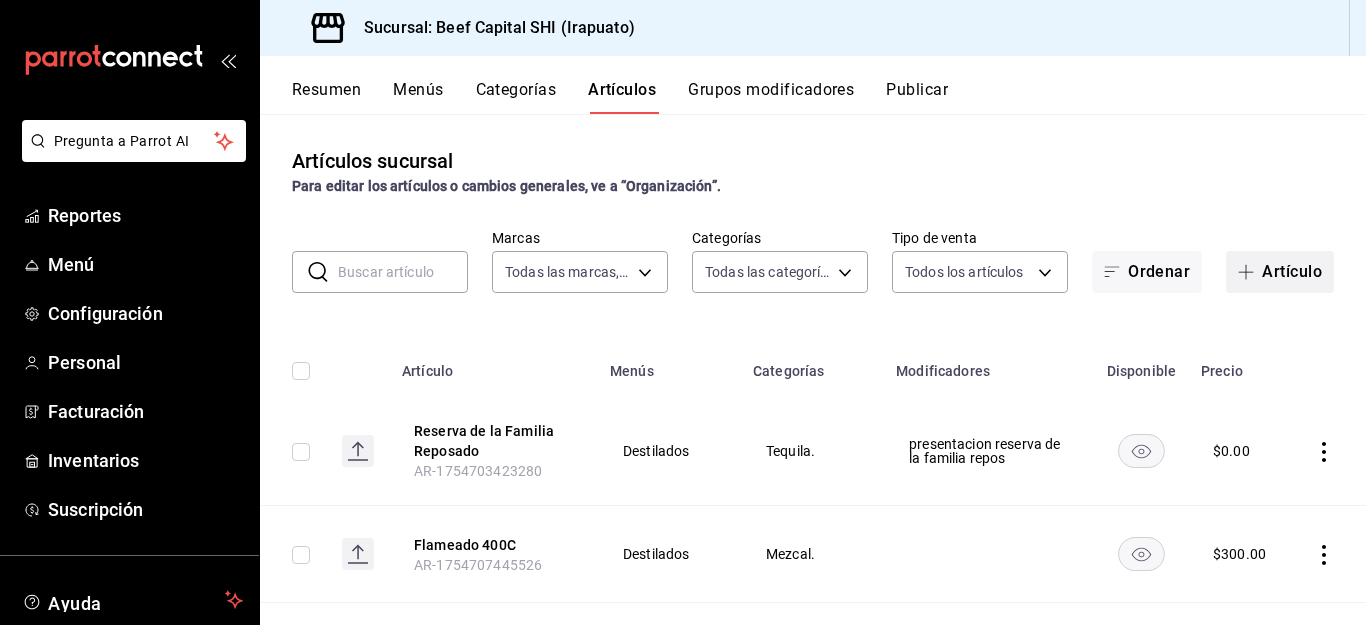 click on "Artículo" at bounding box center [1280, 272] 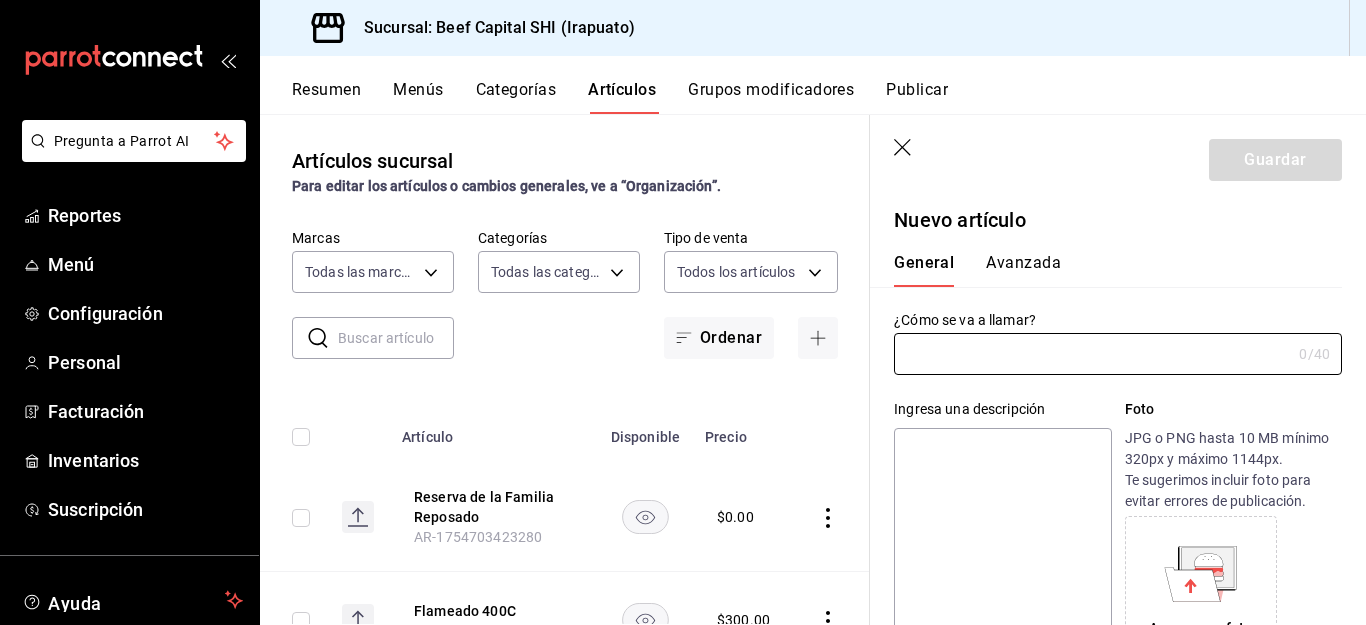 type on "AR-1754704746336" 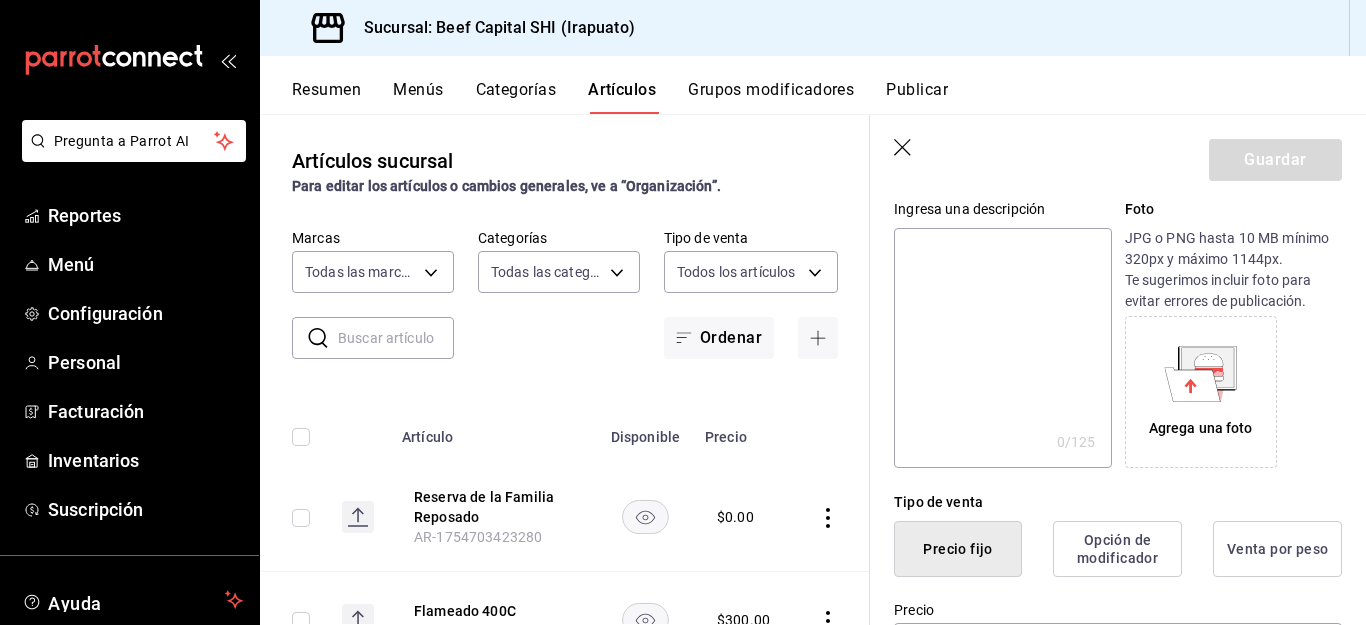 scroll, scrollTop: 400, scrollLeft: 0, axis: vertical 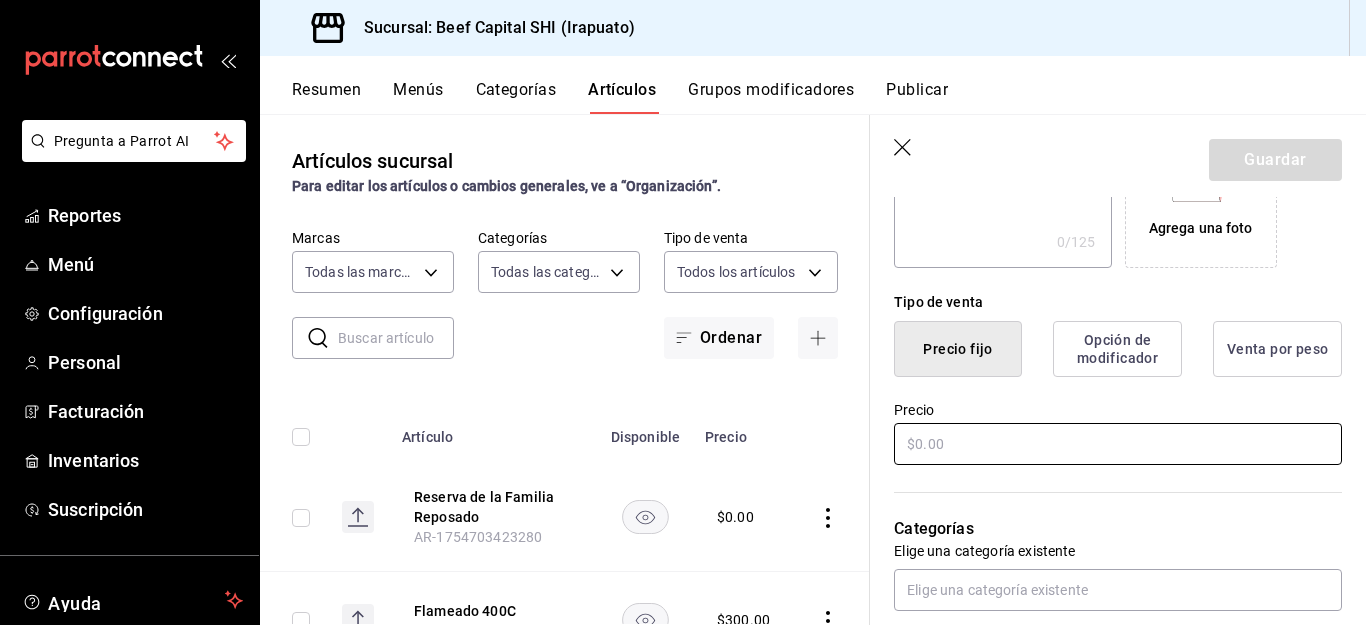type on "Reserva de la Familia Extra Añejo" 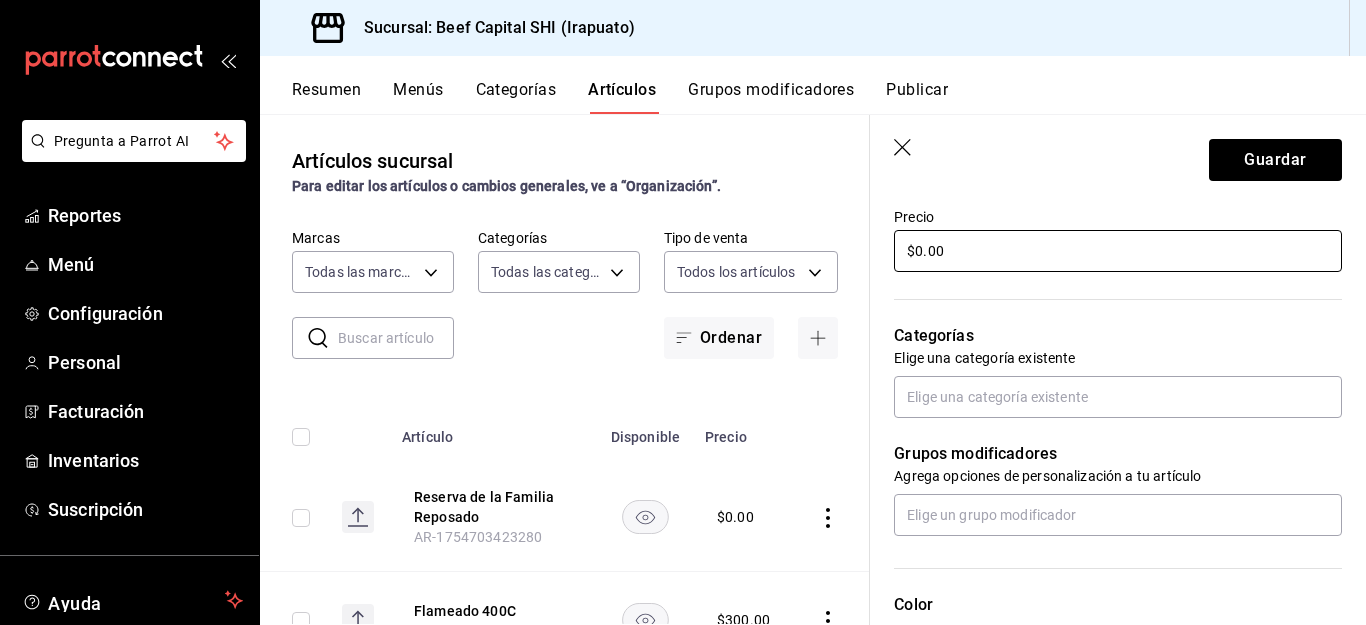 scroll, scrollTop: 600, scrollLeft: 0, axis: vertical 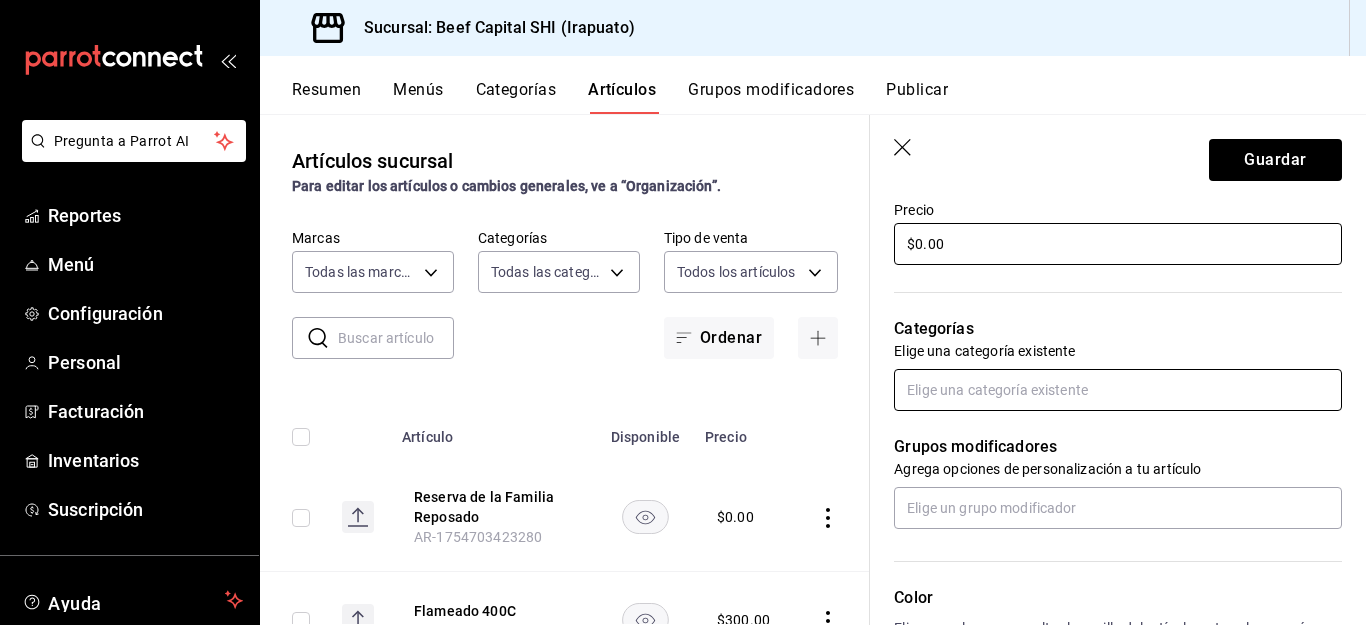 type on "$0.00" 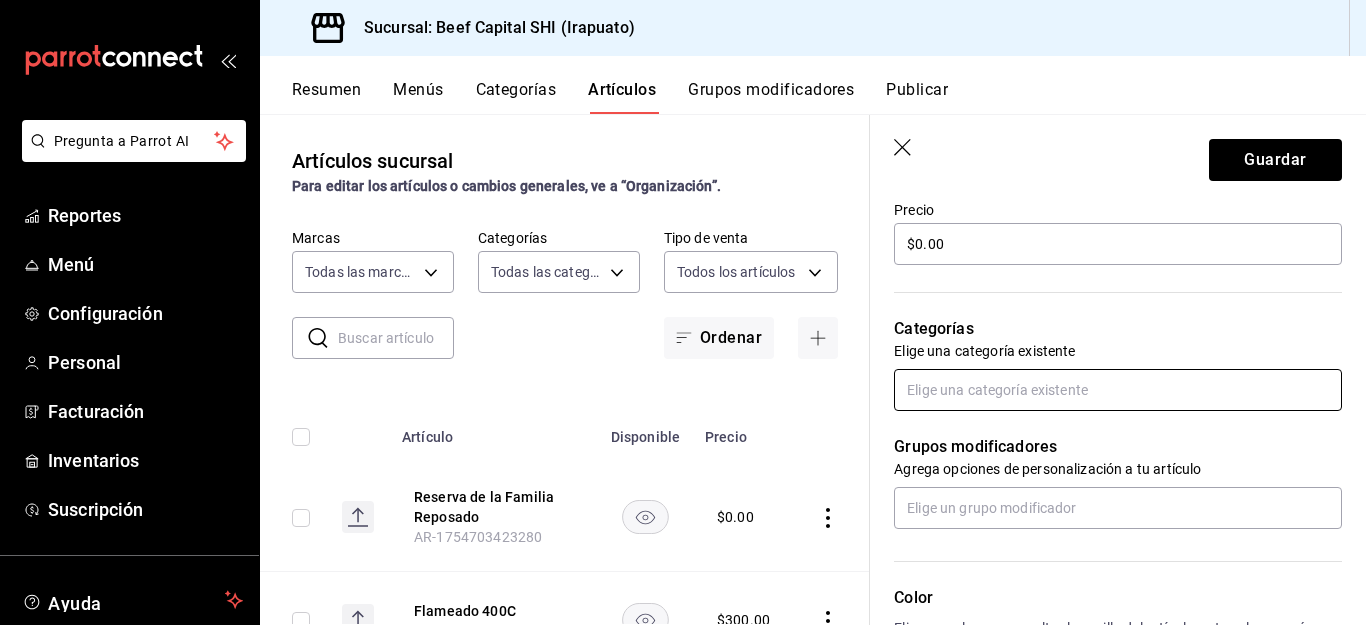 click at bounding box center (1118, 390) 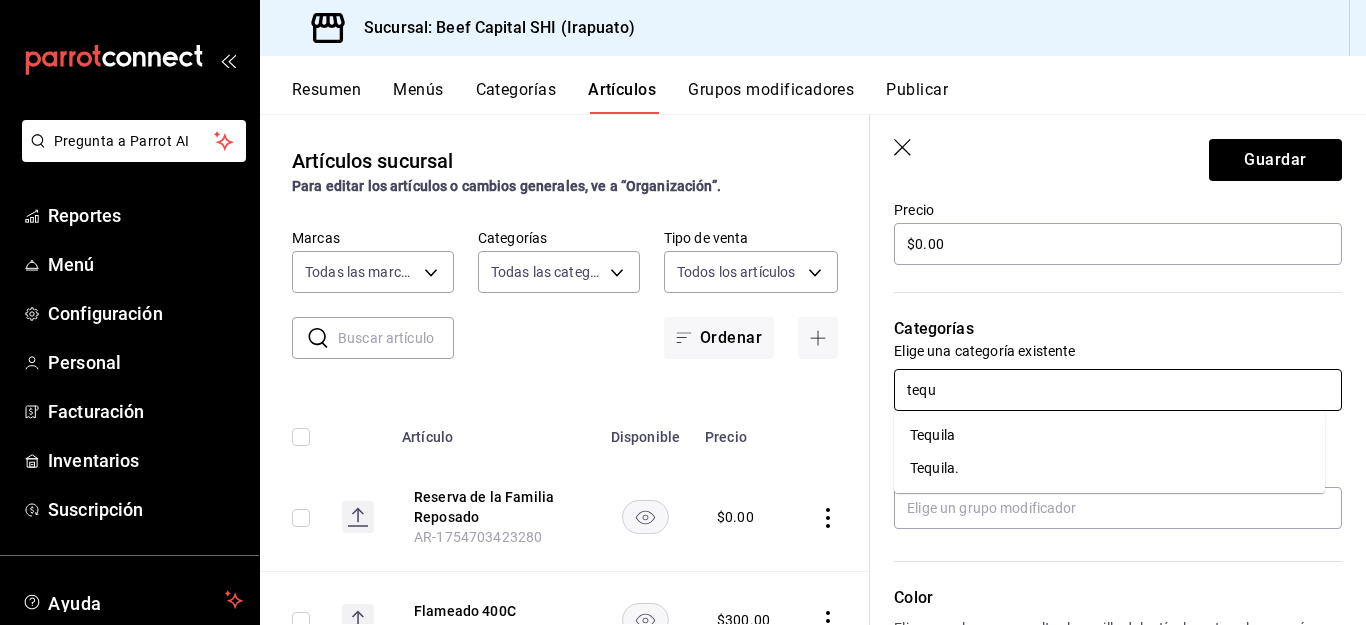type on "tequi" 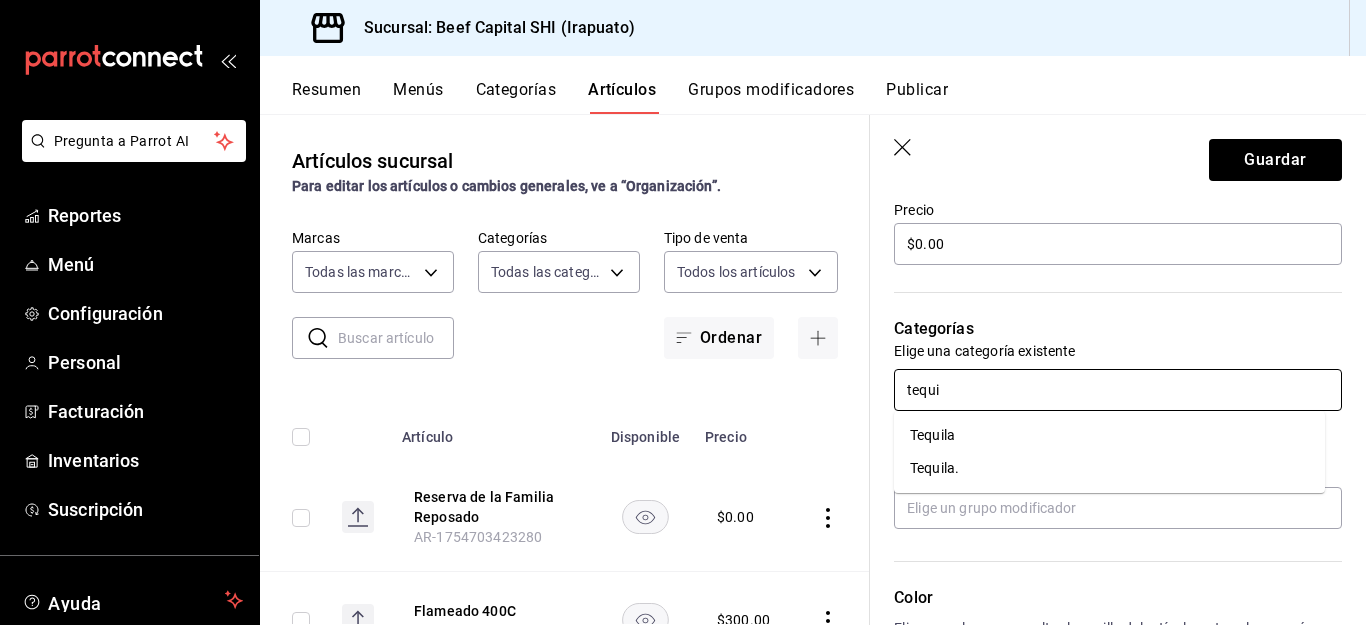 click on "Tequila." at bounding box center (1109, 468) 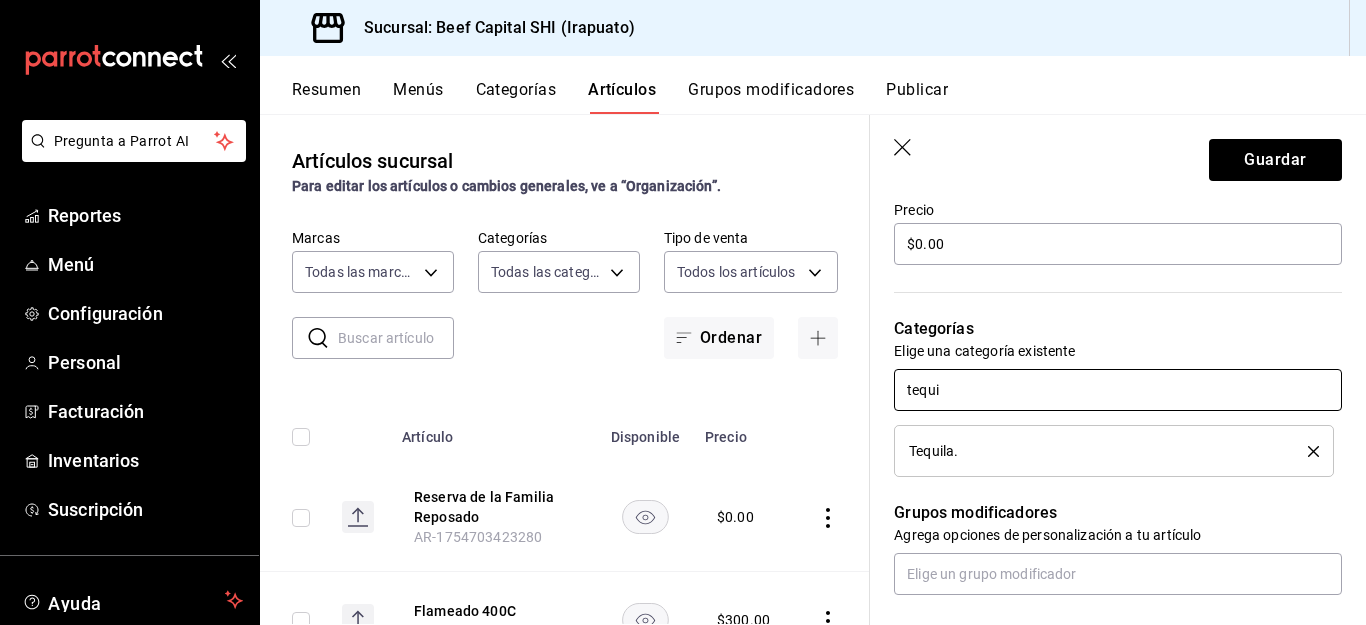 type 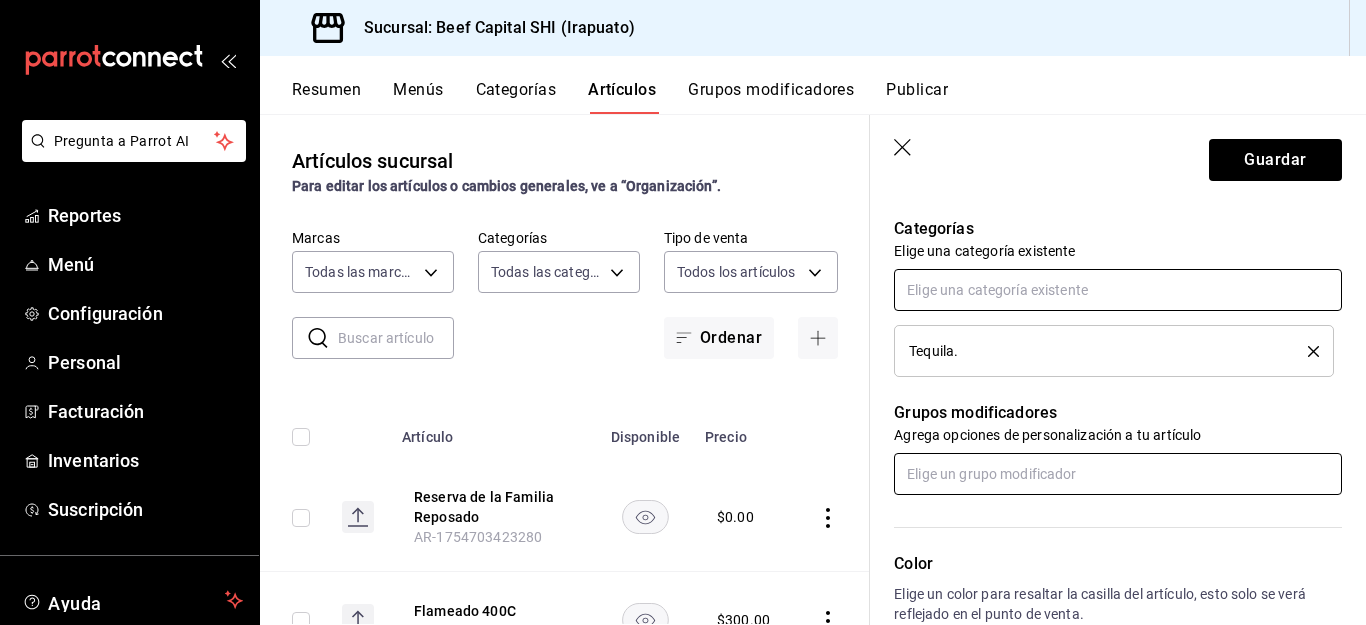 scroll, scrollTop: 800, scrollLeft: 0, axis: vertical 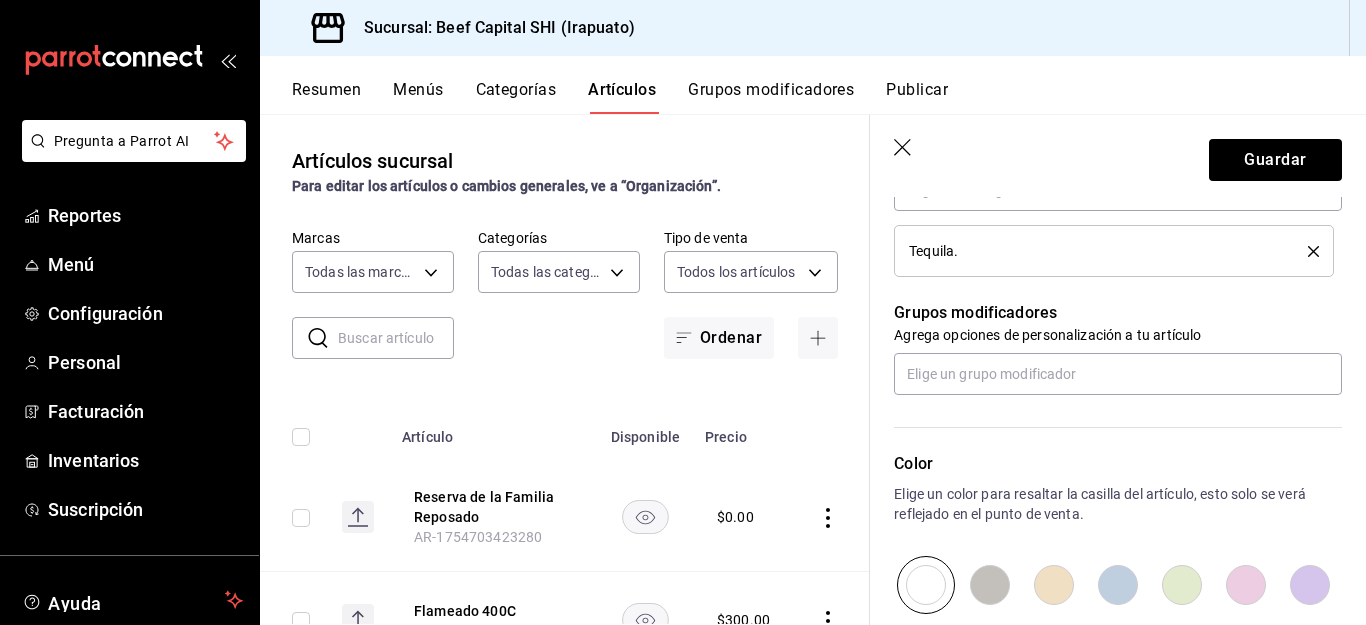 drag, startPoint x: 1035, startPoint y: 578, endPoint x: 1059, endPoint y: 558, distance: 31.241 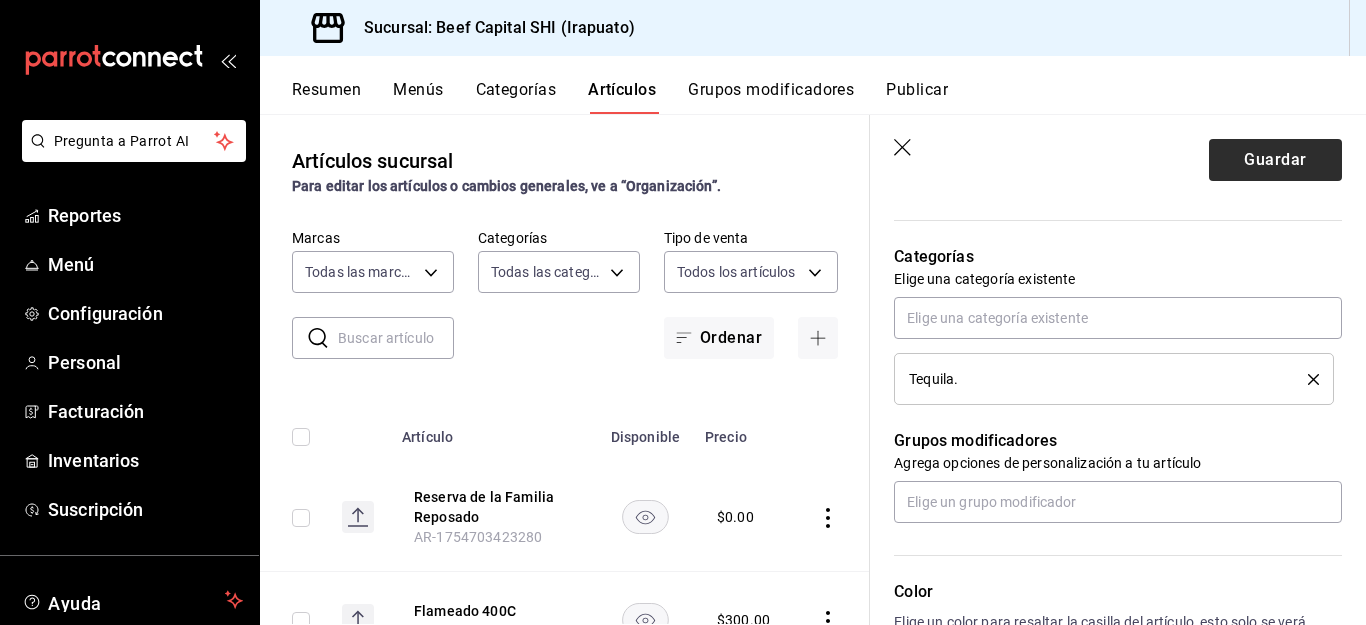 scroll, scrollTop: 600, scrollLeft: 0, axis: vertical 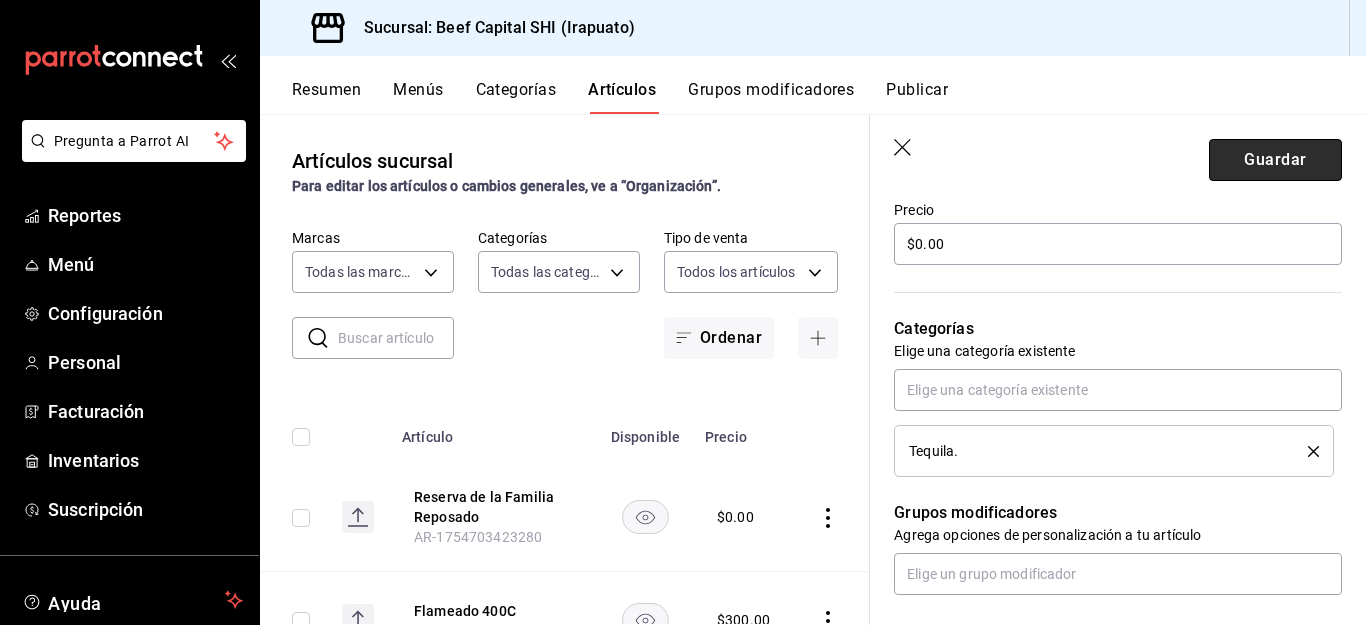 click on "Guardar" at bounding box center (1275, 160) 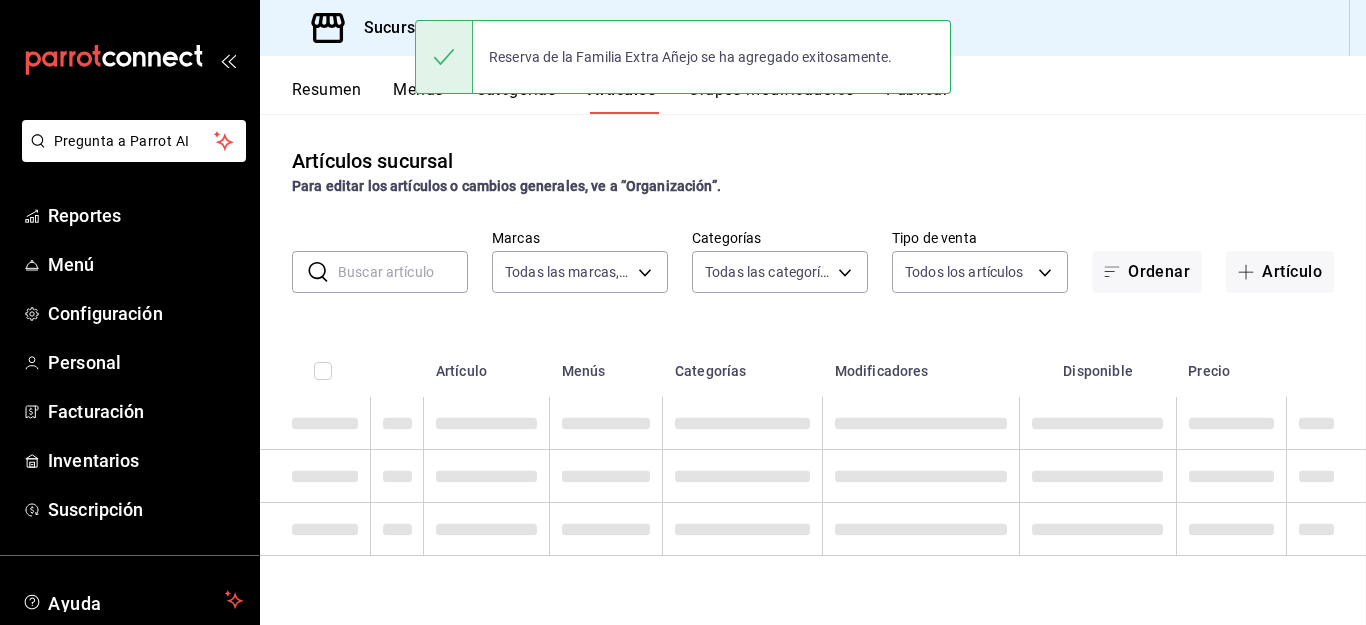 scroll, scrollTop: 0, scrollLeft: 0, axis: both 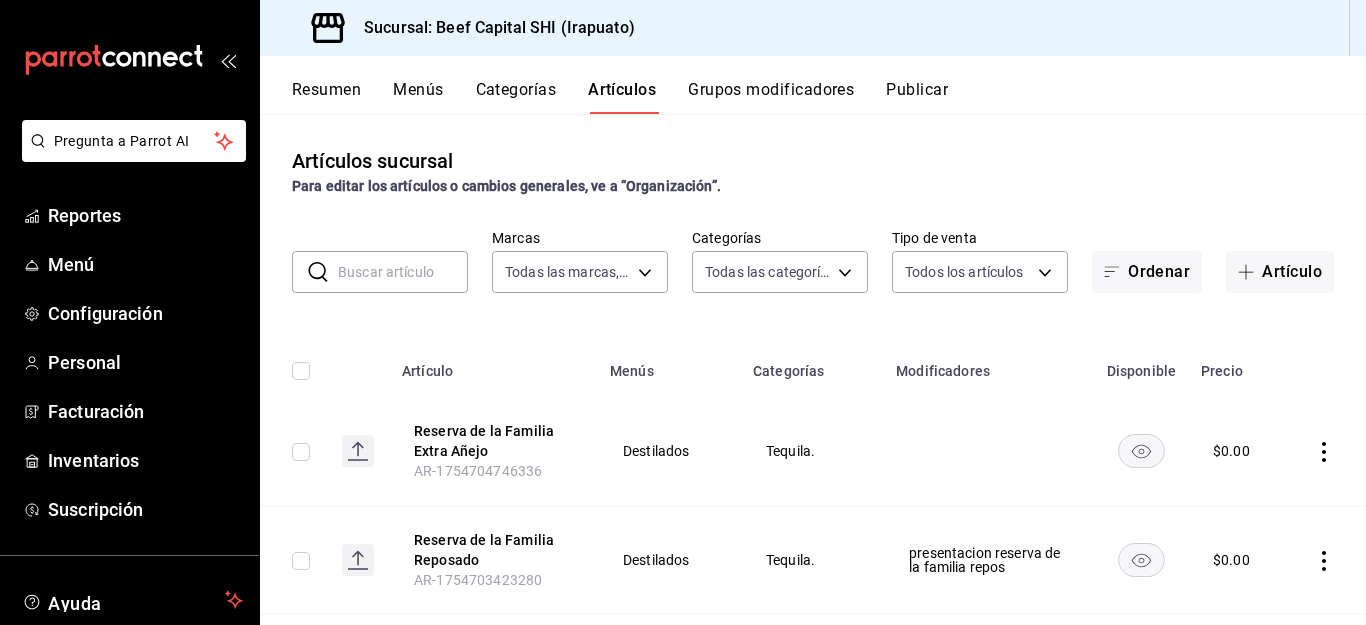 click on "Grupos modificadores" at bounding box center [771, 97] 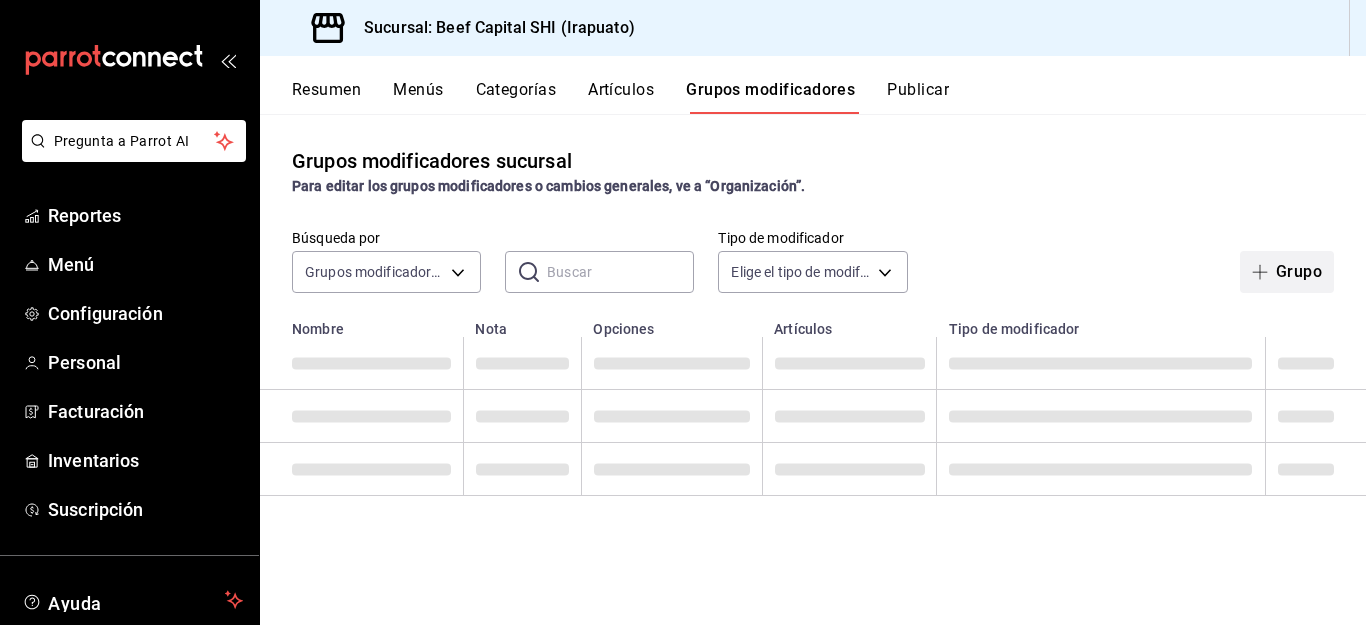 click on "Grupo" at bounding box center (1287, 272) 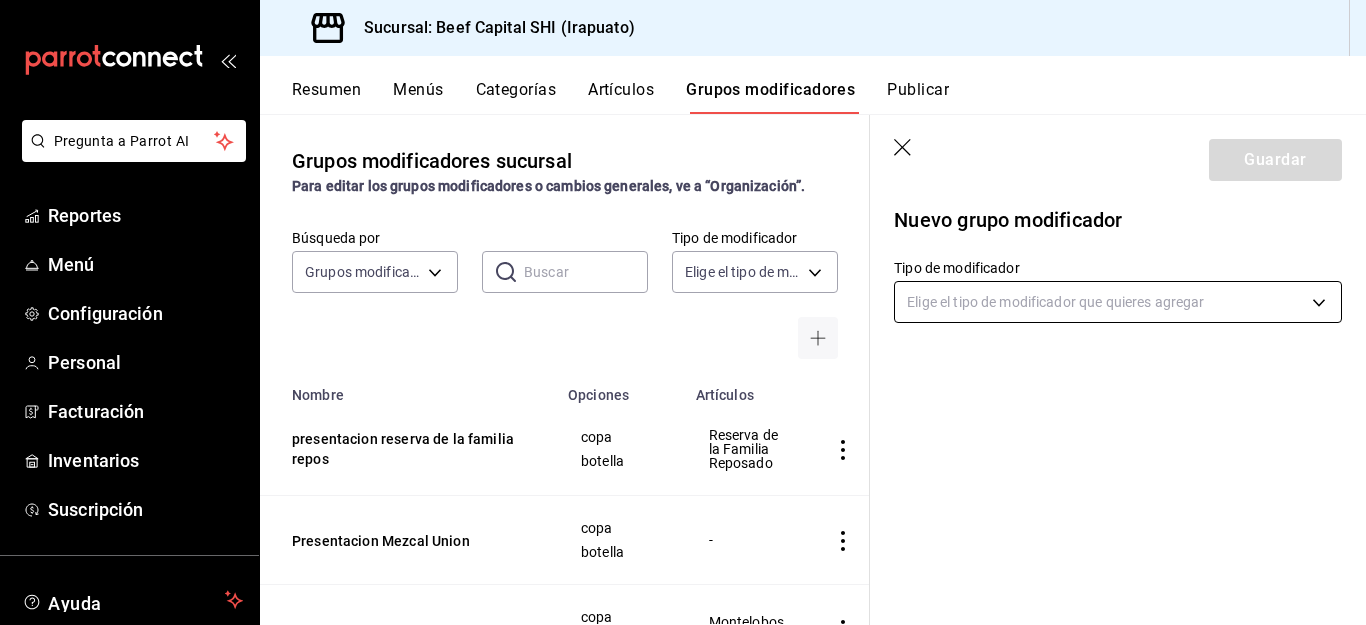 click on "Pregunta a Parrot AI Reportes   Menú   Configuración   Personal   Facturación   Inventarios   Suscripción   Ayuda Recomienda Parrot   [FIRST] [LAST]   Sugerir nueva función   Sucursal: Beef Capital SHI (Irapuato) Resumen Menús Categorías Artículos Grupos modificadores Publicar Grupos modificadores sucursal Para editar los grupos modificadores o cambios generales, ve a “Organización”. Búsqueda por Grupos modificadores GROUP ​ ​ Tipo de modificador Elige el tipo de modificador Nombre Opciones Artículos presentacion reserva de la familia repos copa botella Reserva de la Familia Reposado Presentacion Mezcal Union copa botella - Presentación Montelobos Ensamble copa botella Montelobos Ensamble Presentación Amores Espadin copa botella Amores Espadín Presentación 400 Conejos copa botella 400 Conejos Presentación Los Danzantes Joven copa botella Los Danzantes Joven presentacion 1800 cristalino copa botella 1800 Cristalino presentacion maestro dobel copa botella Maestro Dobel botella 0.5" at bounding box center (683, 312) 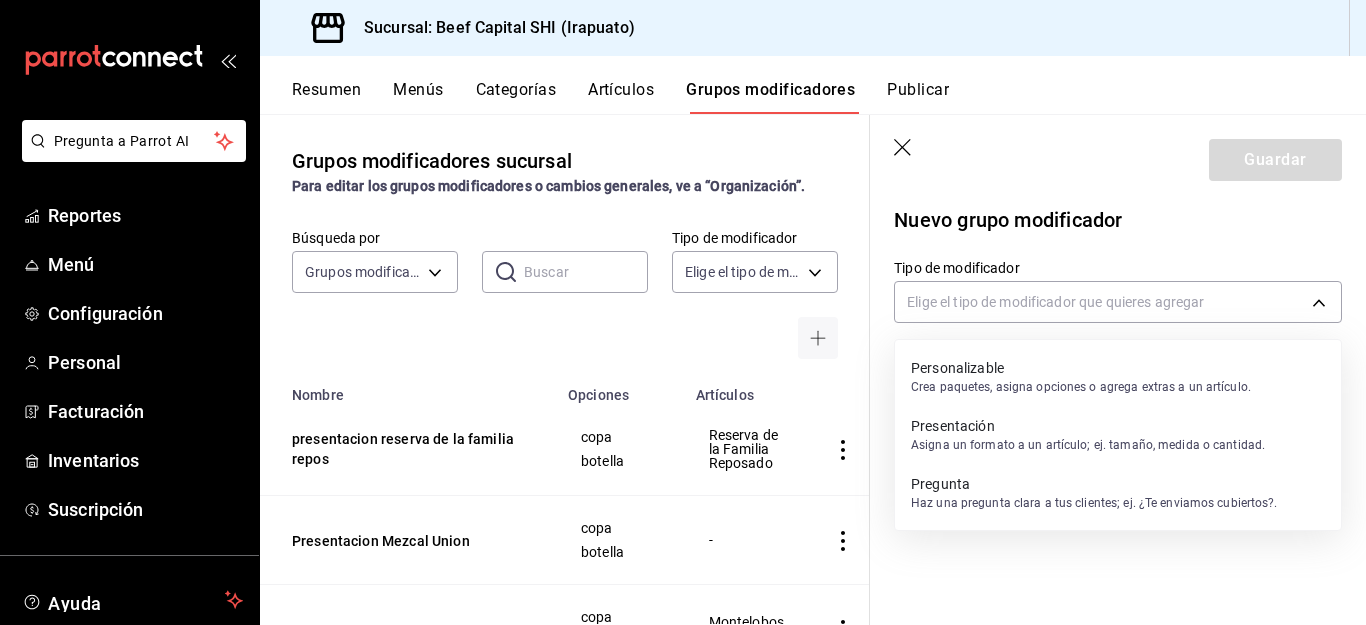 click on "Asigna un formato a un artículo; ej. tamaño, medida o cantidad." at bounding box center (1088, 445) 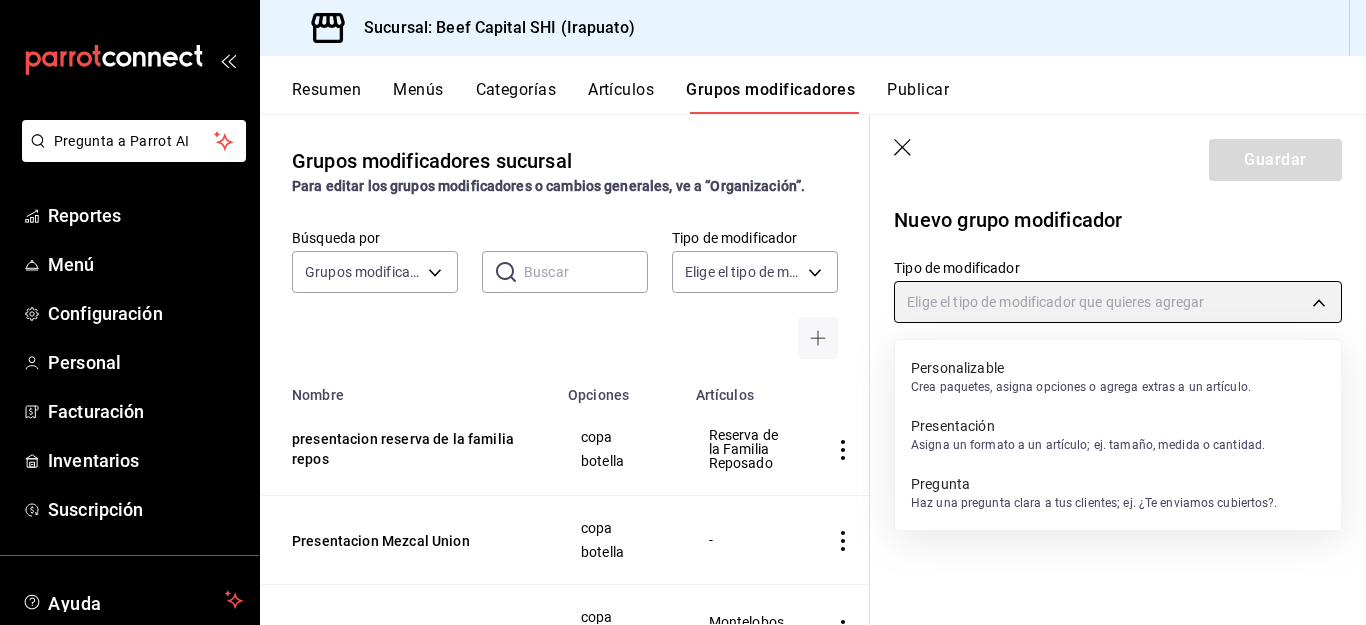 type on "PRESENTATION" 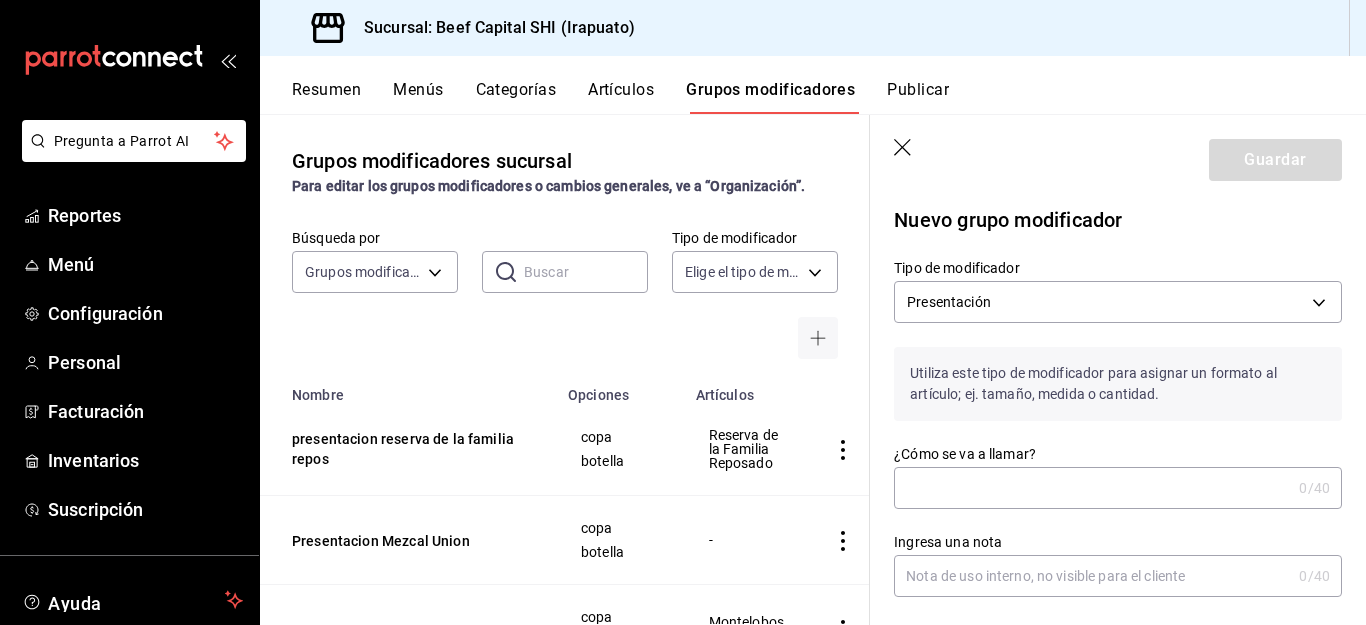 click on "¿Cómo se va a llamar?" at bounding box center (1092, 488) 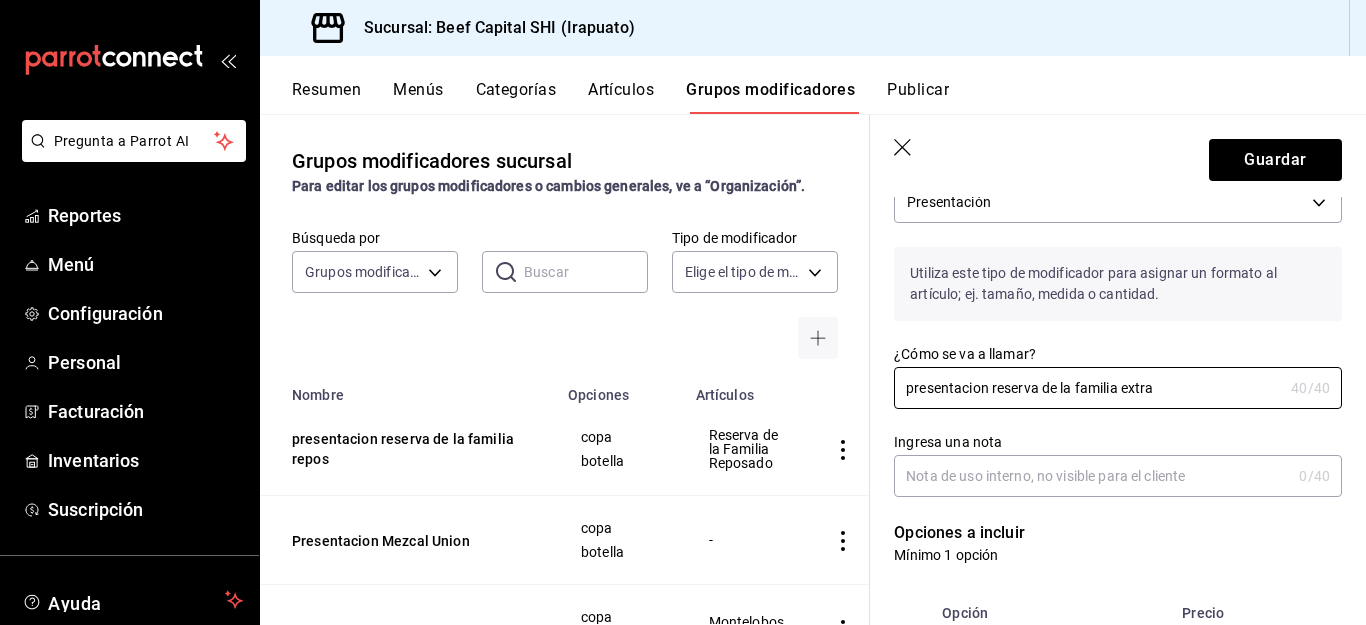 scroll, scrollTop: 200, scrollLeft: 0, axis: vertical 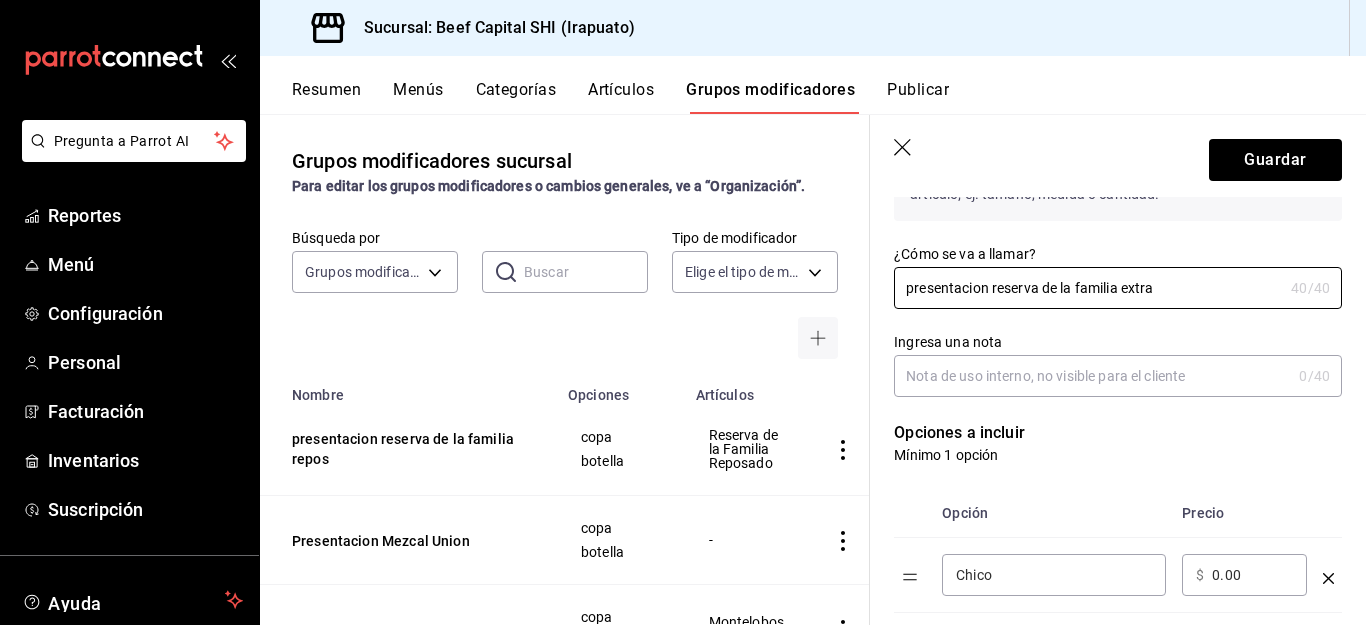 type on "presentacion reserva de la familia extra" 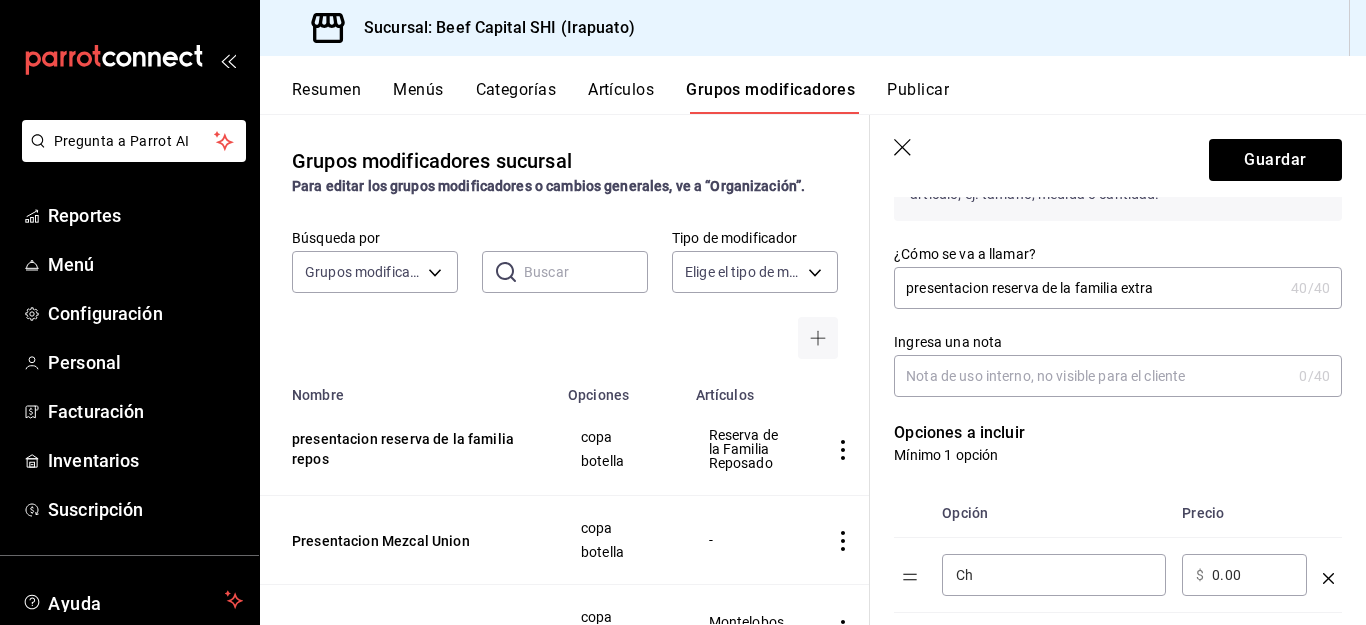 type on "C" 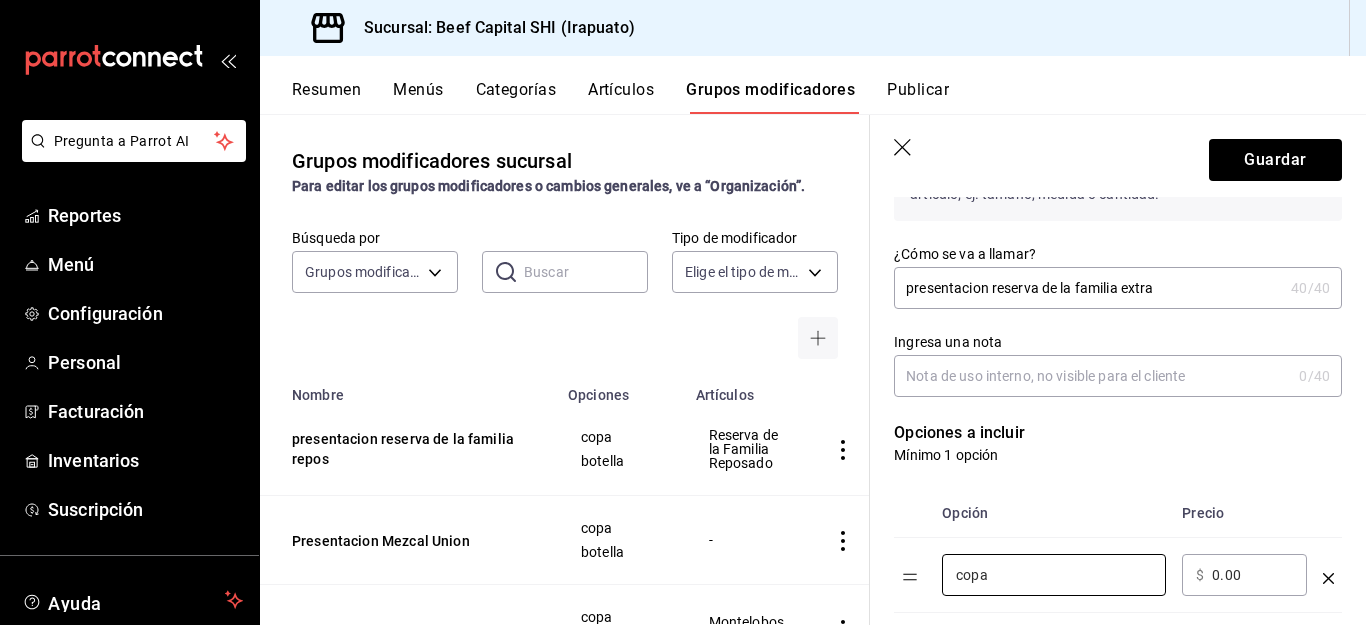 type on "copa" 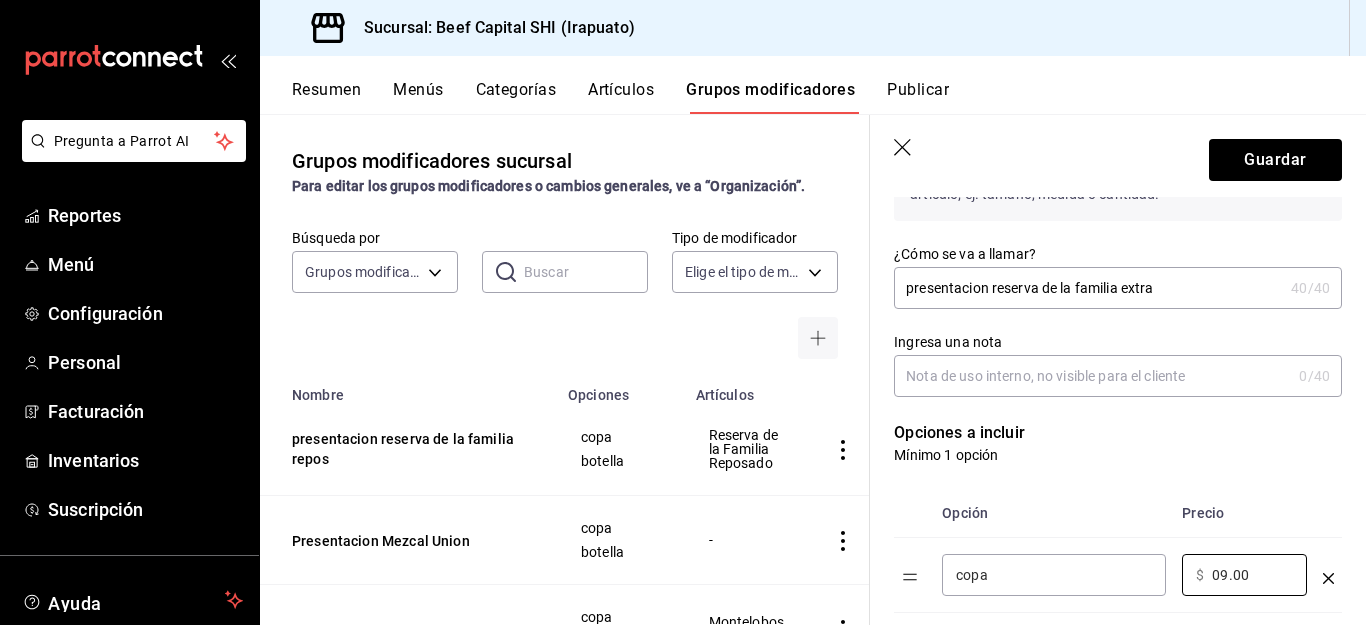 type on "0.00" 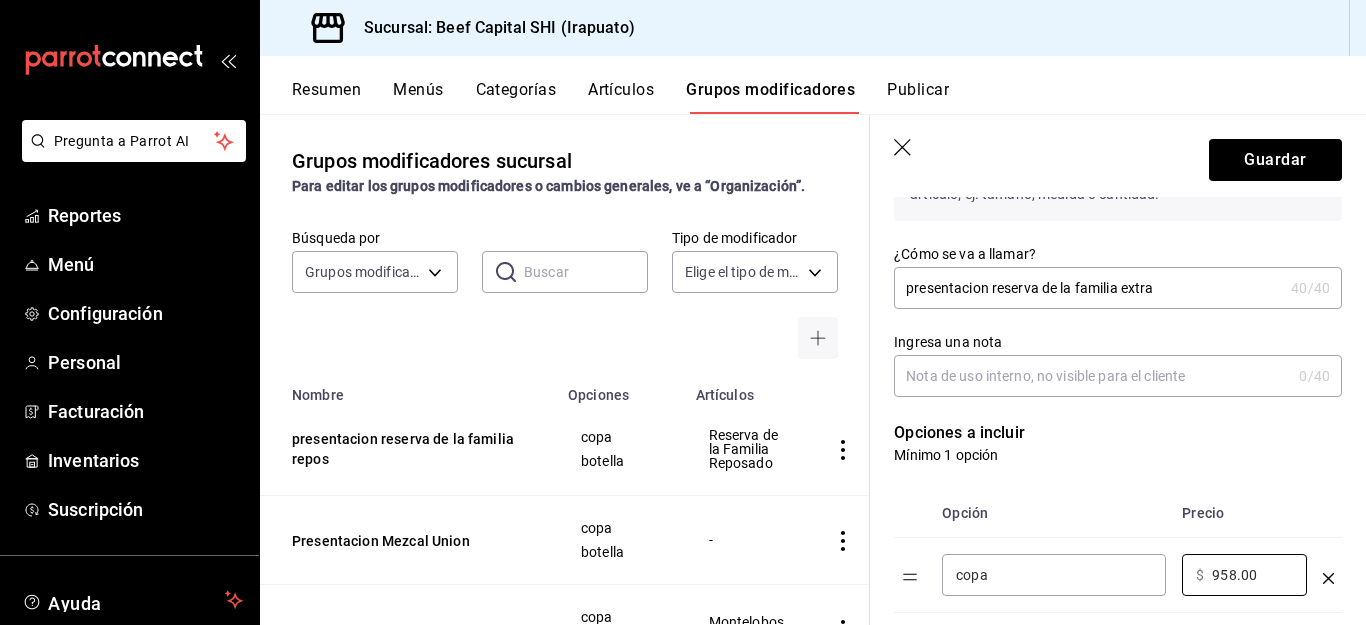 scroll, scrollTop: 300, scrollLeft: 0, axis: vertical 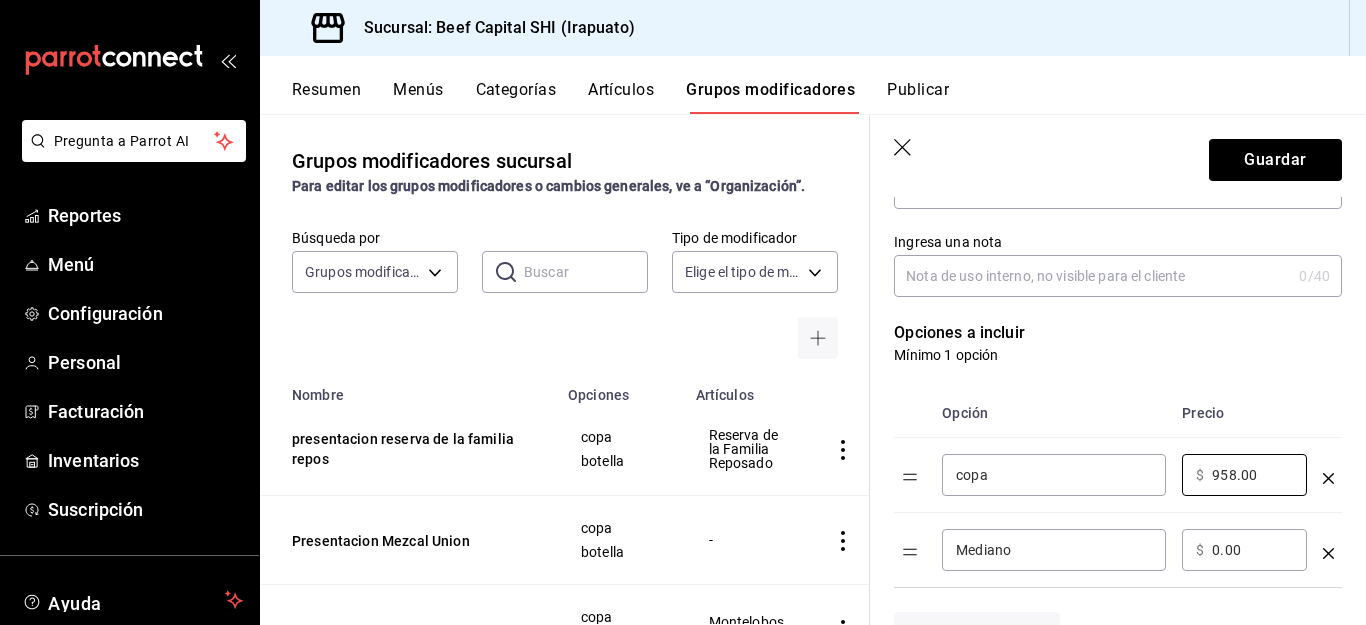 type on "958.00" 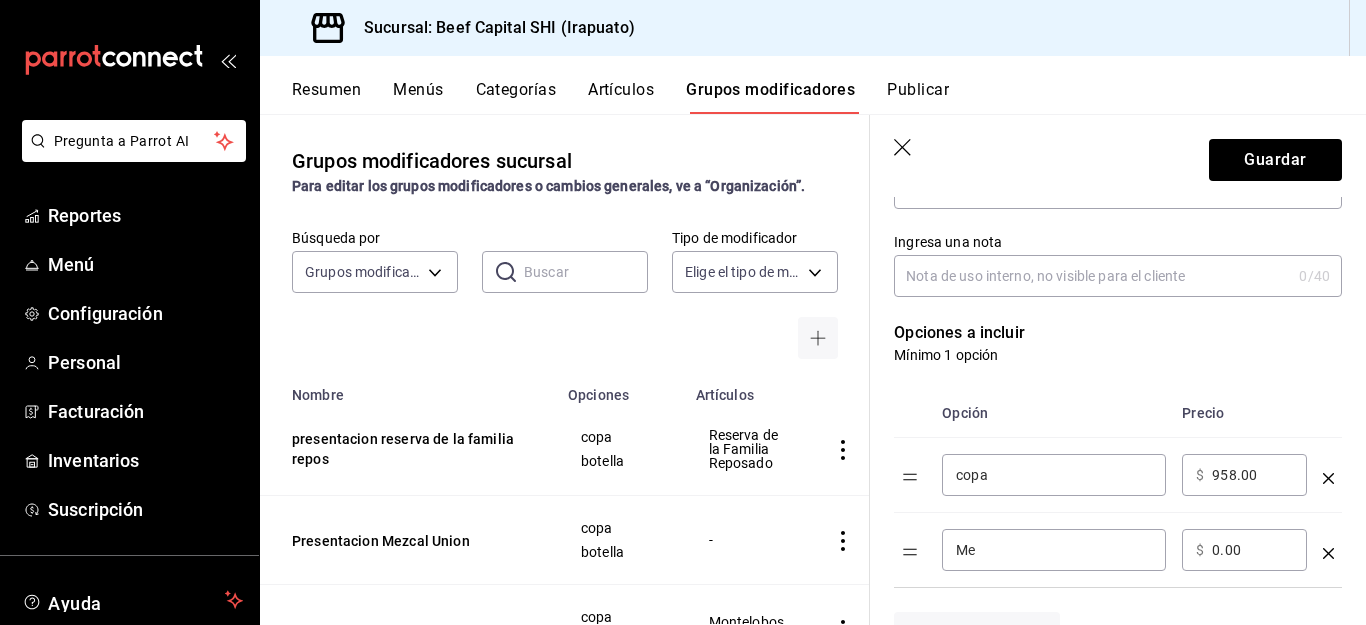 type on "M" 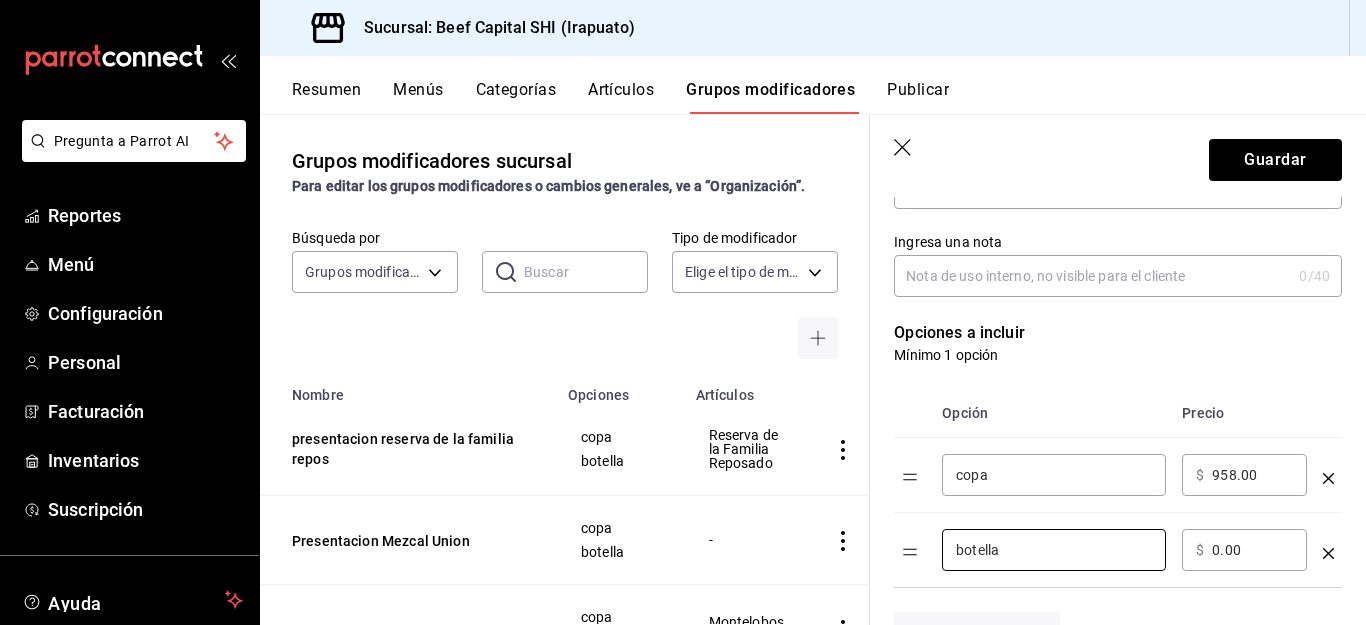 type on "botella" 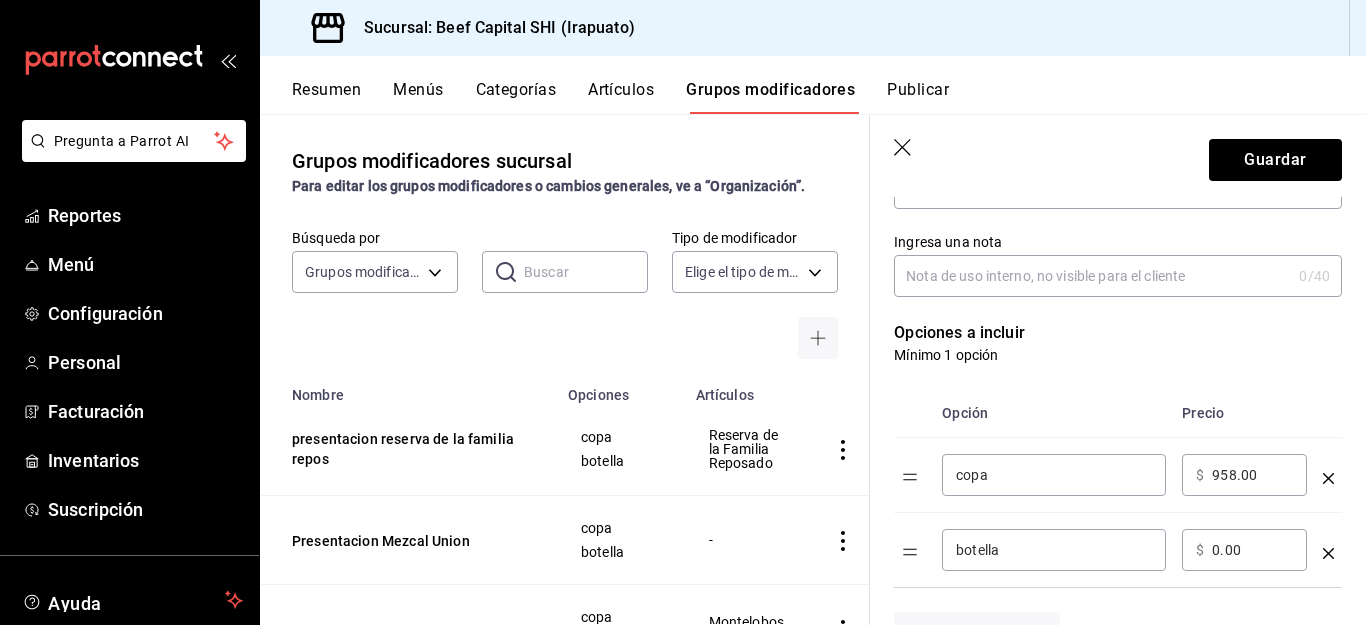 type on "0.00" 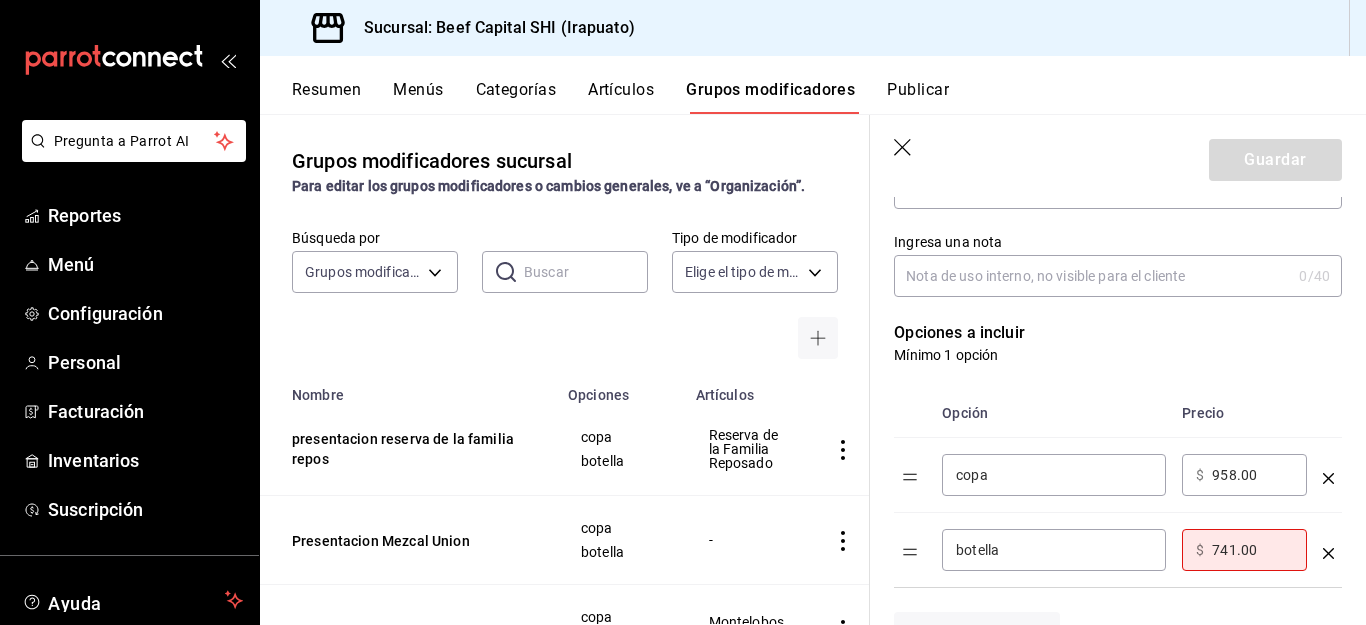 type on "7410.00" 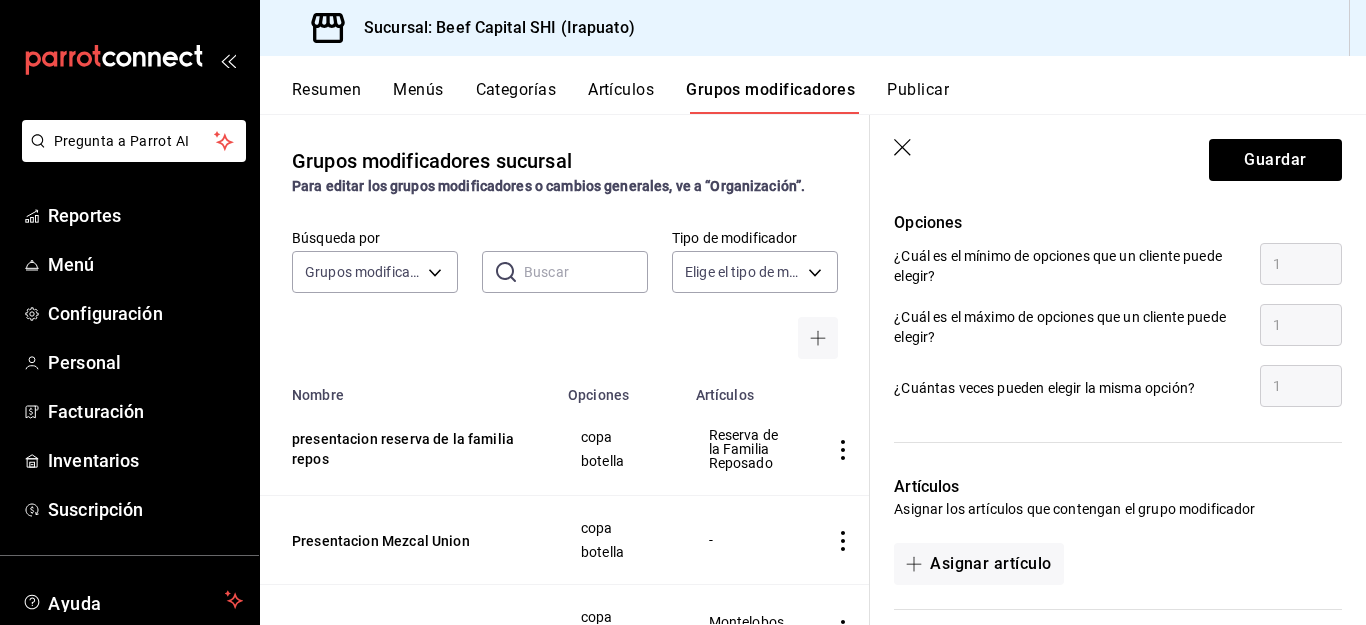 scroll, scrollTop: 1098, scrollLeft: 0, axis: vertical 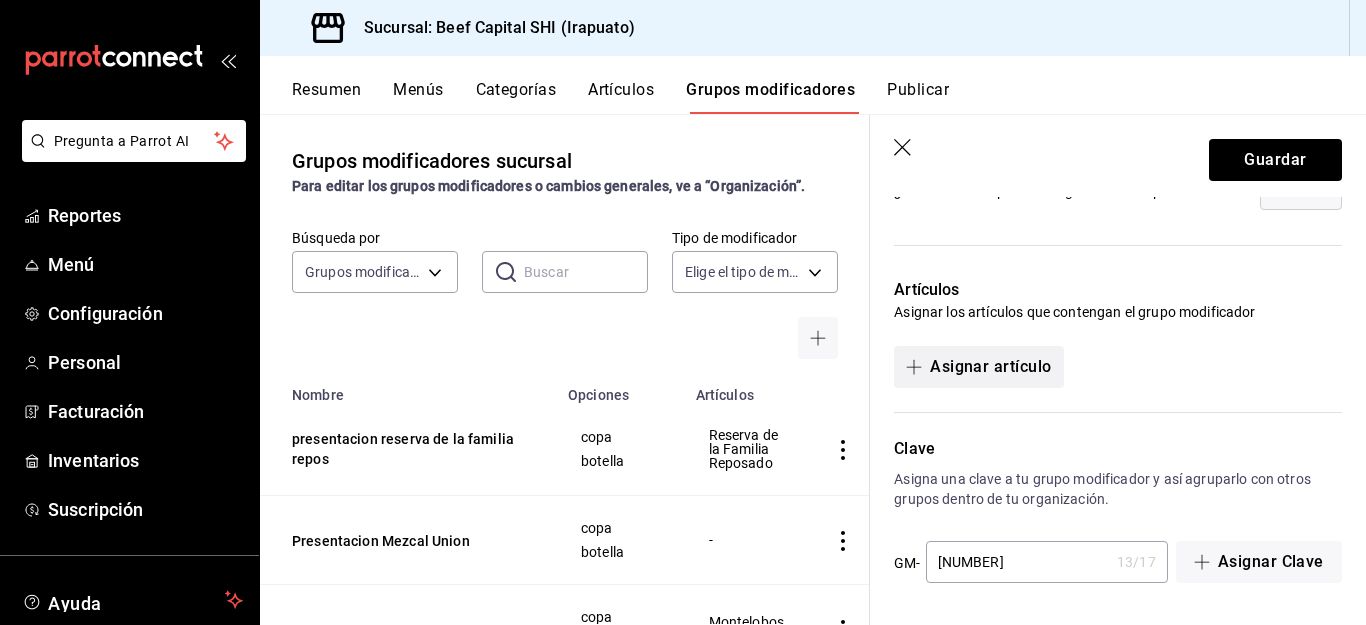 click on "Asignar artículo" at bounding box center (978, 367) 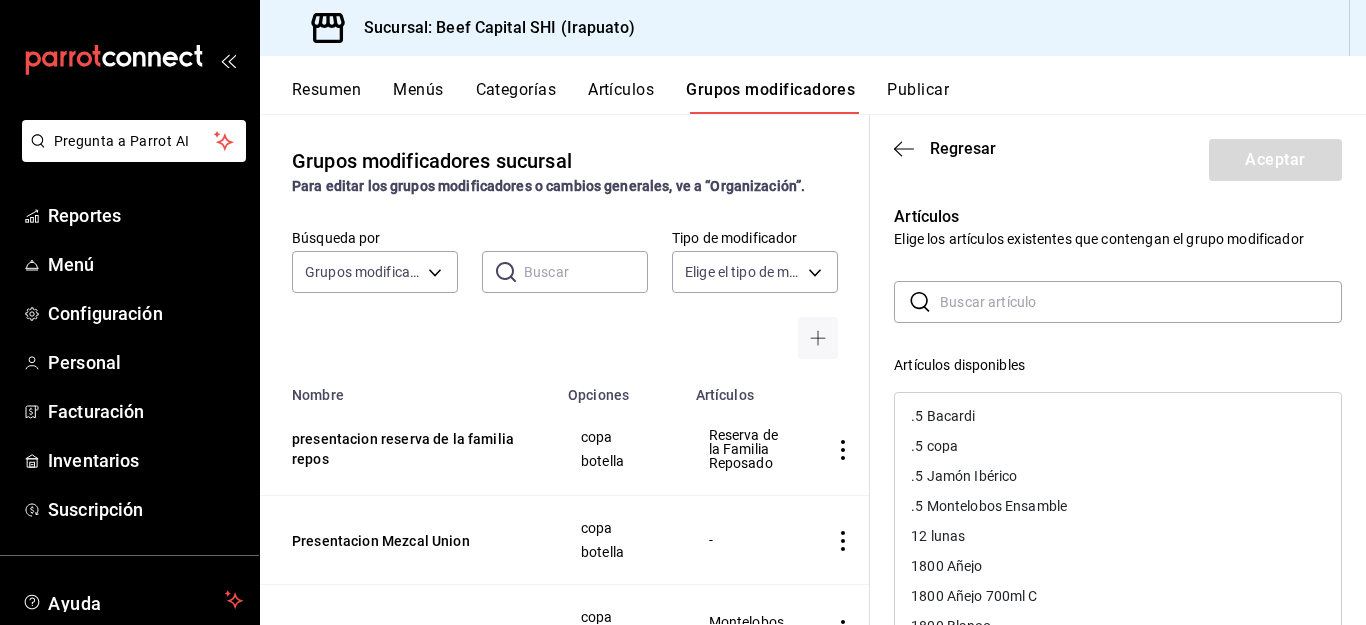 click at bounding box center [1141, 302] 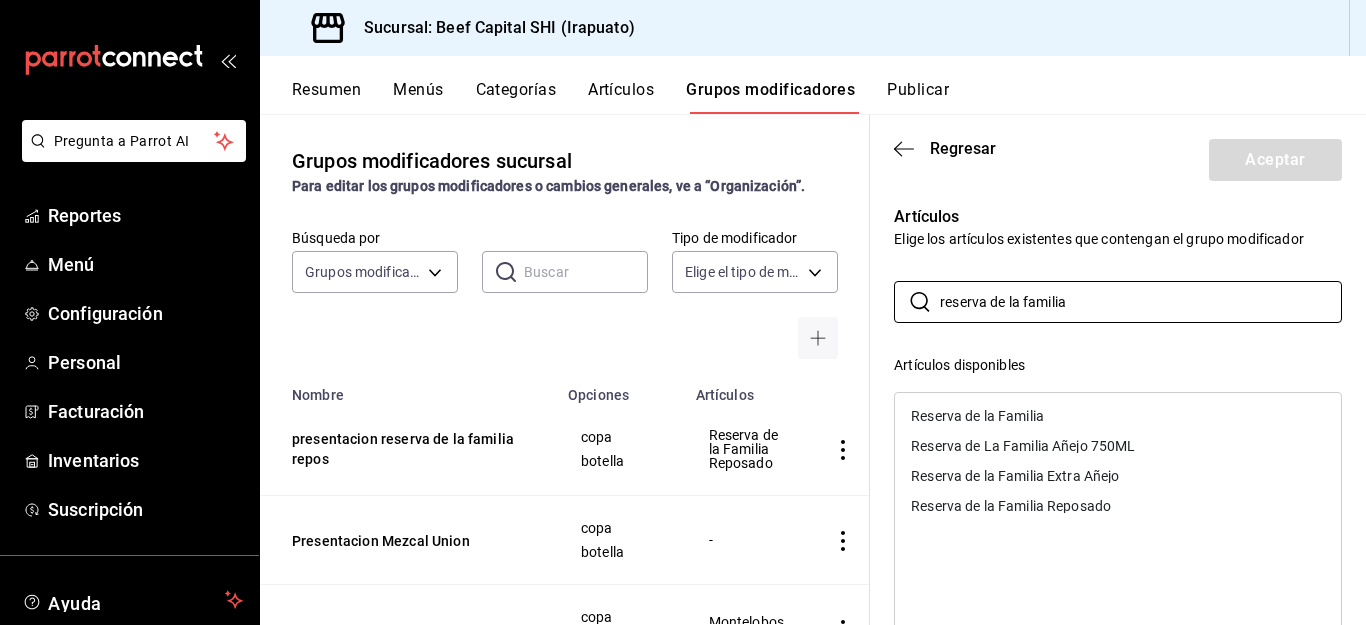 type on "reserva de la familia" 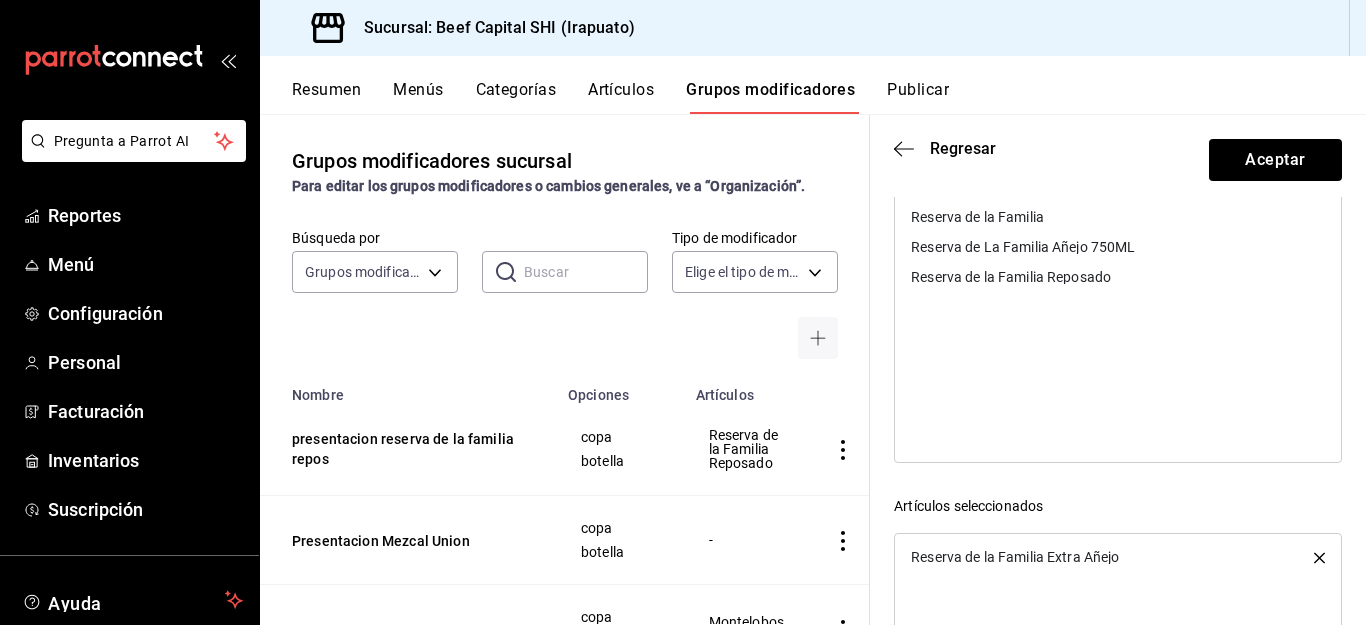 scroll, scrollTop: 200, scrollLeft: 0, axis: vertical 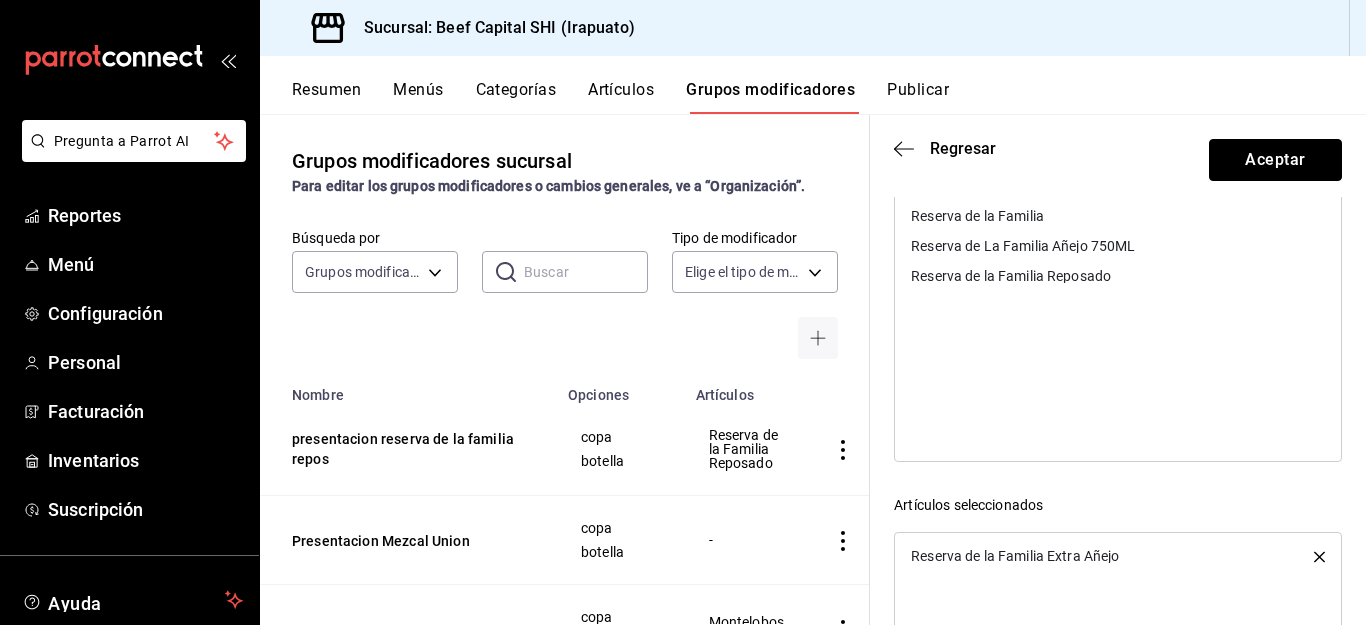 click on "Aceptar" at bounding box center [1275, 160] 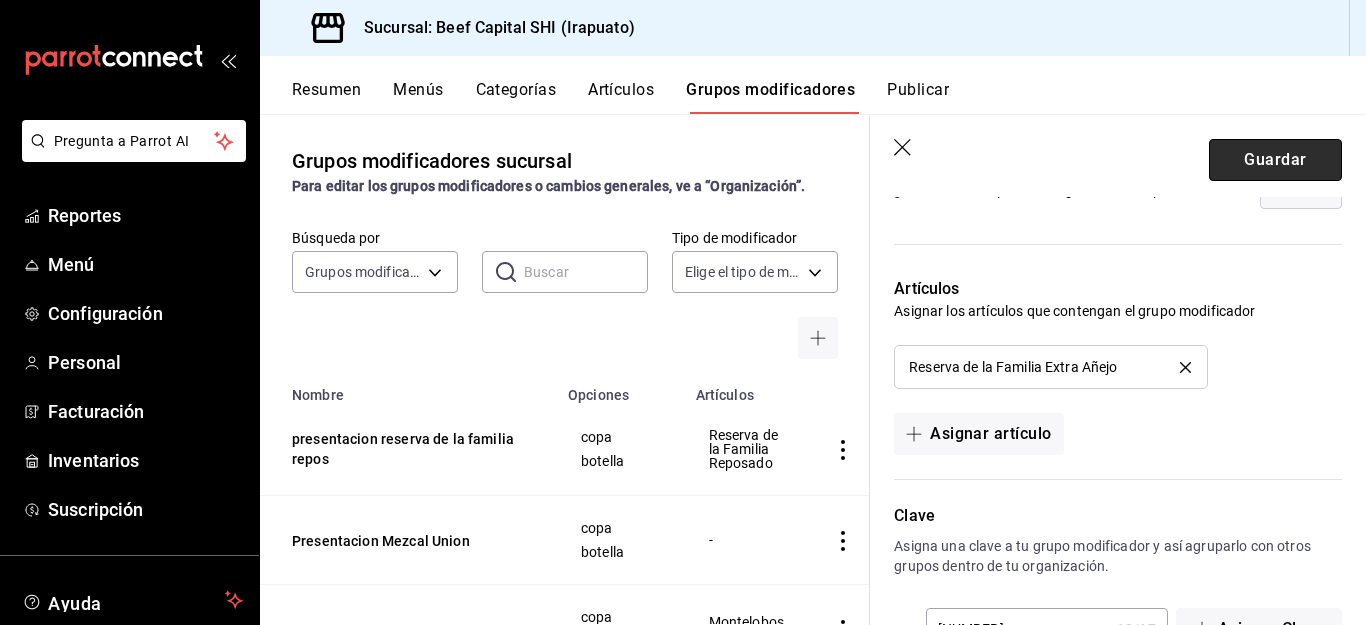 click on "Guardar" at bounding box center [1275, 160] 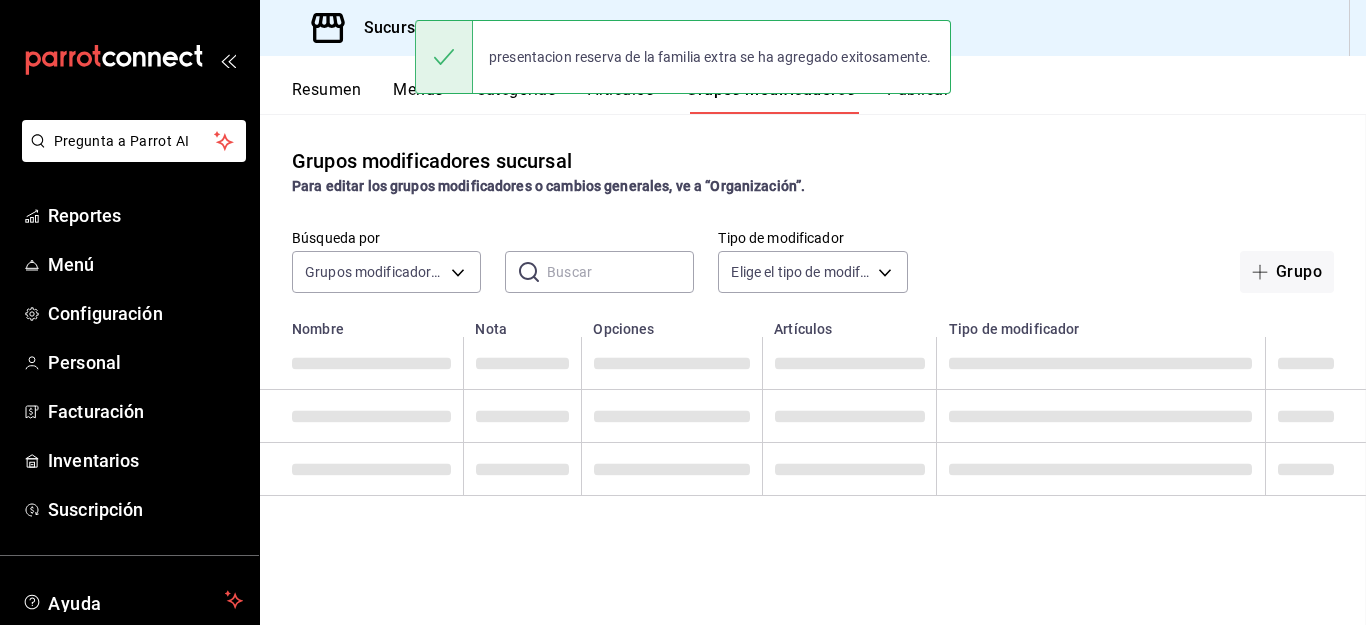 scroll, scrollTop: 0, scrollLeft: 0, axis: both 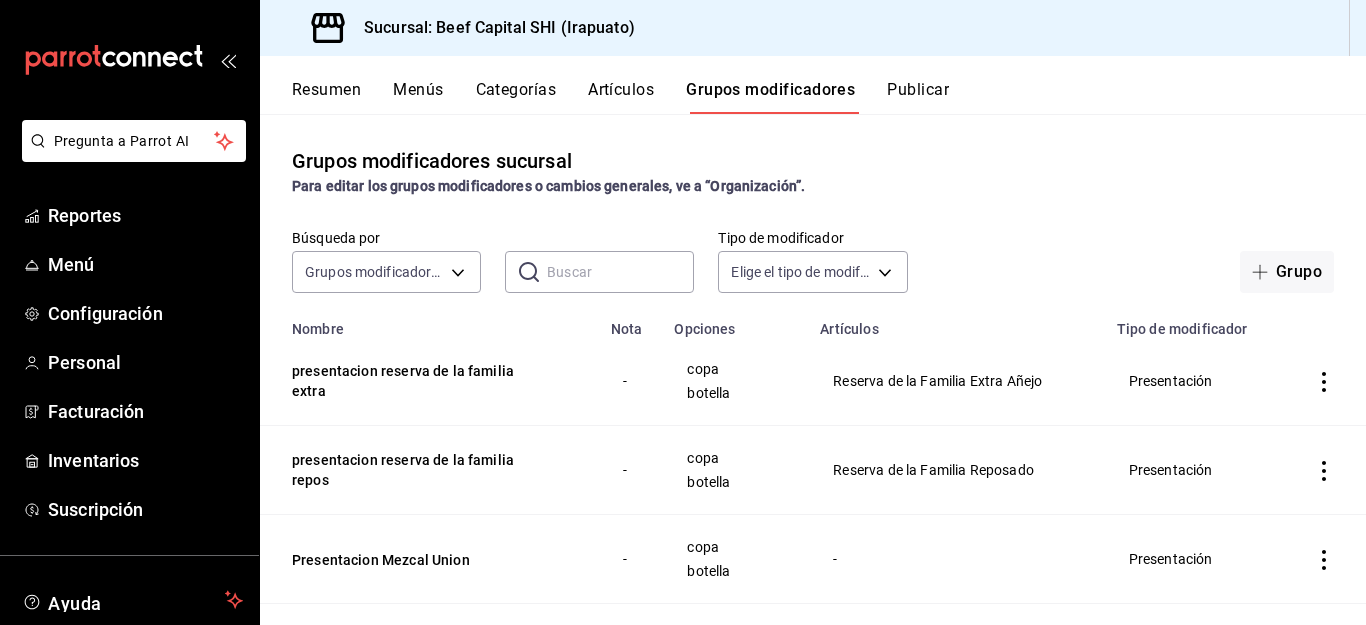 click on "Artículos" at bounding box center [621, 97] 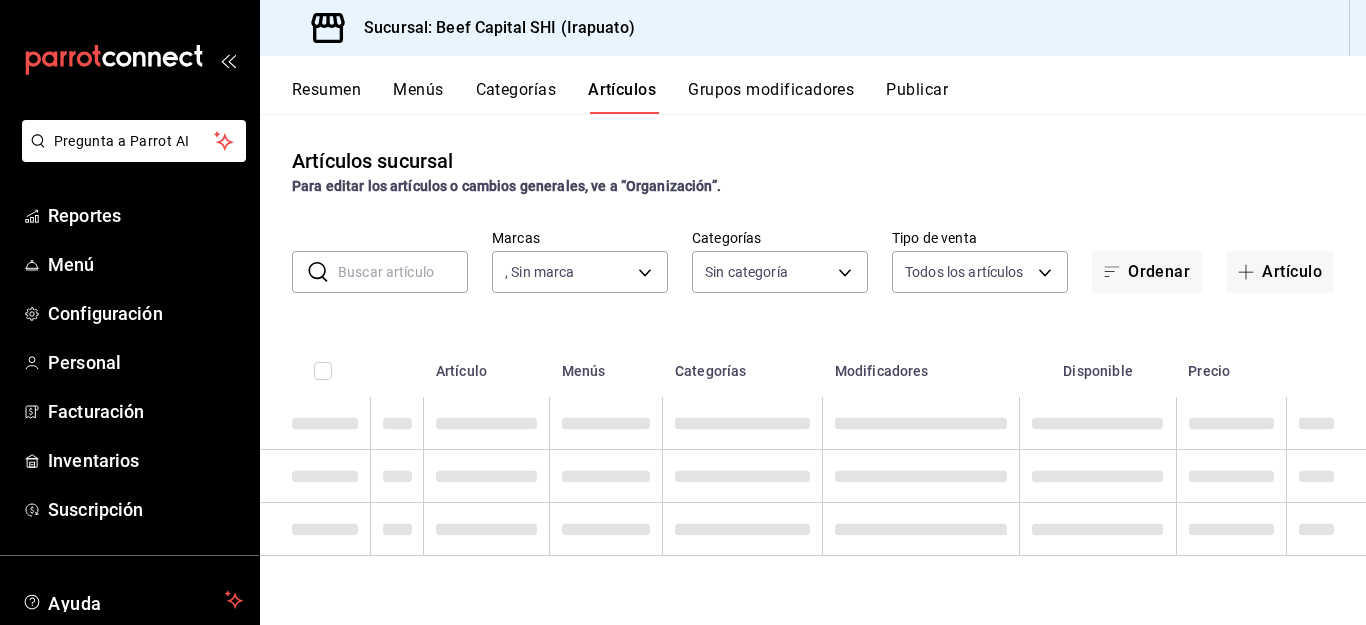 type on "605647f7-5ddc-403a-84da-aa3c8a25865f" 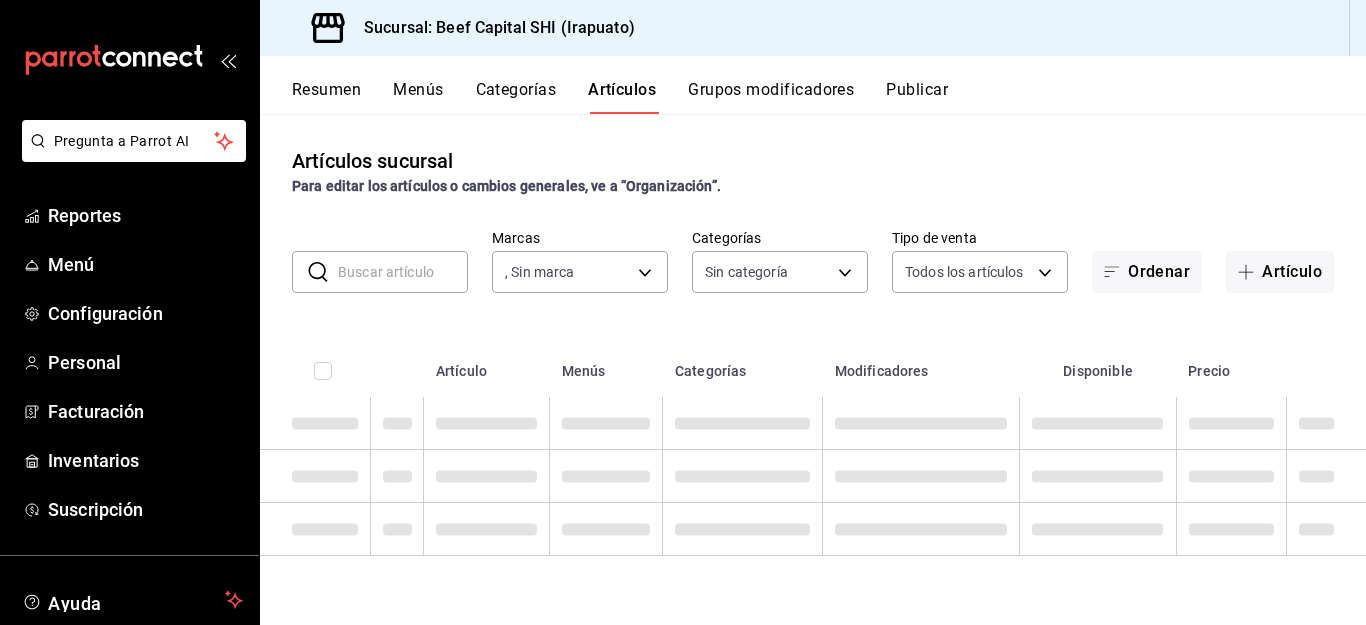 type 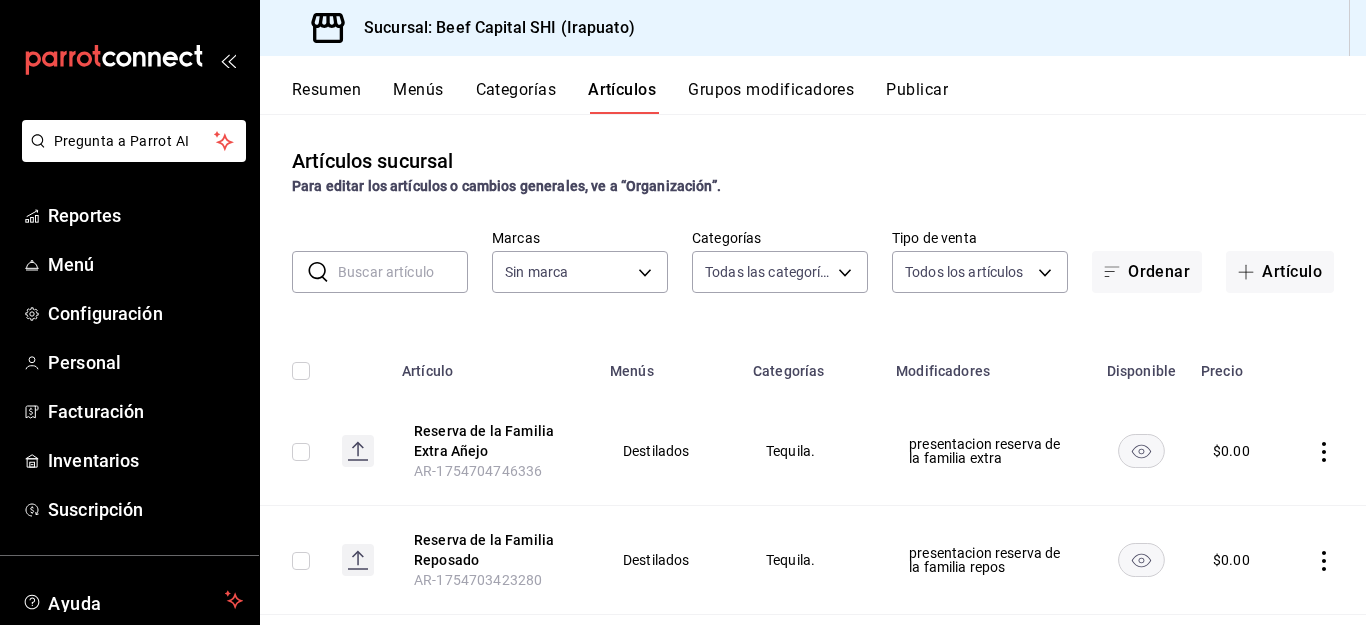 type on "230c4a31-dbb7-4585-b22f-1c5c36cb302b,19d1c6a5-4e01-4bbd-af12-f5acee8fbe0d,5710f986-51b4-43bd-8c79-b655f055f127,add07562-8d05-4785-a2e5-d563d7824e6a,2310d169-38da-49f4-afae-9baf331824d4,c1b39be9-fc16-435a-bed4-7914f0f9ecf4,5accff15-a2b6-450e-933b-21f2d85de5fa,746b9459-d29d-4144-b0b2-31e451dece40,bd086e43-5b7e-4af3-bcd2-5e4de1799ad8,5aaa2e03-870a-4139-a5ee-c0adf652e721,b9d03865-b415-493f-a2ea-e4353c441588,3c7d2ad2-1d43-4c0a-865e-ca5f70957830,f23f0945-c331-47c3-a78d-c8adfdb22f29,70fc7f8b-7193-4205-9978-c70e370b88ec,15fc0098-a8a6-4625-ad8b-91a15c1bbf05,a2cfab74-379c-4389-8d06-b32e88edb388,c5d70b27-e86d-4c7d-a5f3-dfc541fd6873,f88518ab-b853-4dd6-aa6c-53ca66c6ccf4,8828723a-0015-47f9-bab0-107c99beb256,8ec04016-420a-44a2-b3e3-785083b6f673,318d6cbe-7b2b-4a39-a82d-239c927cd86f,48f7fb61-45c2-42d0-b0ba-021fa4206c9a,c0e257bc-c66b-4af4-bb53-edede752b9d2,13358f1b-fc32-4a6c-b044-12be6e04d9e6,03cf777b-250c-4d50-8c5f-234c926fe296,0d09ec44-93f8-4950-a2ba-8b5bbde65602,160f20af-4788-4aa6-9e10-564924ebade7,366aa65f-dcae-4592-b26... [PHONE]" 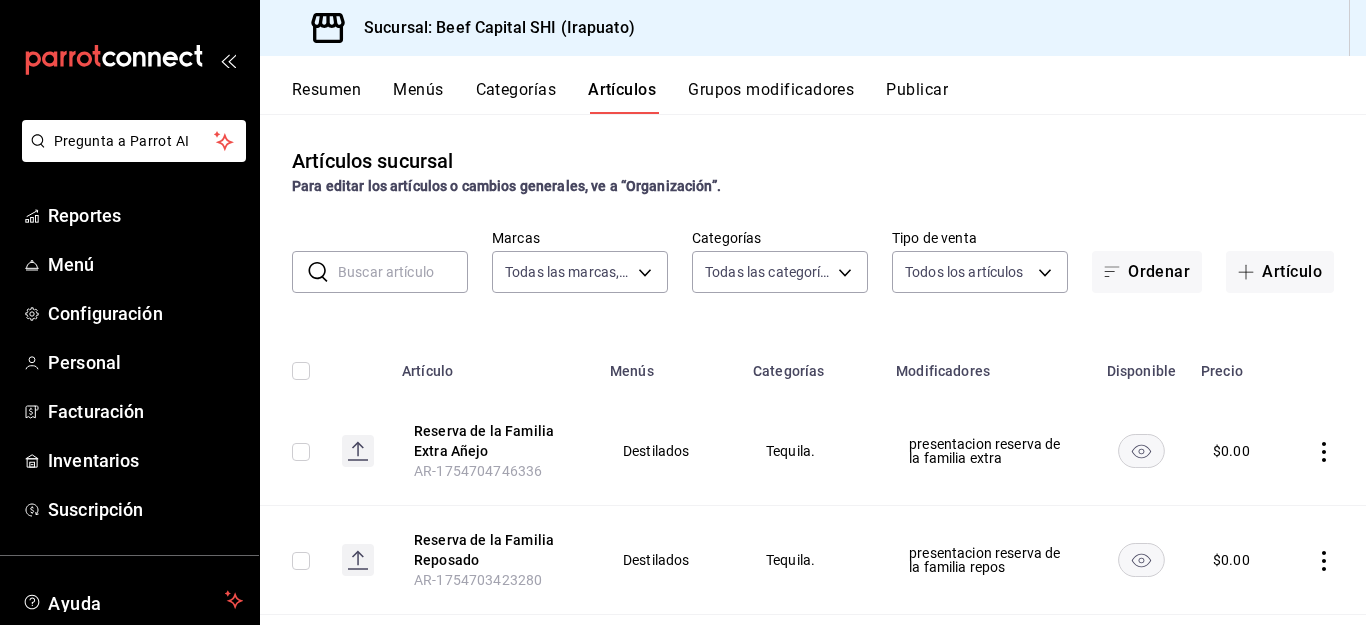 type on "605647f7-5ddc-403a-84da-aa3c8a25865f" 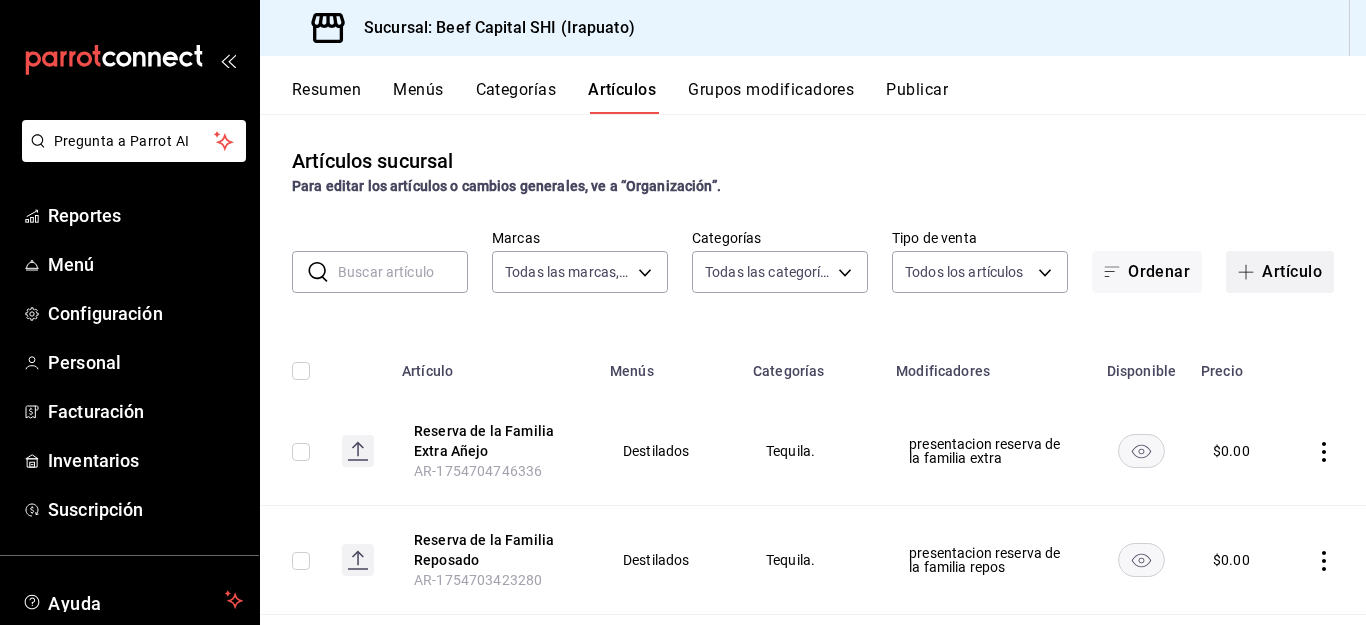 click on "Artículo" at bounding box center (1280, 272) 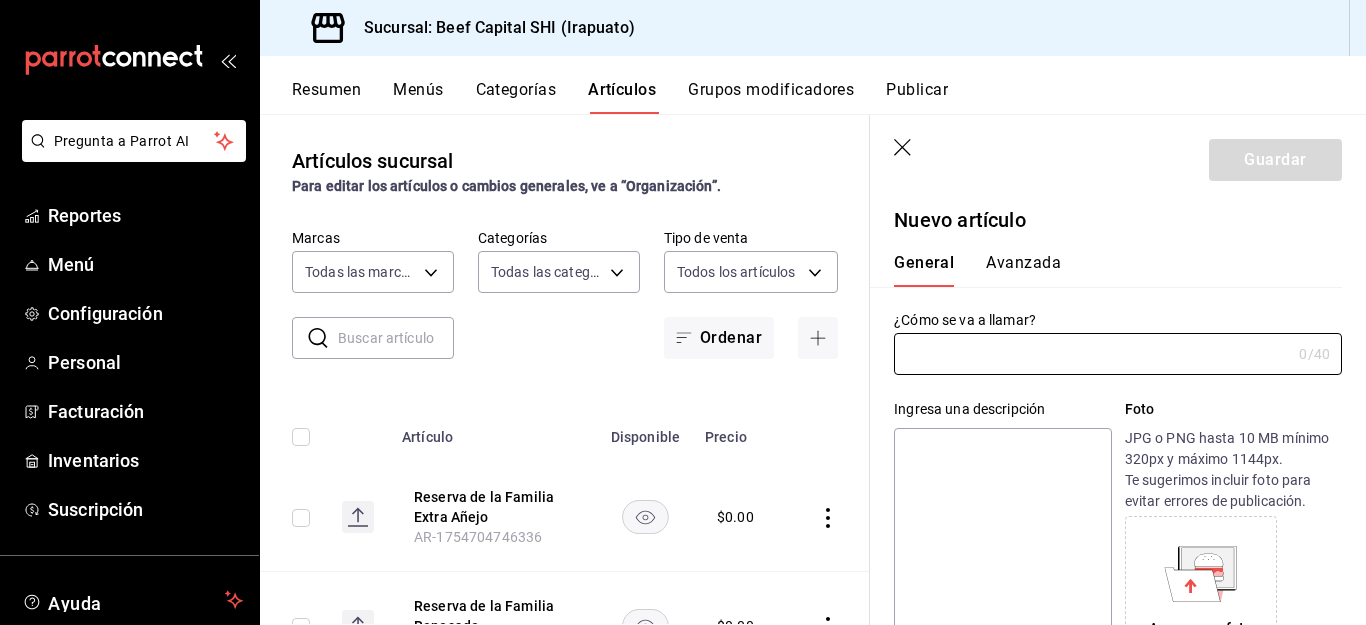 type on "AR-1754705176802" 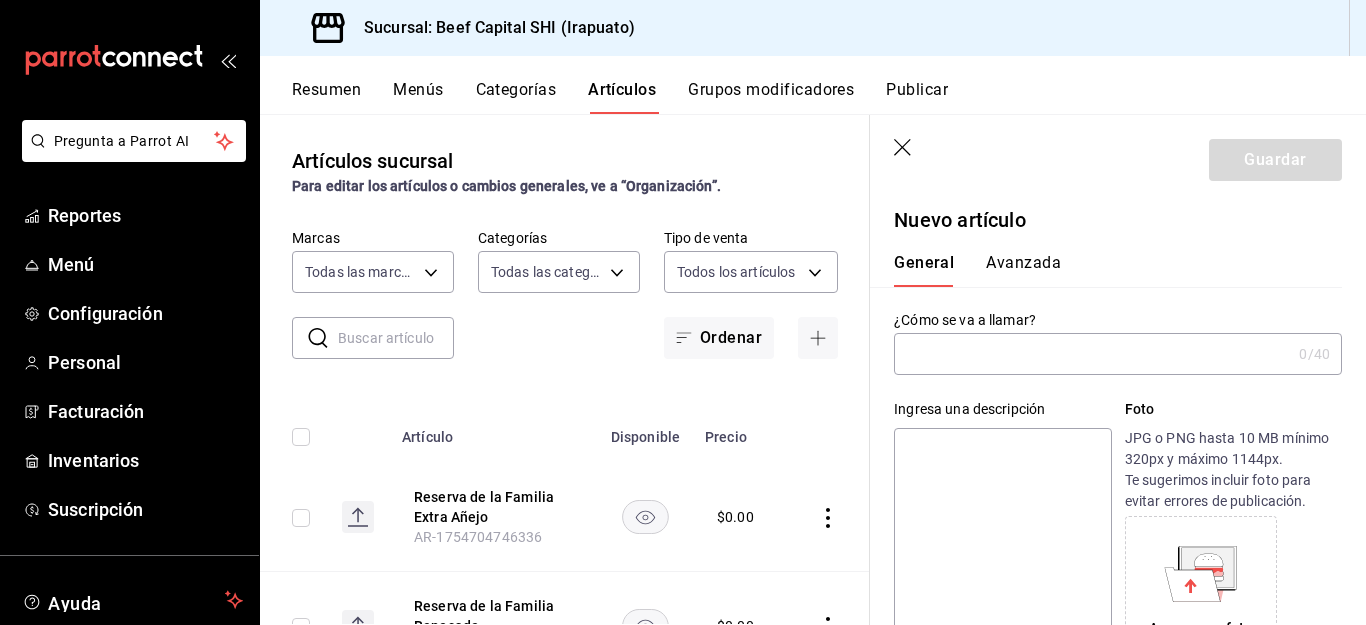 click at bounding box center (1092, 354) 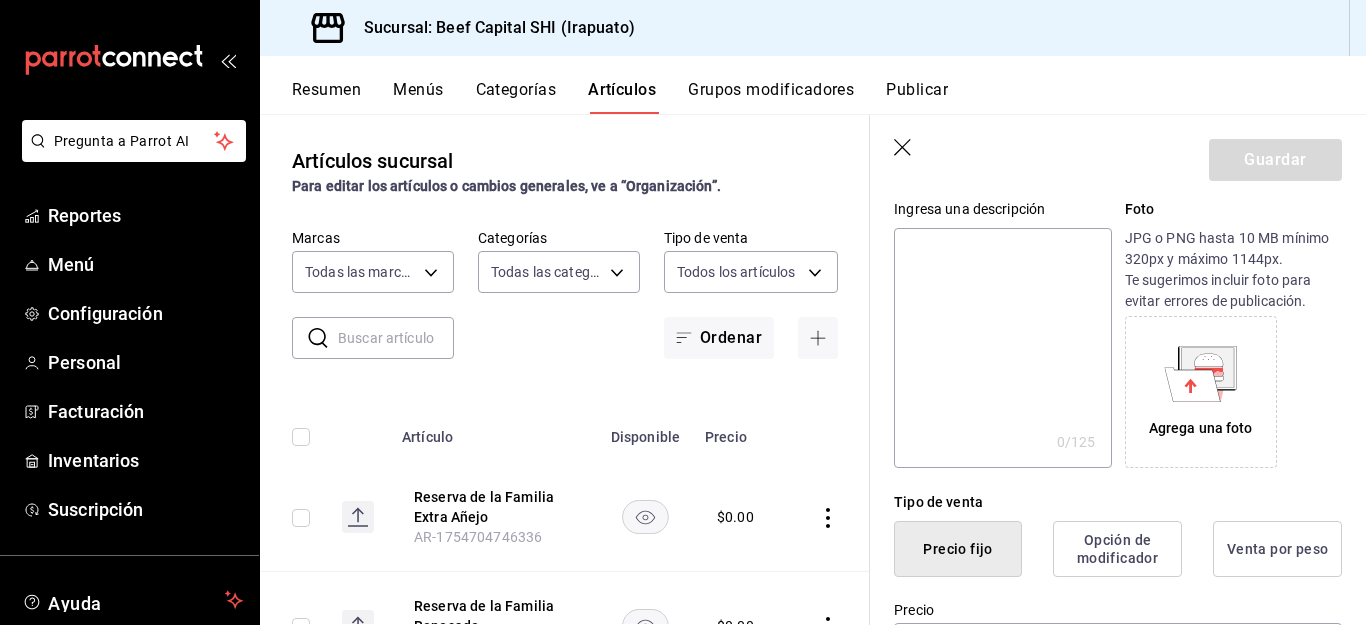 scroll, scrollTop: 300, scrollLeft: 0, axis: vertical 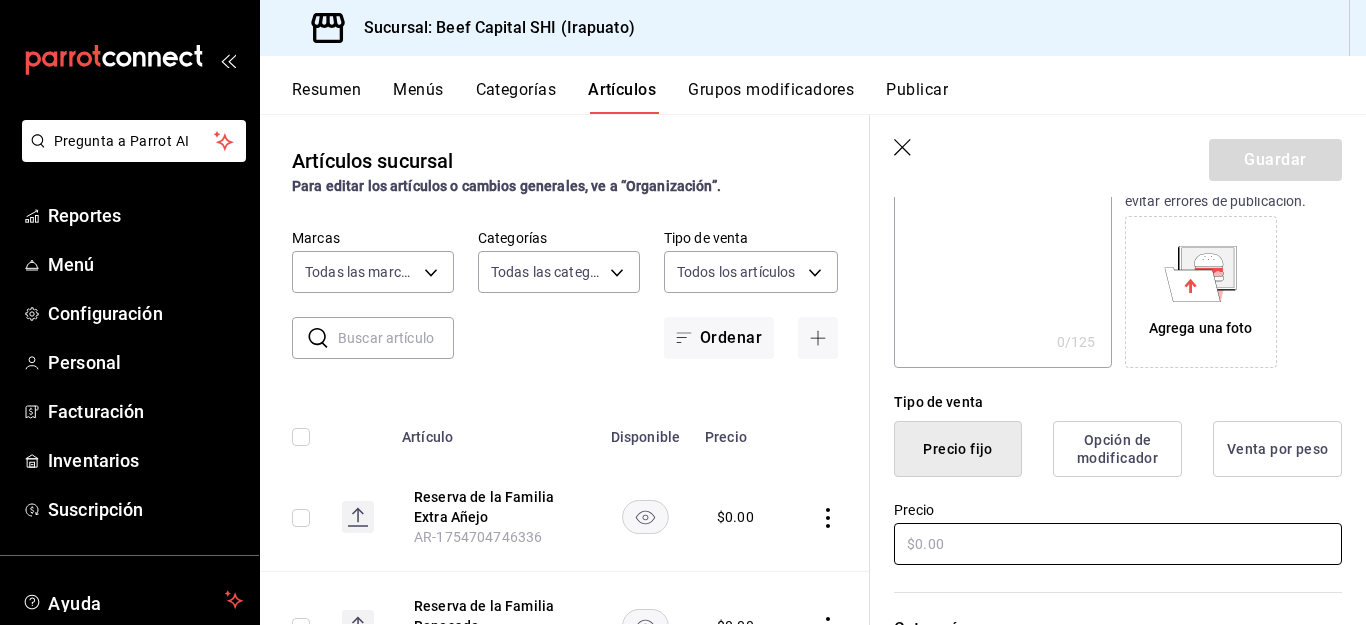 type on "[FIRST] [LAST]" 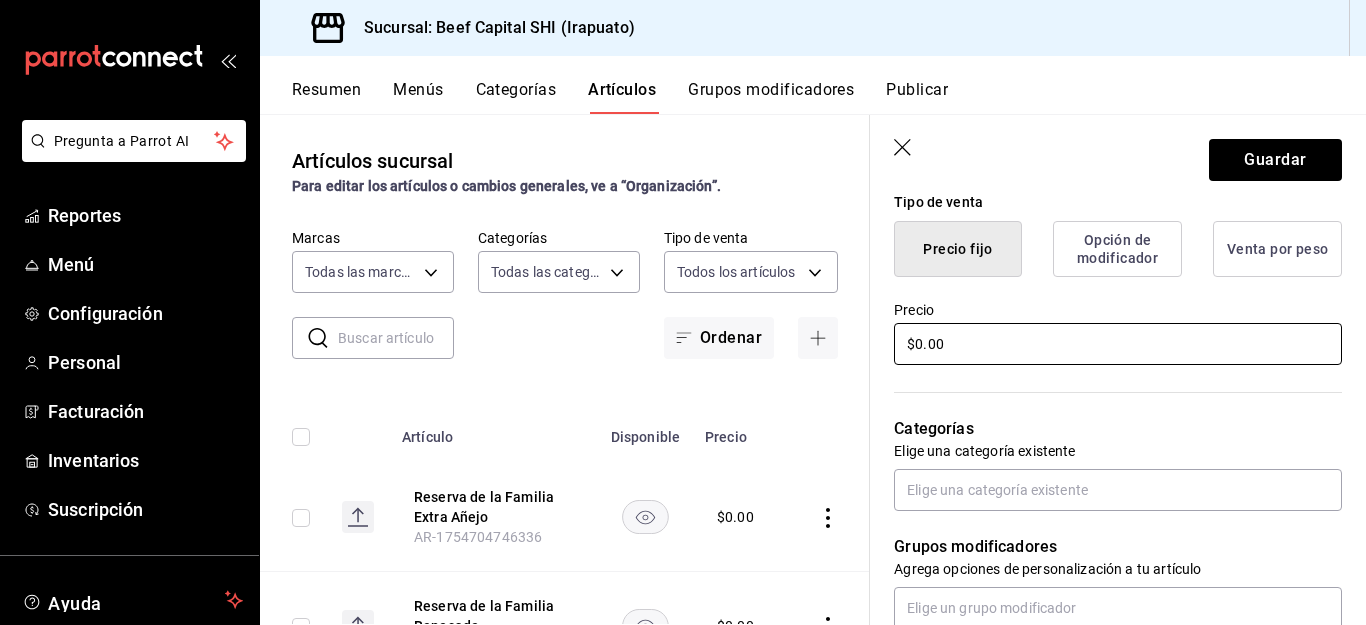 scroll, scrollTop: 600, scrollLeft: 0, axis: vertical 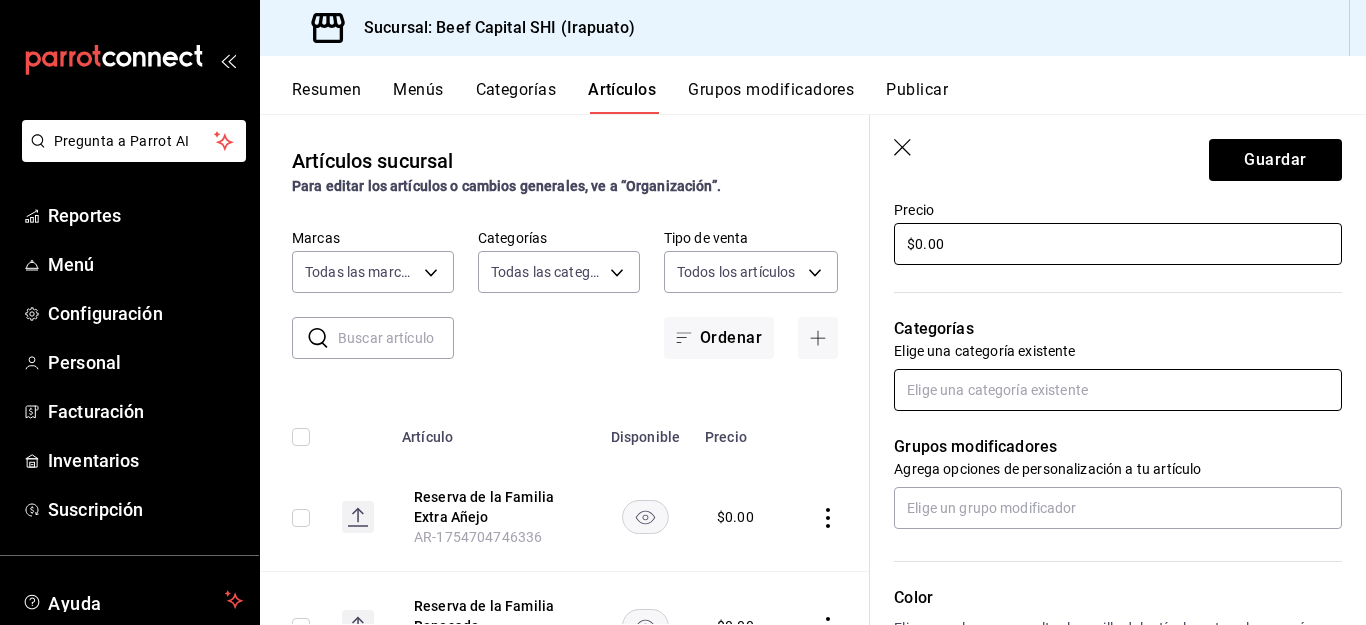 type on "$0.00" 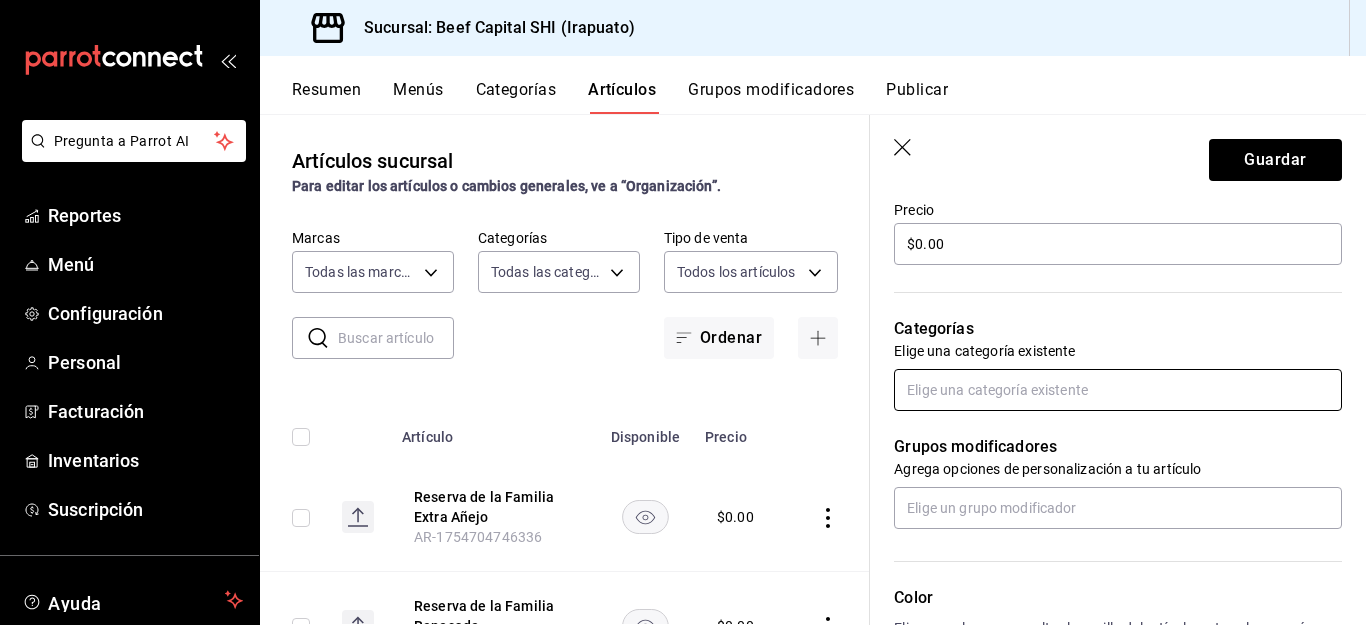 click at bounding box center [1118, 390] 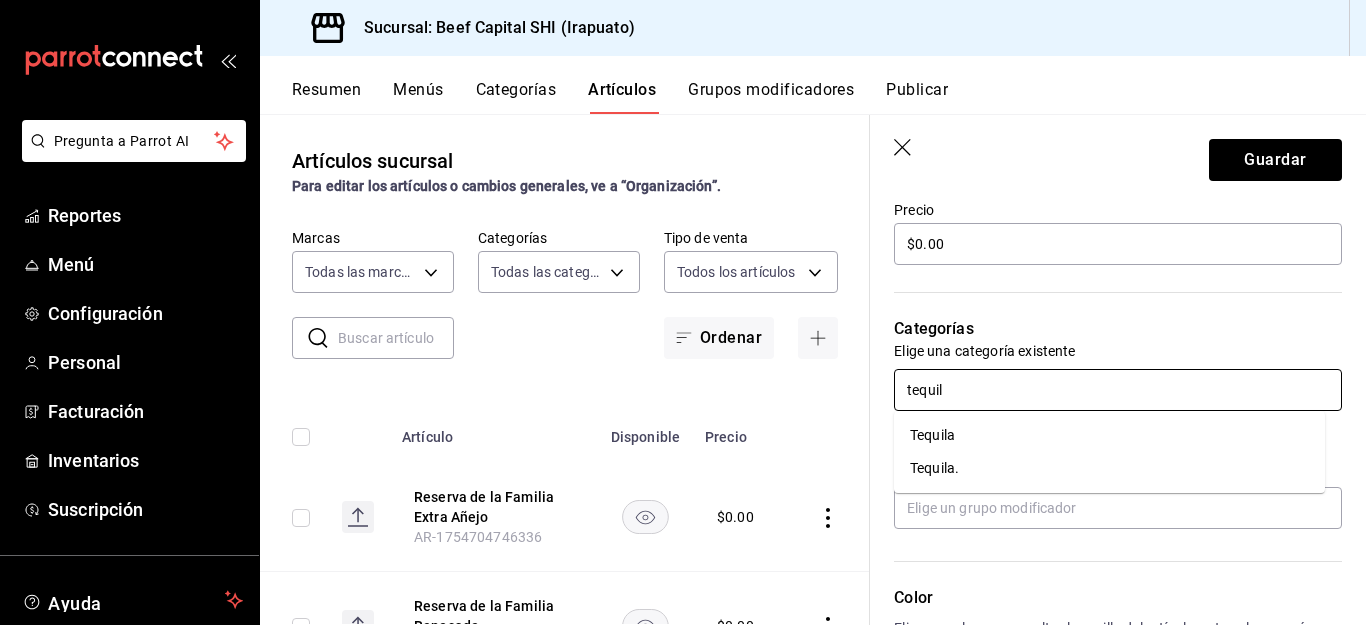 type on "tequila" 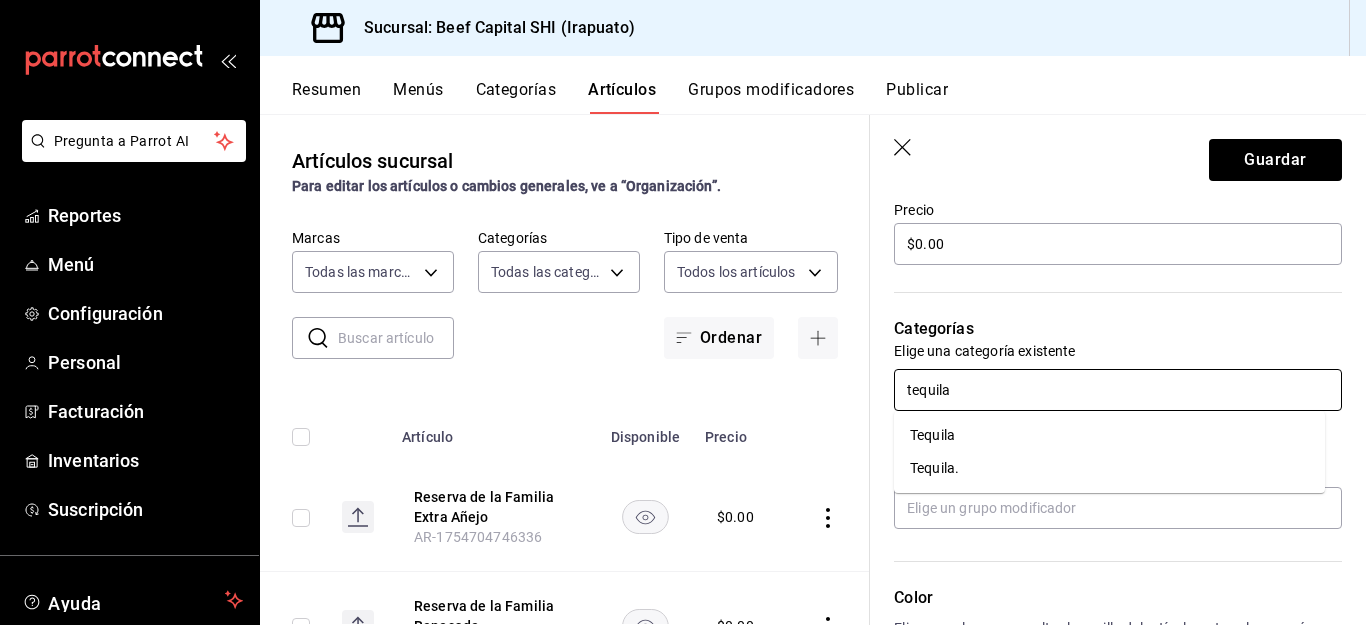 click on "Tequila." at bounding box center [1109, 468] 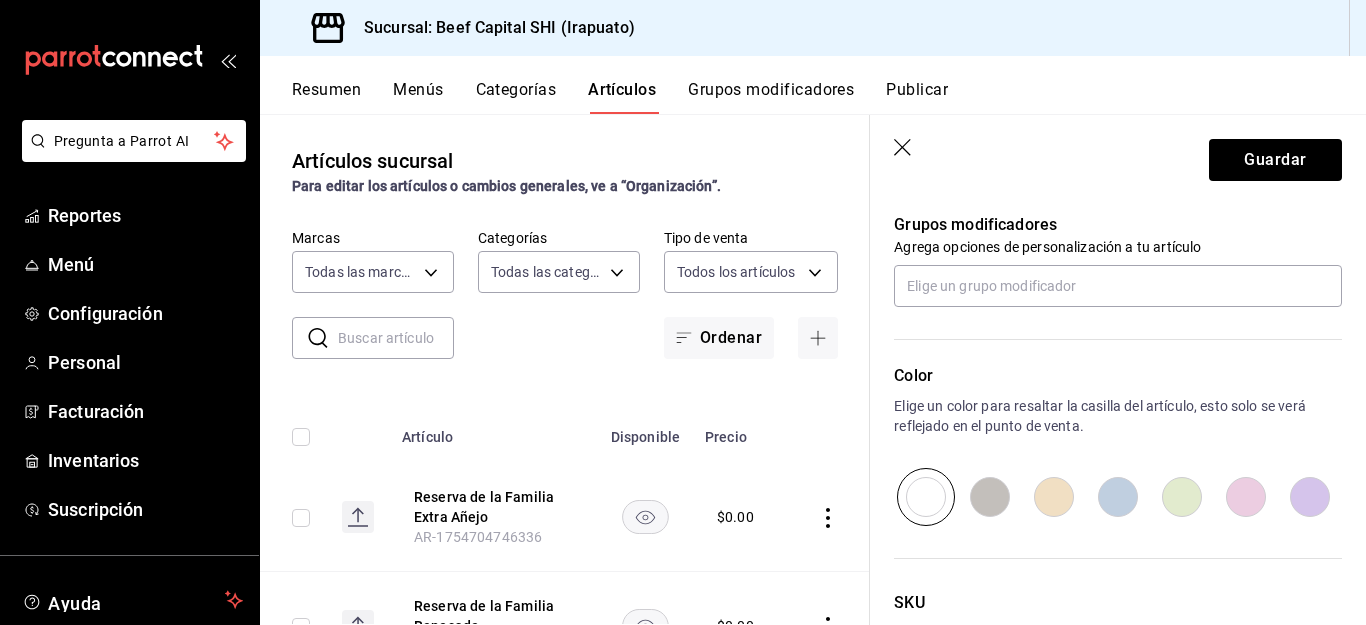 scroll, scrollTop: 900, scrollLeft: 0, axis: vertical 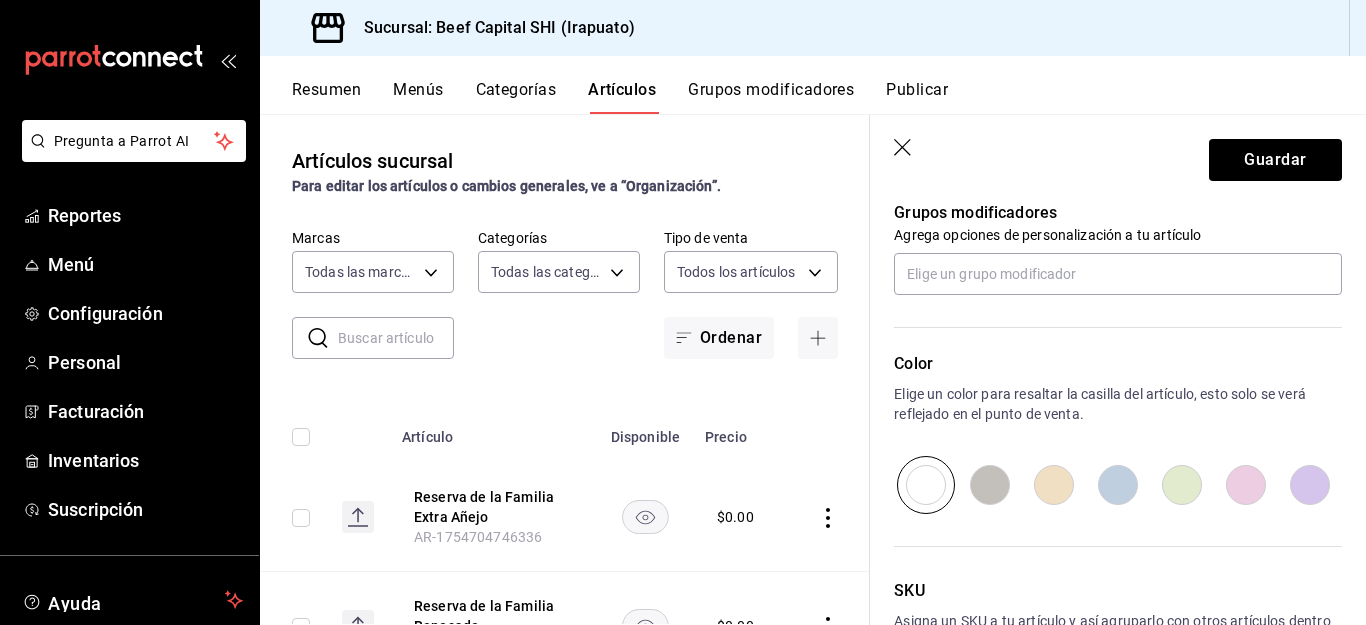 click at bounding box center [1054, 485] 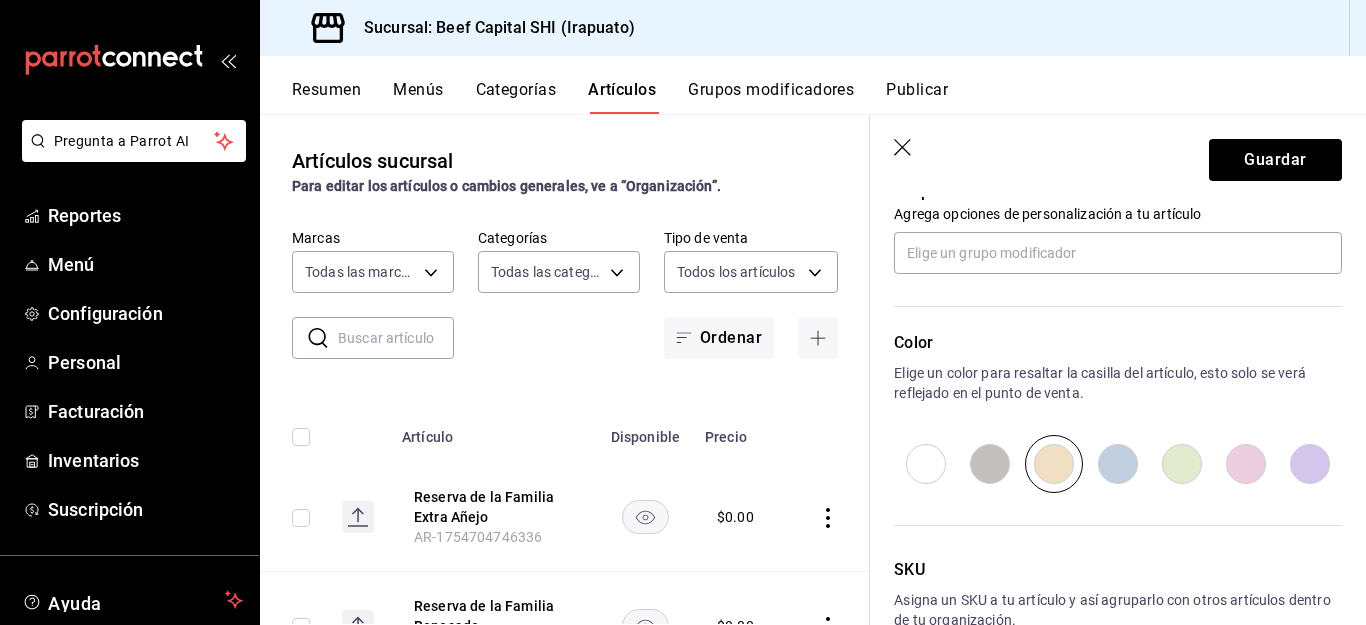 scroll, scrollTop: 740, scrollLeft: 0, axis: vertical 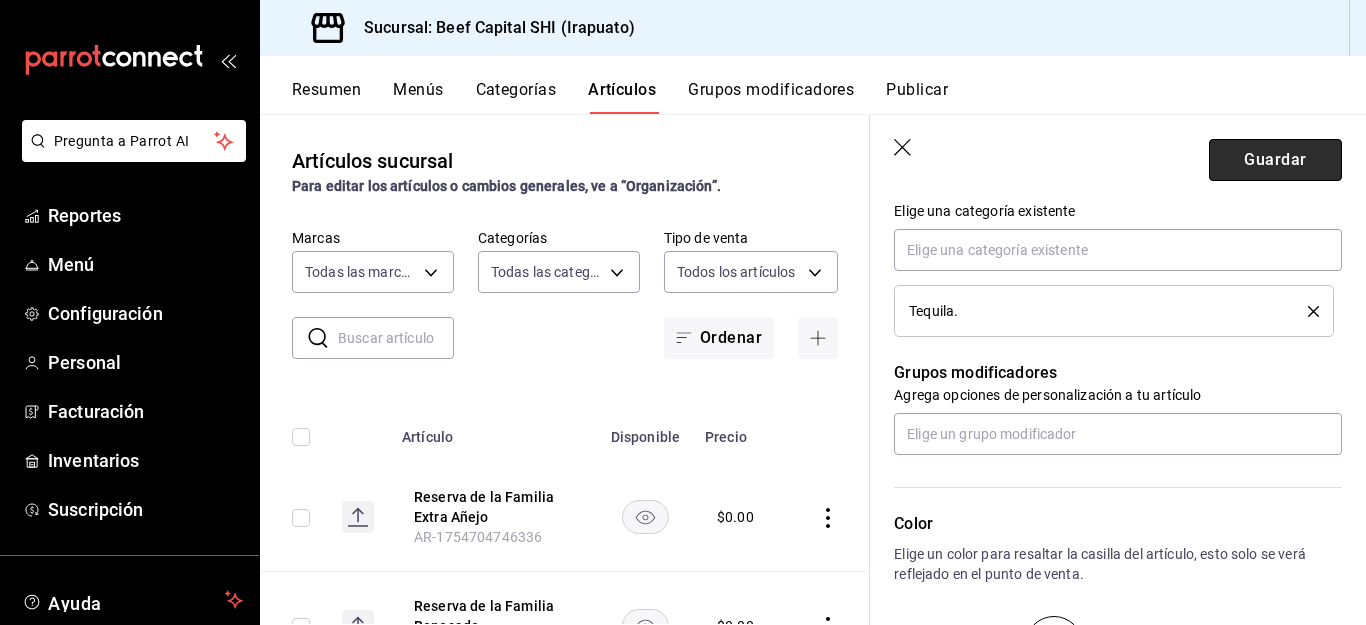 click on "Guardar" at bounding box center [1275, 160] 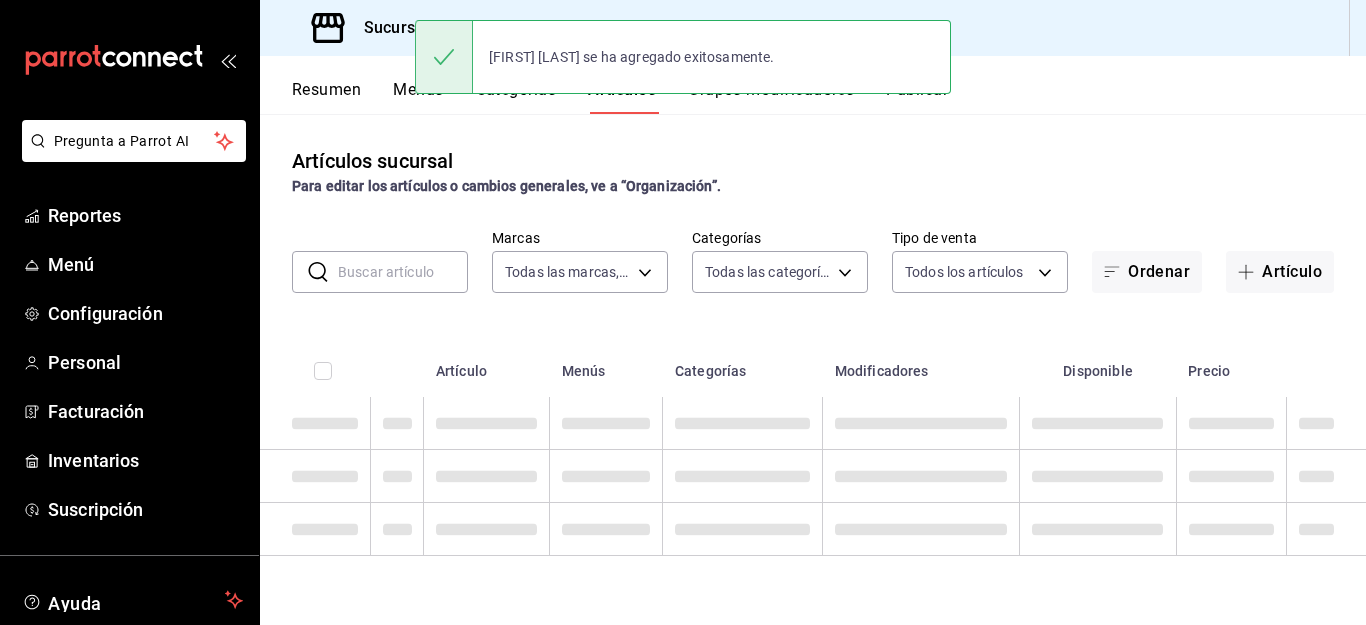 scroll, scrollTop: 0, scrollLeft: 0, axis: both 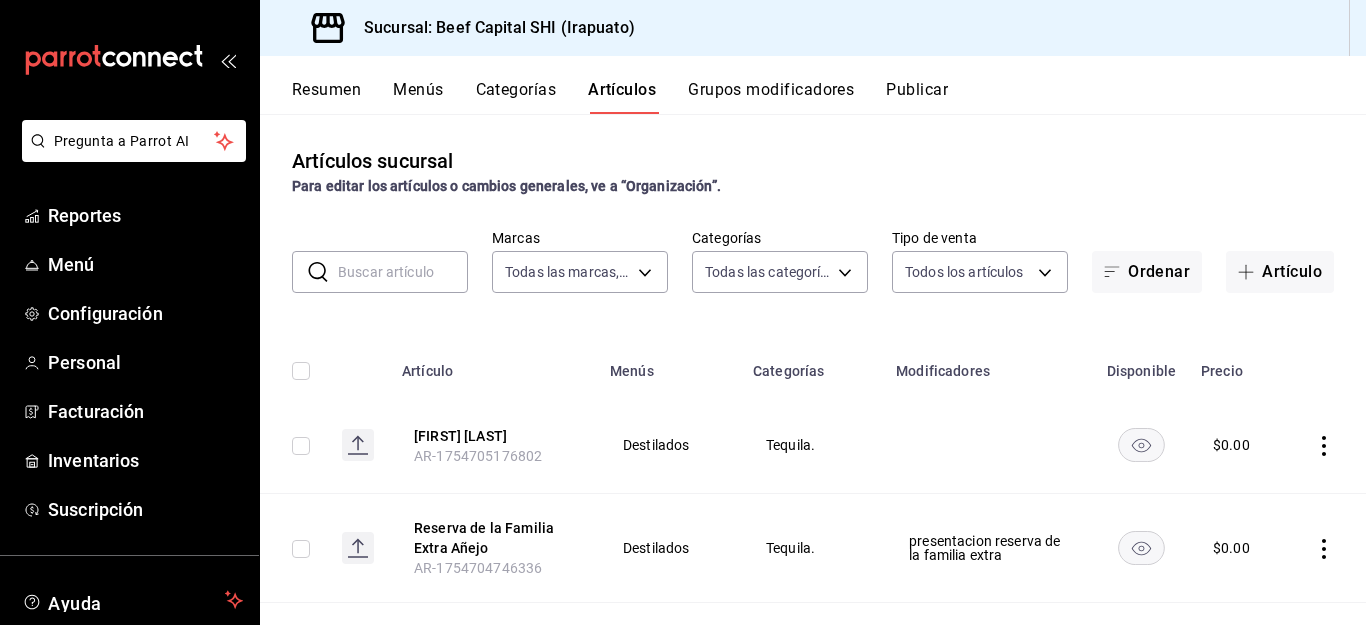 click on "Grupos modificadores" at bounding box center (771, 97) 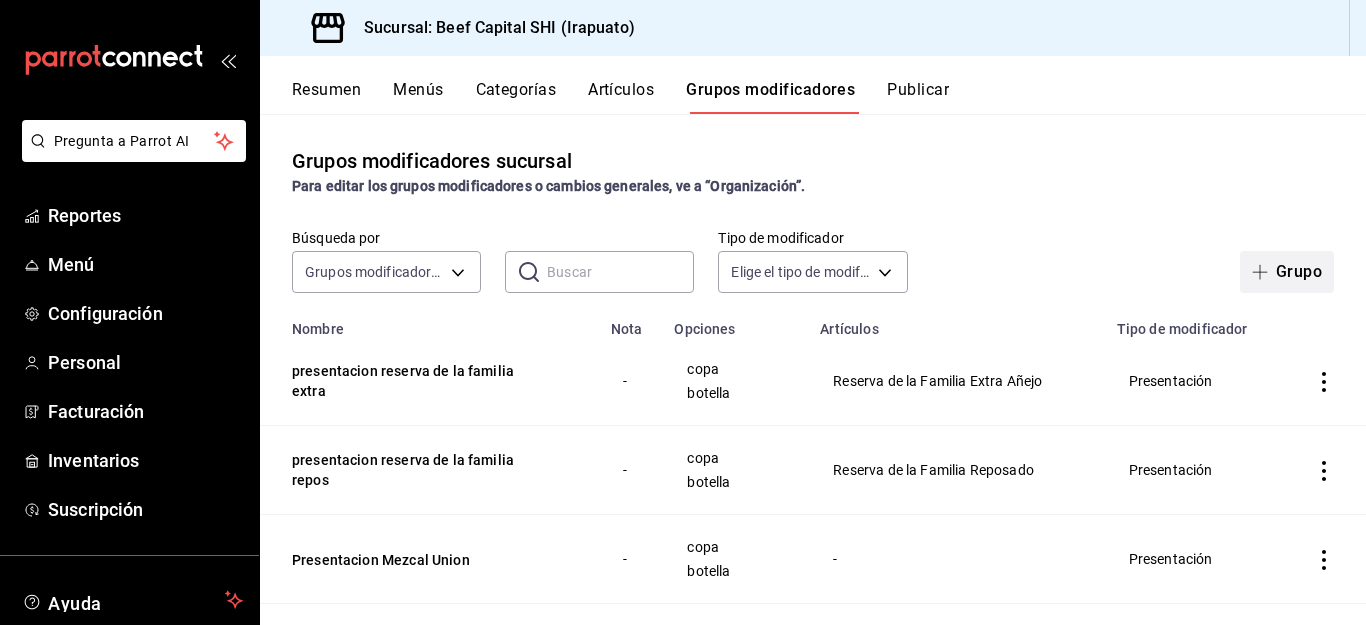 click on "Grupo" at bounding box center (1287, 272) 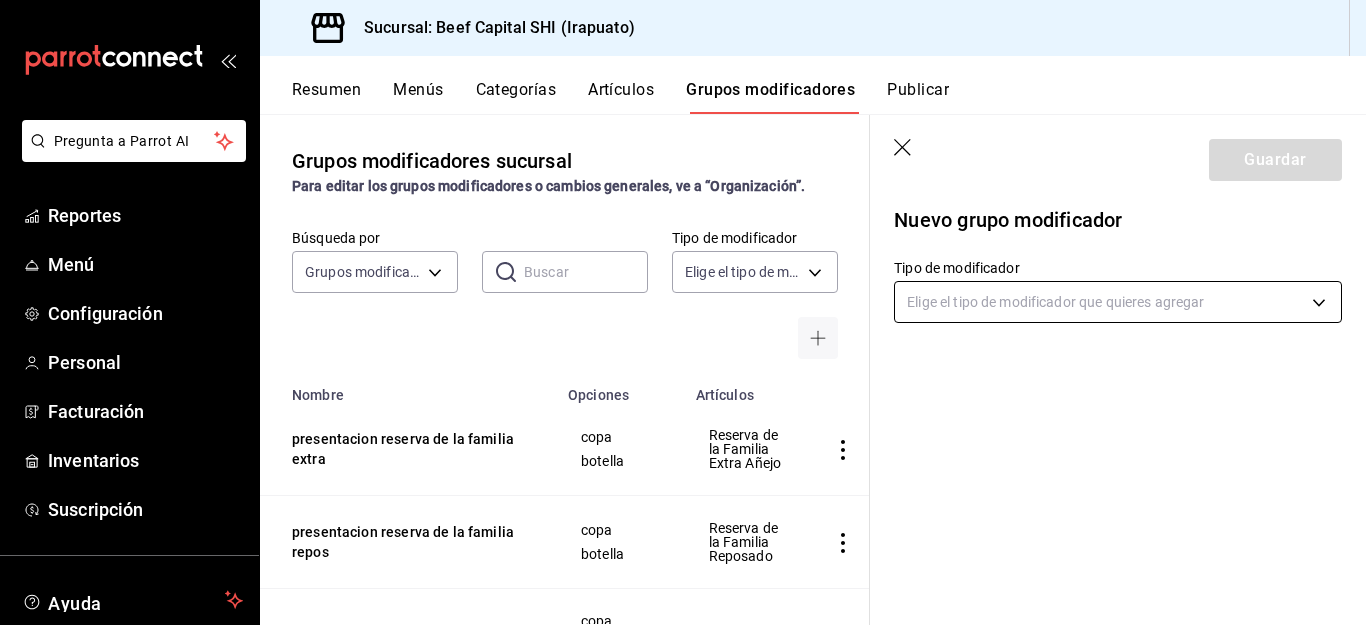 click on "Pregunta a Parrot AI Reportes   Menú   Configuración   Personal   Facturación   Inventarios   Suscripción   Ayuda Recomienda Parrot   [FIRST] [LAST]   Sugerir nueva función   Sucursal: Beef Capital SHI (Irapuato) Resumen Menús Categorías Artículos Grupos modificadores Publicar Grupos modificadores sucursal Para editar los grupos modificadores o cambios generales, ve a “Organización”. Búsqueda por Grupos modificadores GROUP ​ ​ Tipo de modificador Elige el tipo de modificador Nombre Opciones Artículos presentacion reserva de la familia extra copa botella Reserva de la Familia Extra Añejo presentacion reserva de la familia repos copa botella Reserva de la Familia Reposado Presentacion Mezcal Union copa botella - Presentación Montelobos Ensamble copa botella Montelobos Ensamble Presentación Amores Espadin copa botella Amores Espadín Presentación 400 Conejos copa botella 400 Conejos Presentación Los Danzantes Joven copa botella Los Danzantes Joven presentacion 1800 cristalino" at bounding box center (683, 312) 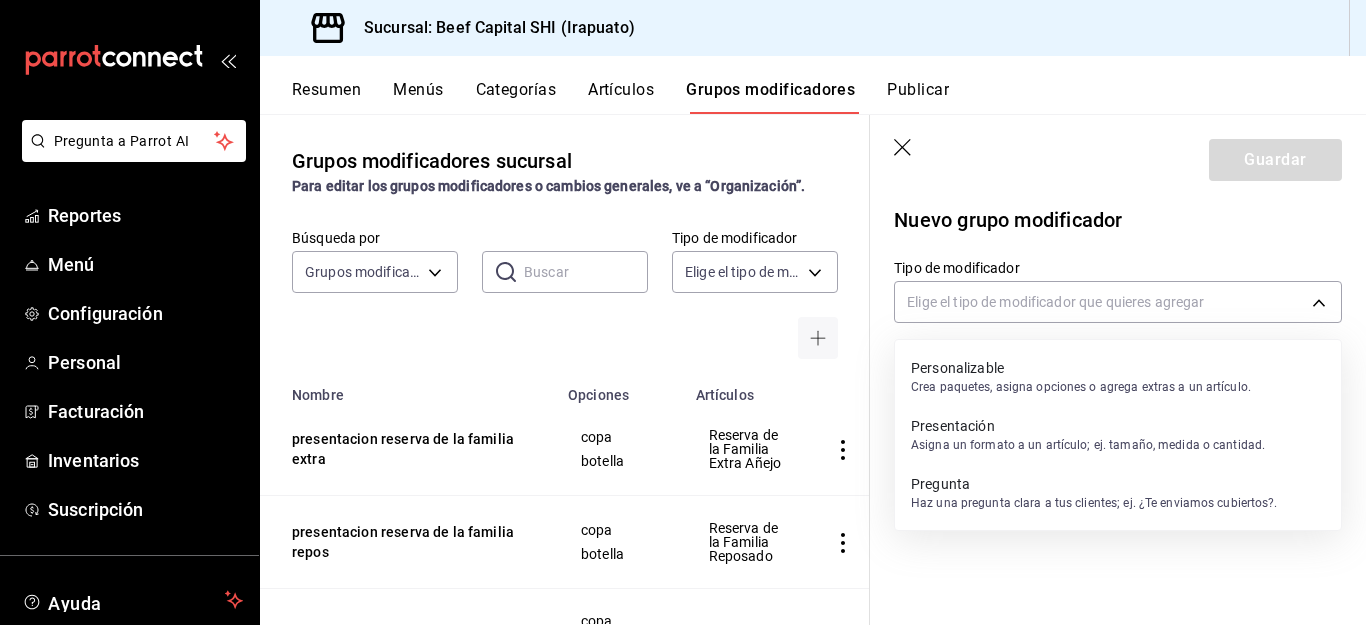 click on "Asigna un formato a un artículo; ej. tamaño, medida o cantidad." at bounding box center [1088, 445] 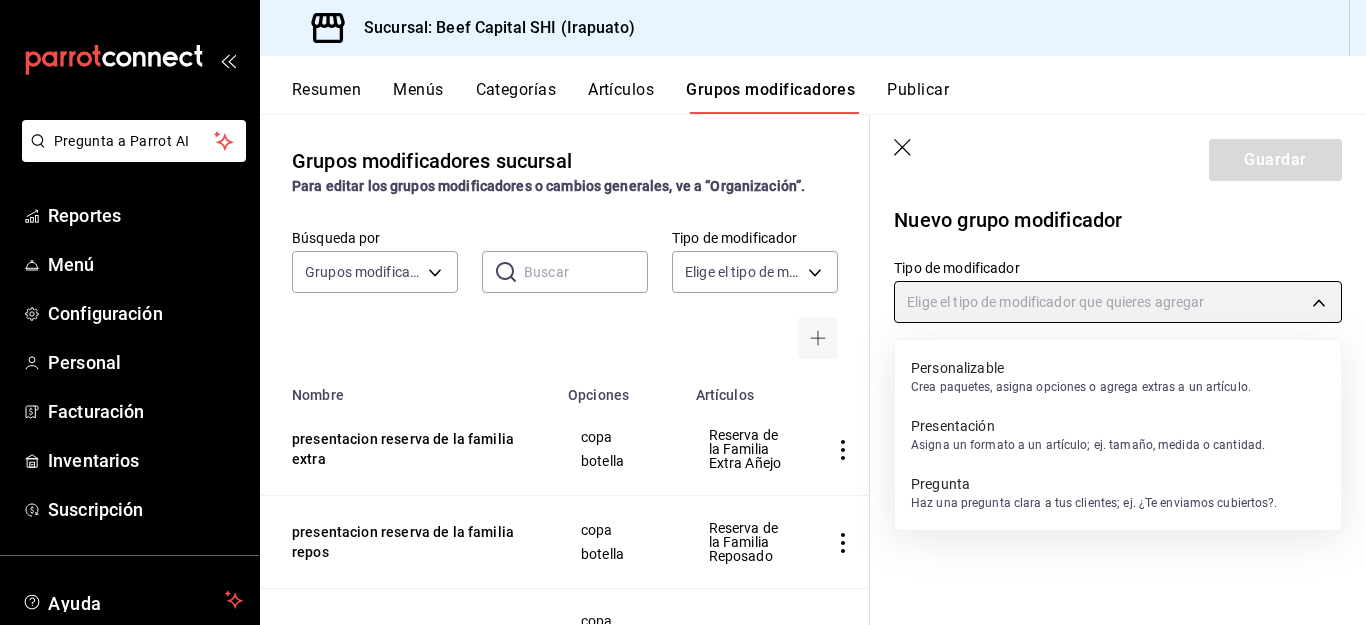 type on "PRESENTATION" 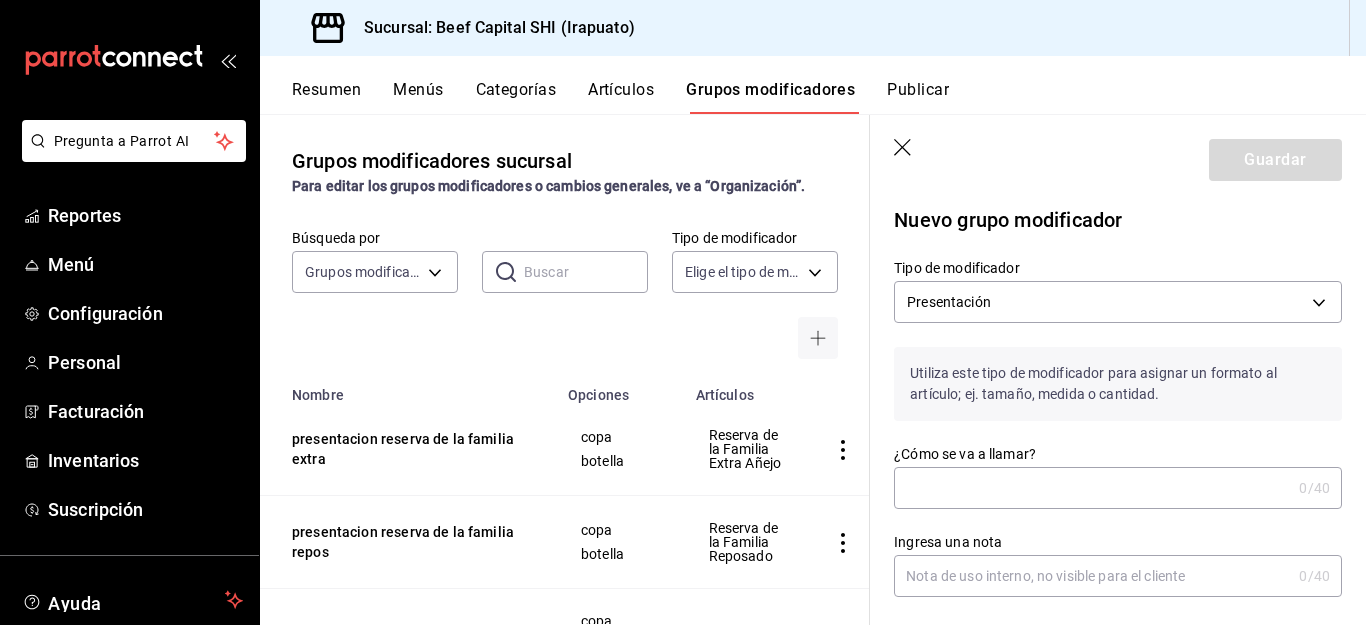 click on "¿Cómo se va a llamar?" at bounding box center [1092, 488] 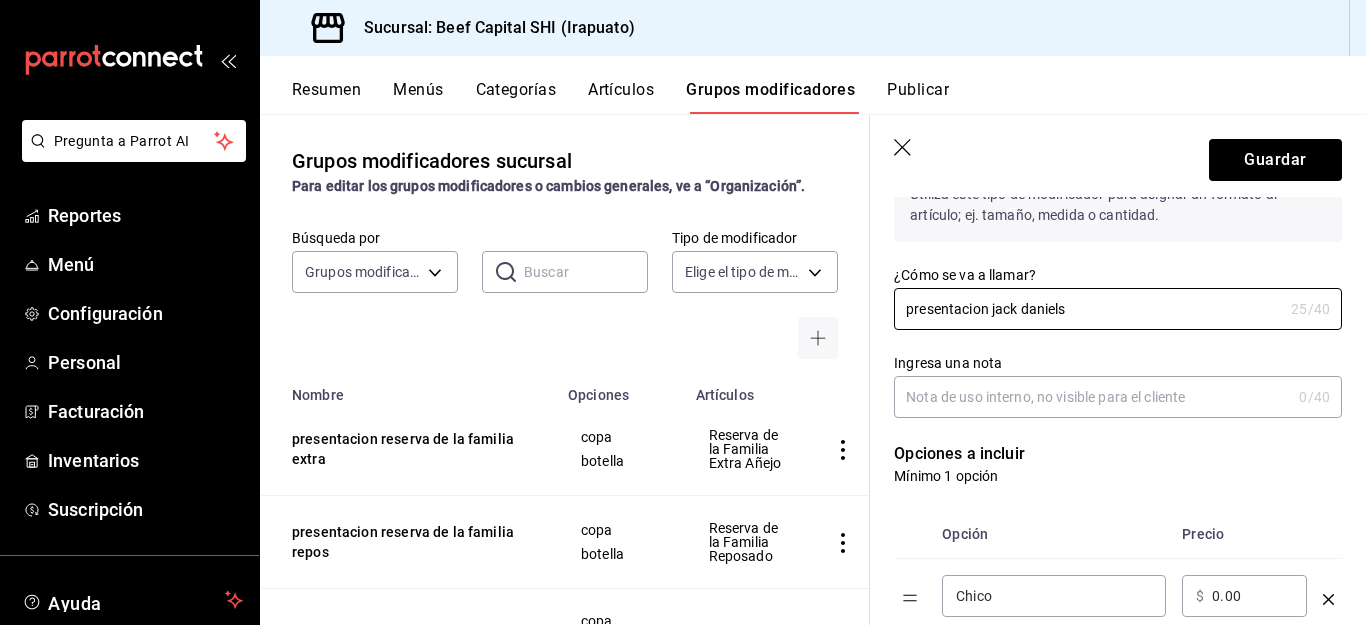 scroll, scrollTop: 200, scrollLeft: 0, axis: vertical 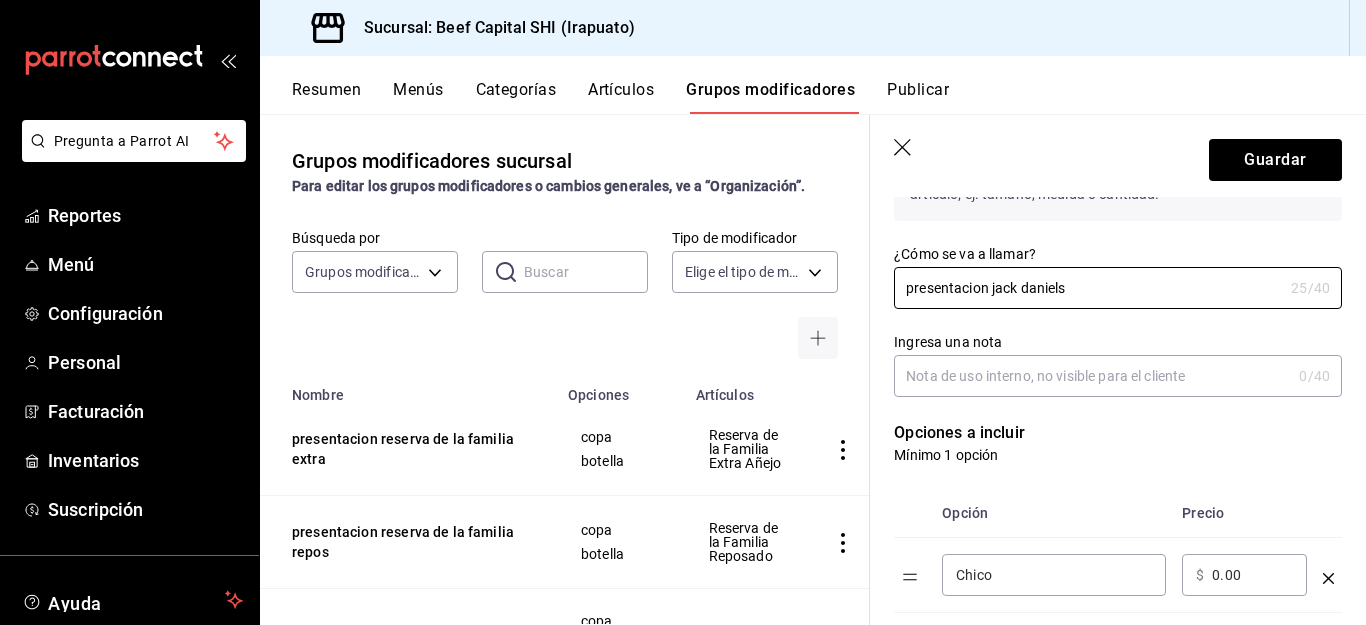 type on "presentacion jack daniels" 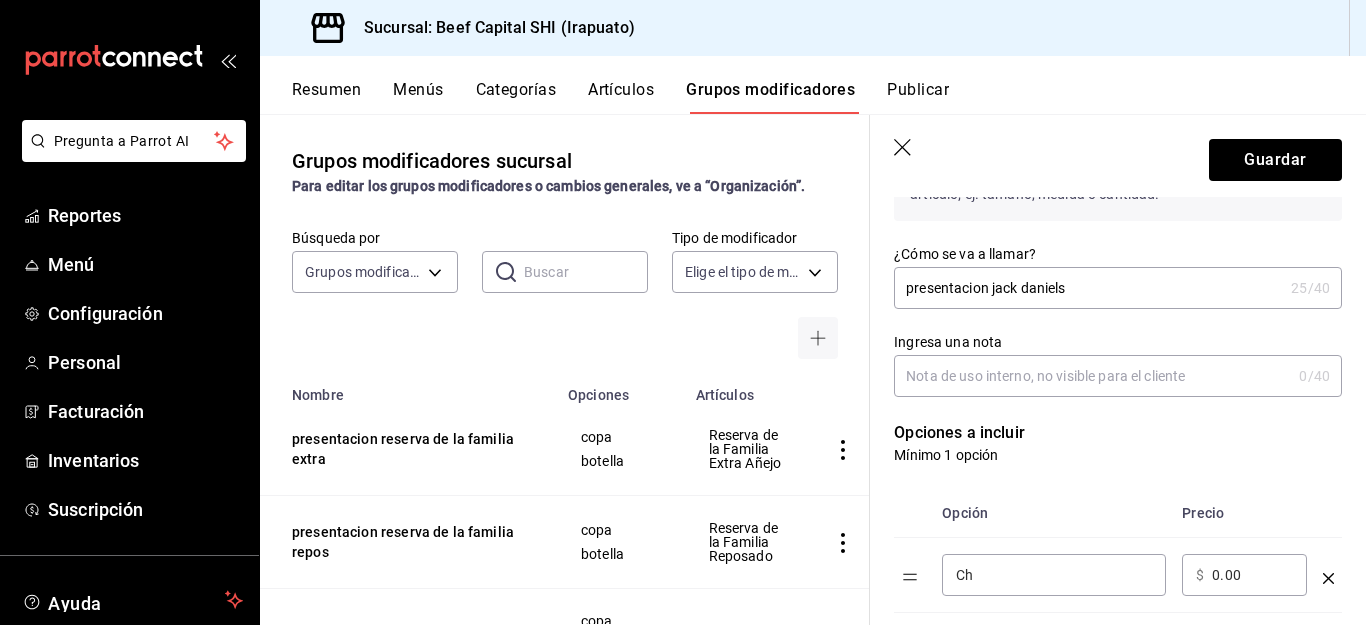 type on "C" 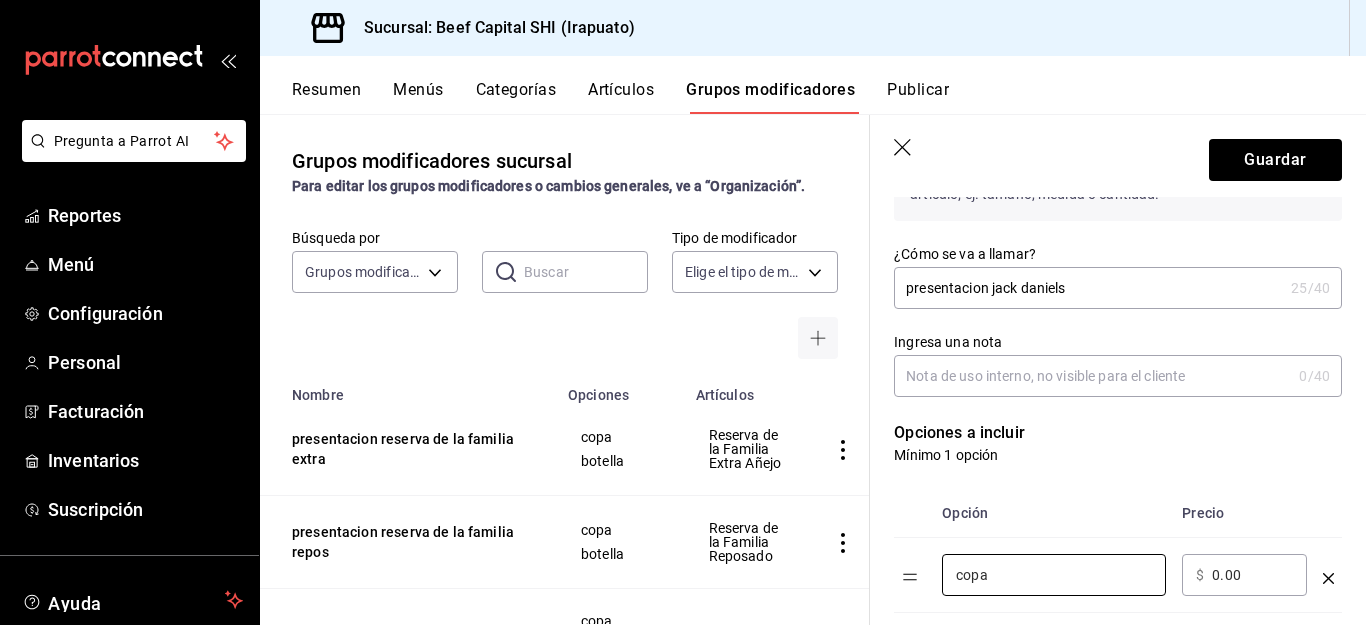 type on "copa" 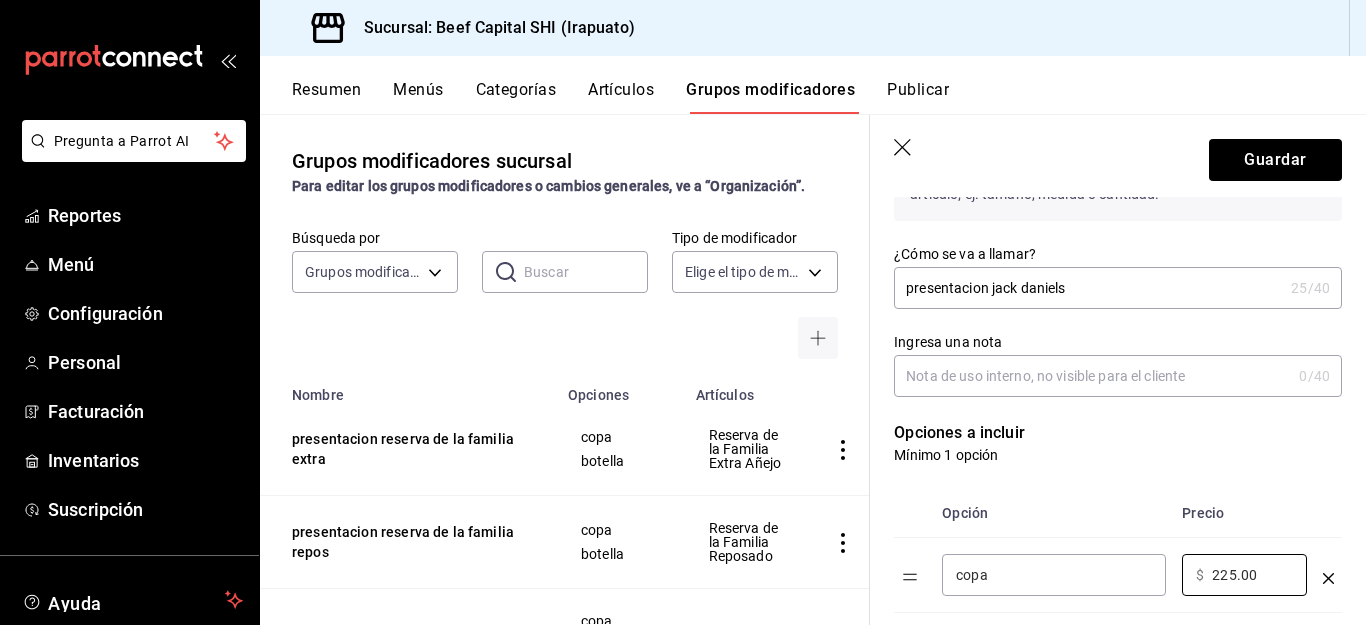 scroll, scrollTop: 300, scrollLeft: 0, axis: vertical 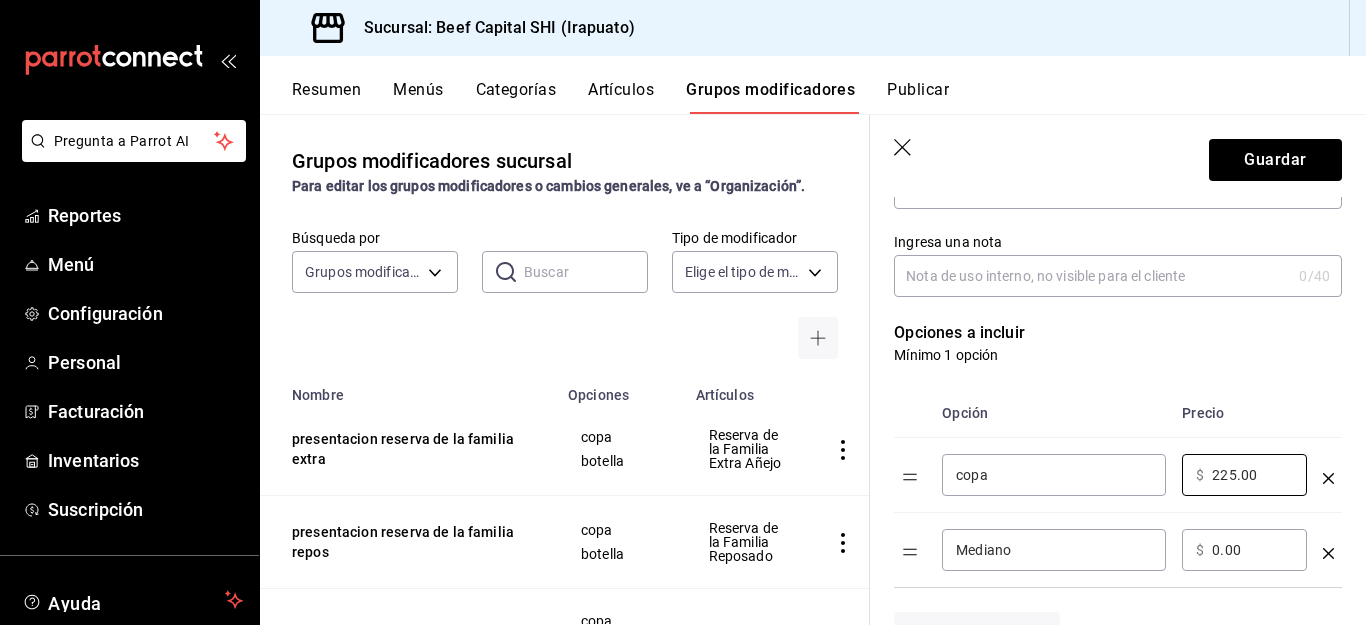type on "225.00" 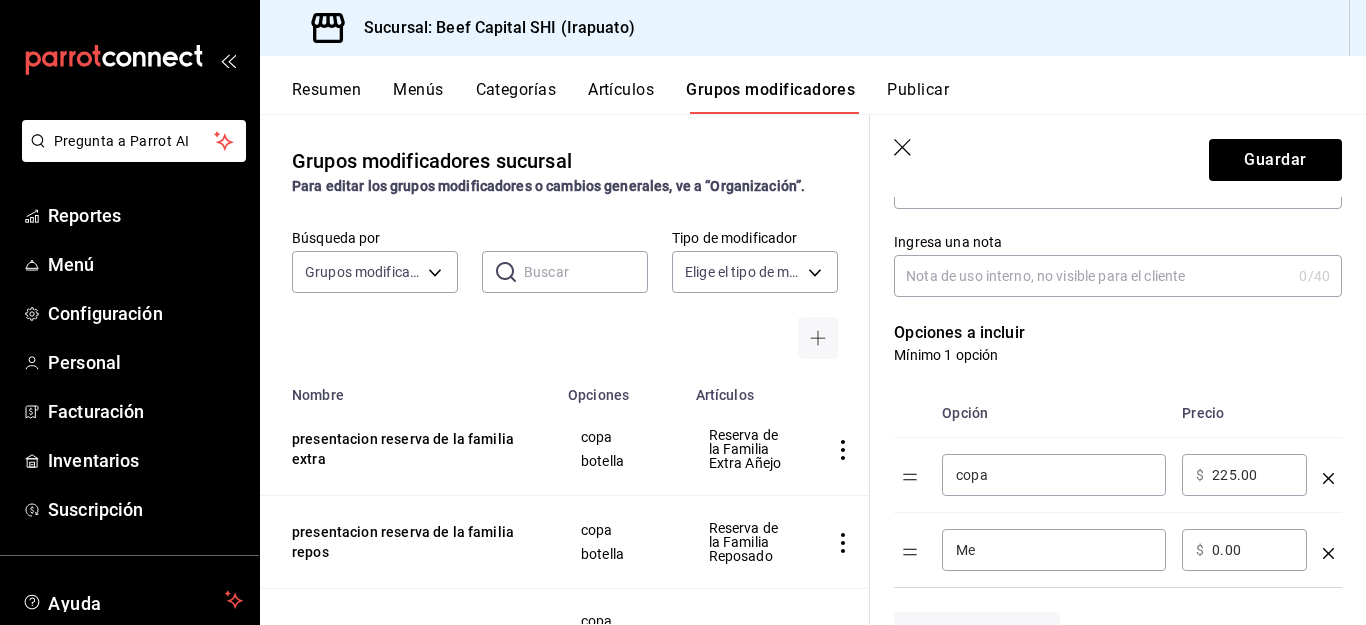 type on "M" 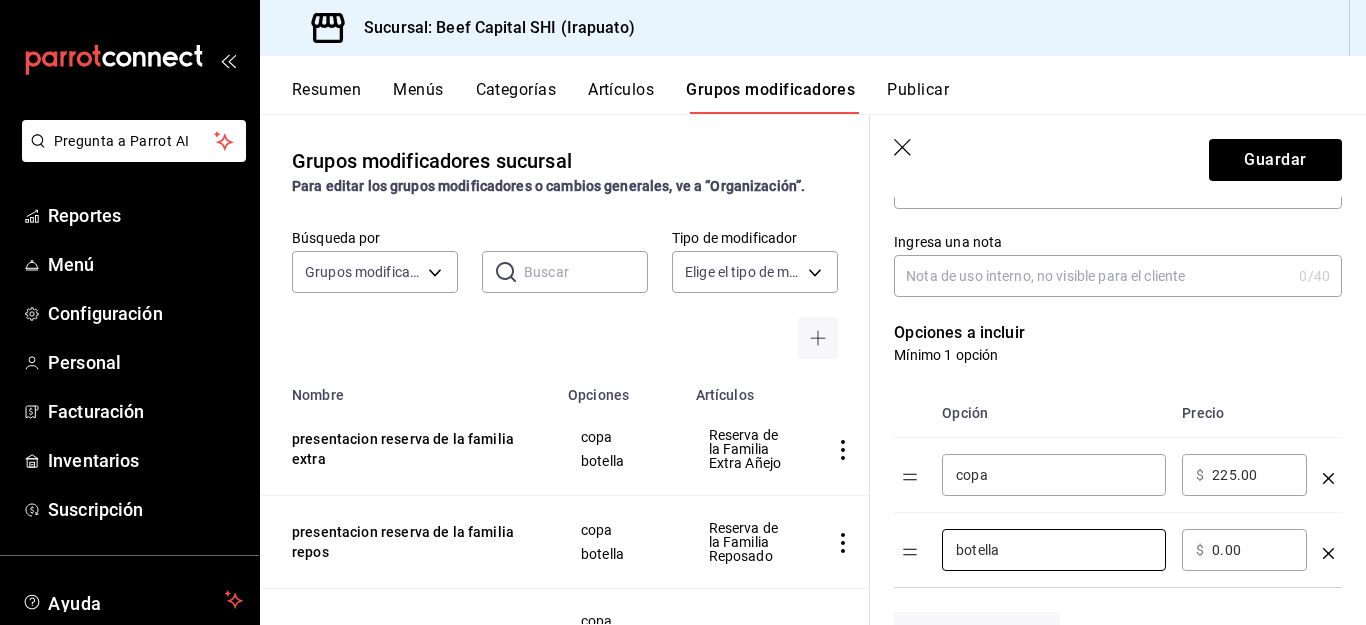 type on "botella" 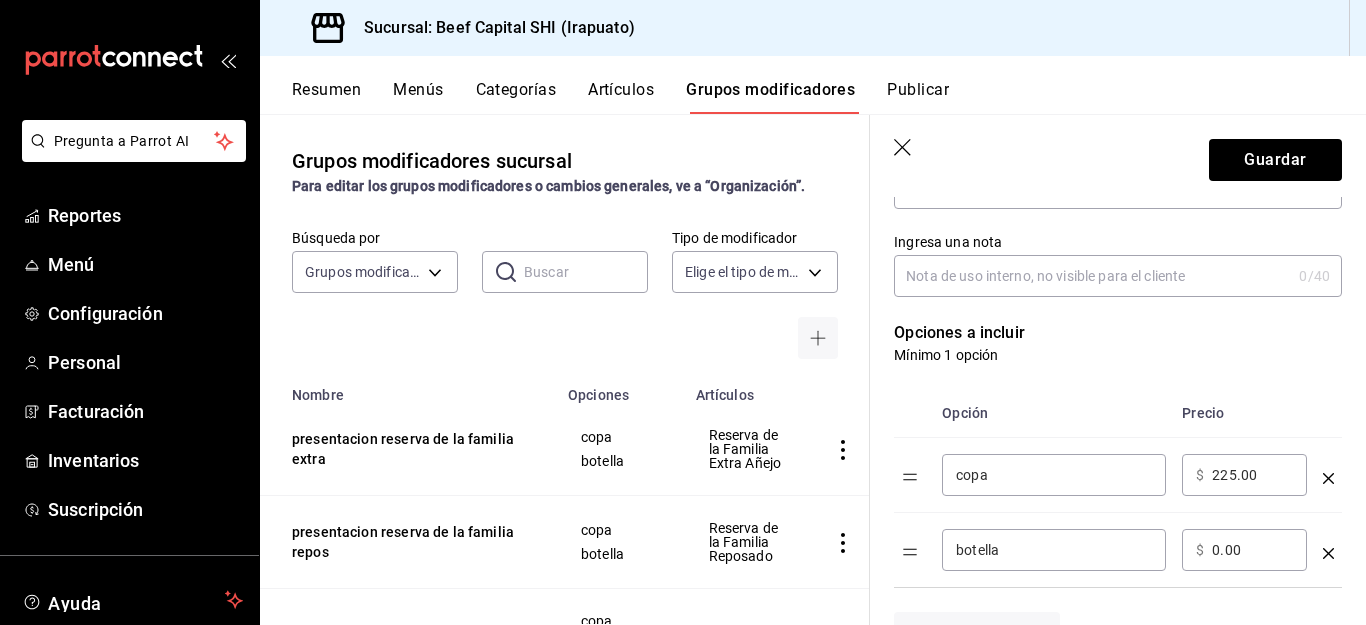 click on "0.00" at bounding box center (1252, 550) 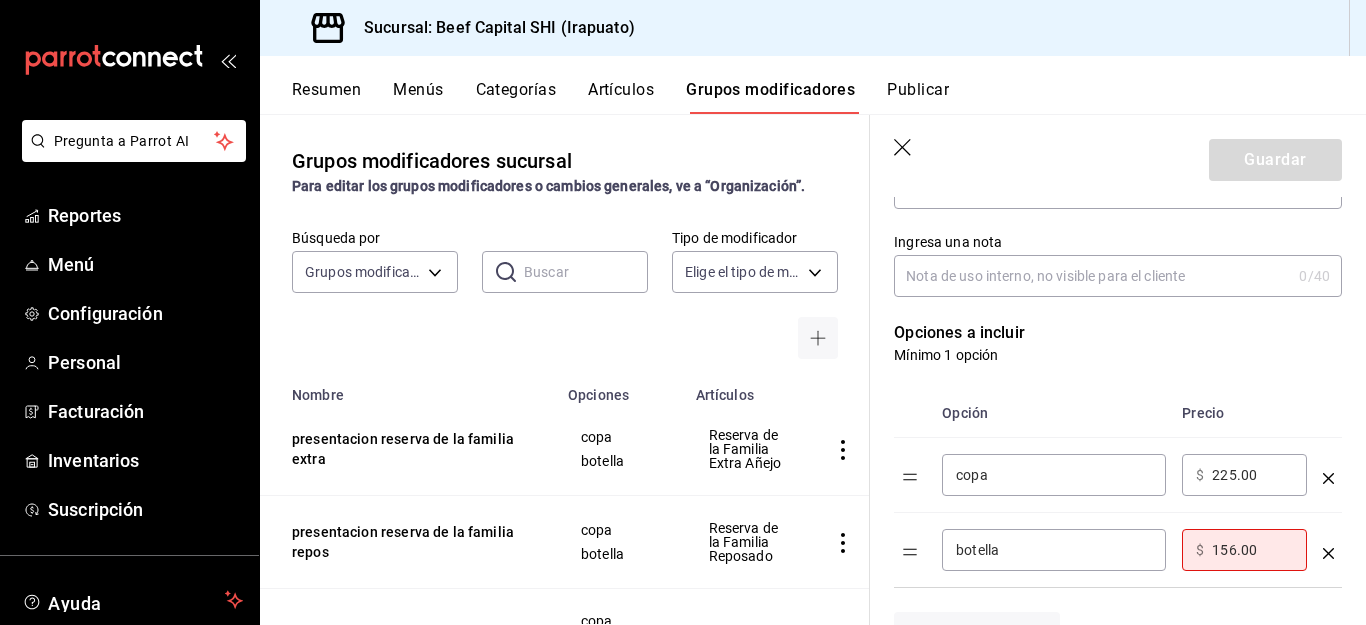 type on "1560.00" 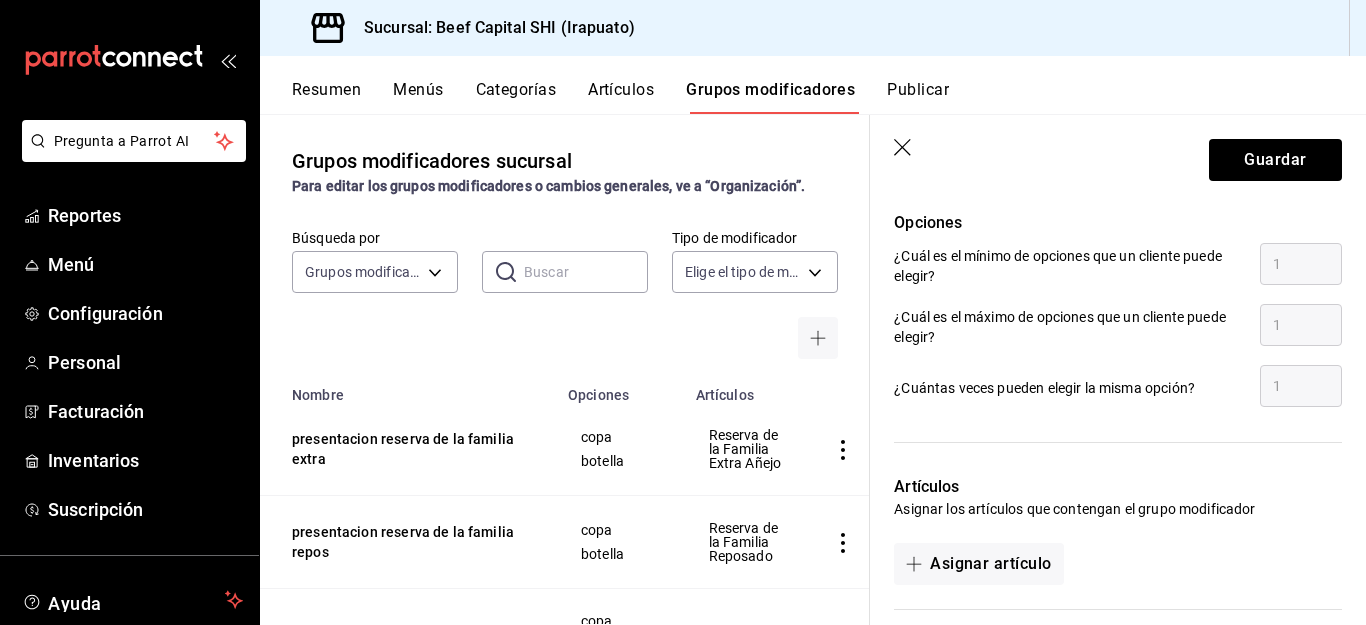 scroll, scrollTop: 1000, scrollLeft: 0, axis: vertical 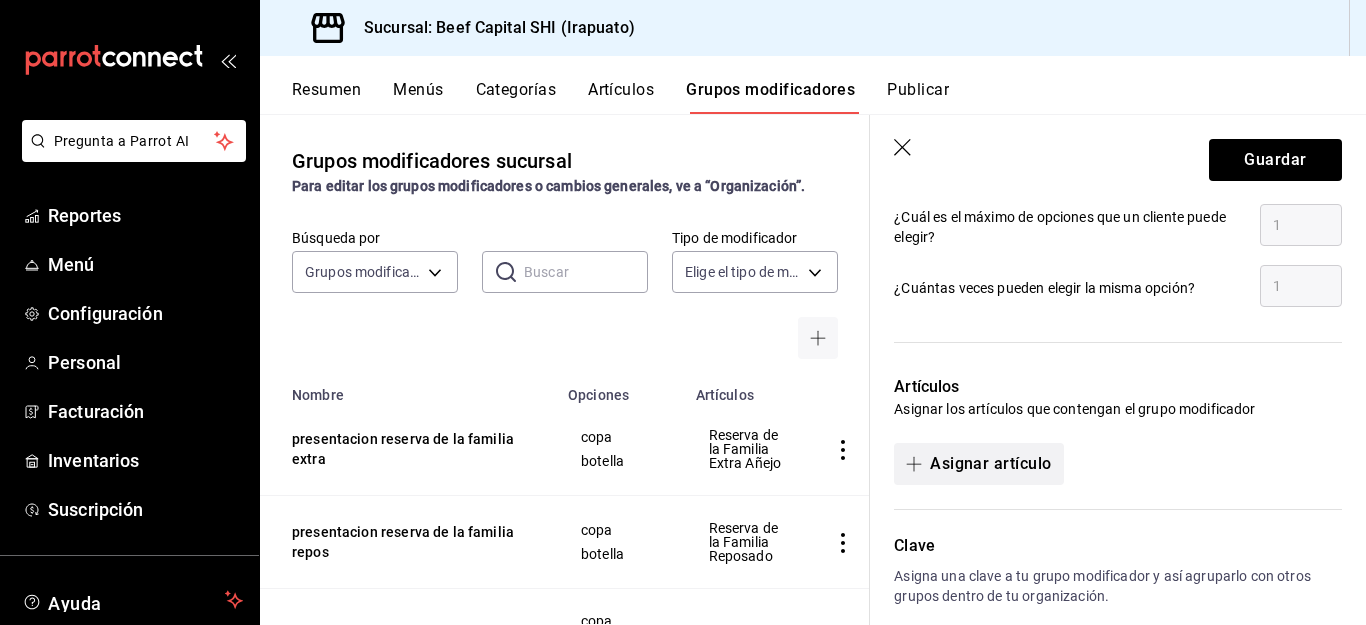 click on "Asignar artículo" at bounding box center (978, 464) 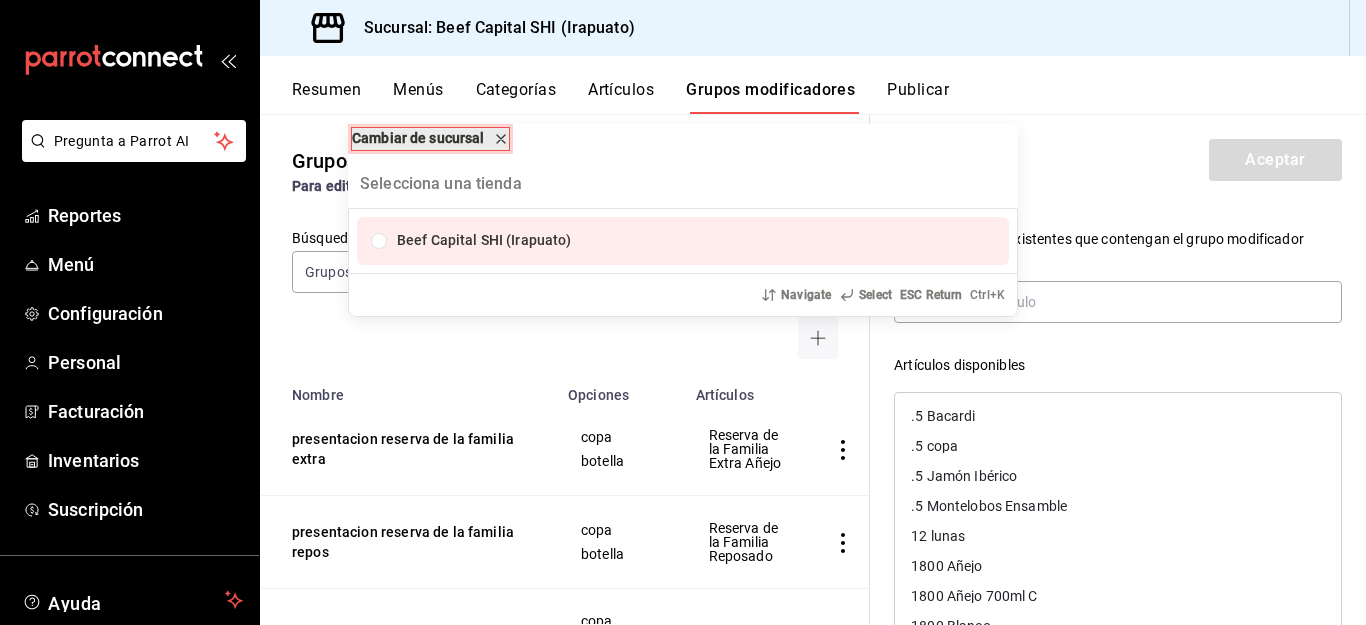 click 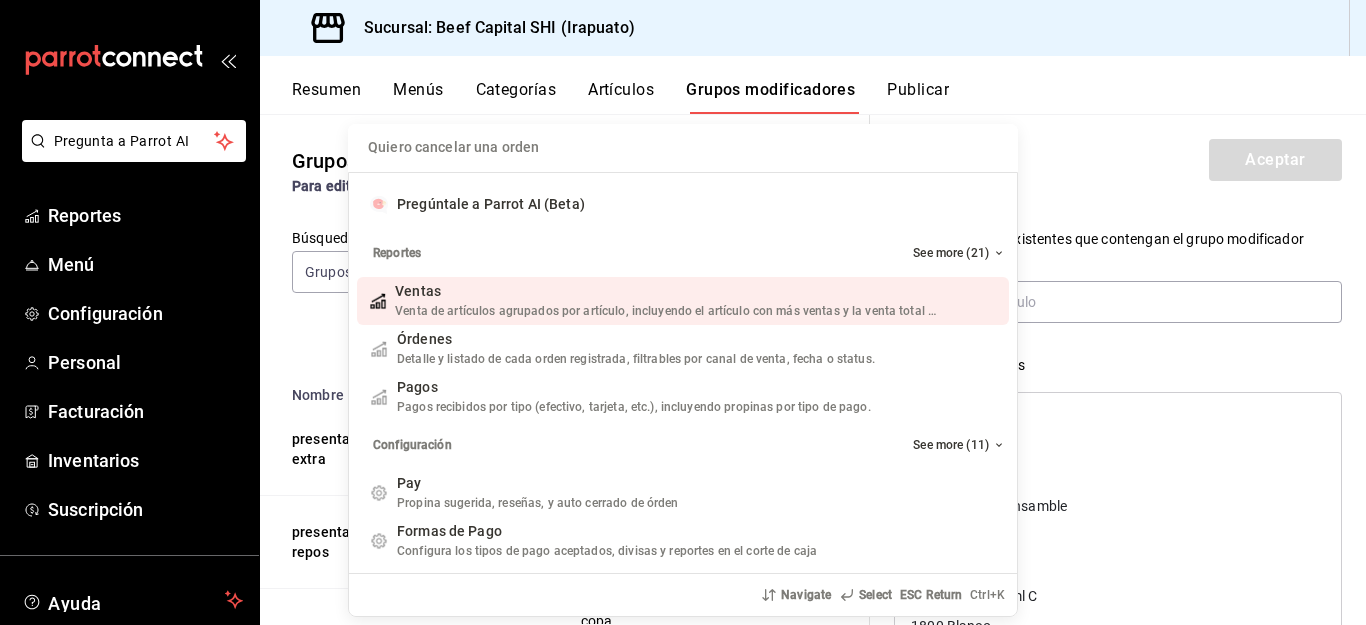 click on "Quiero cancelar una orden Pregúntale a Parrot AI (Beta) Reportes See more (21) Ventas Venta de artículos agrupados por artículo, incluyendo el artículo con más ventas y la venta total por periodo. Add shortcut Órdenes Detalle y listado de cada orden registrada, filtrables por canal de venta, fecha o status. Add shortcut Pagos Pagos recibidos por tipo (efectivo, tarjeta, etc.), incluyendo propinas por tipo de pago. Add shortcut Configuración See more (11) Pay Propina sugerida, reseñas, y auto cerrado de órden Add shortcut Formas de Pago Configura los tipos de pago aceptados, divisas y reportes en el corte de caja Add shortcut Descuentos Configura los descuentos aplicables a órdenes o artículos en el restaurante. Add shortcut Personal Roles Administra los roles de permisos disponibles en tu restaurante Add shortcut Usuarios Administra los usuarios, sus accesos y permisos así como notificaciones. Add shortcut Referidos Referidos Refiérenos a través de WhatsApp y recibe 1 mes gratis de suscripción" at bounding box center [683, 312] 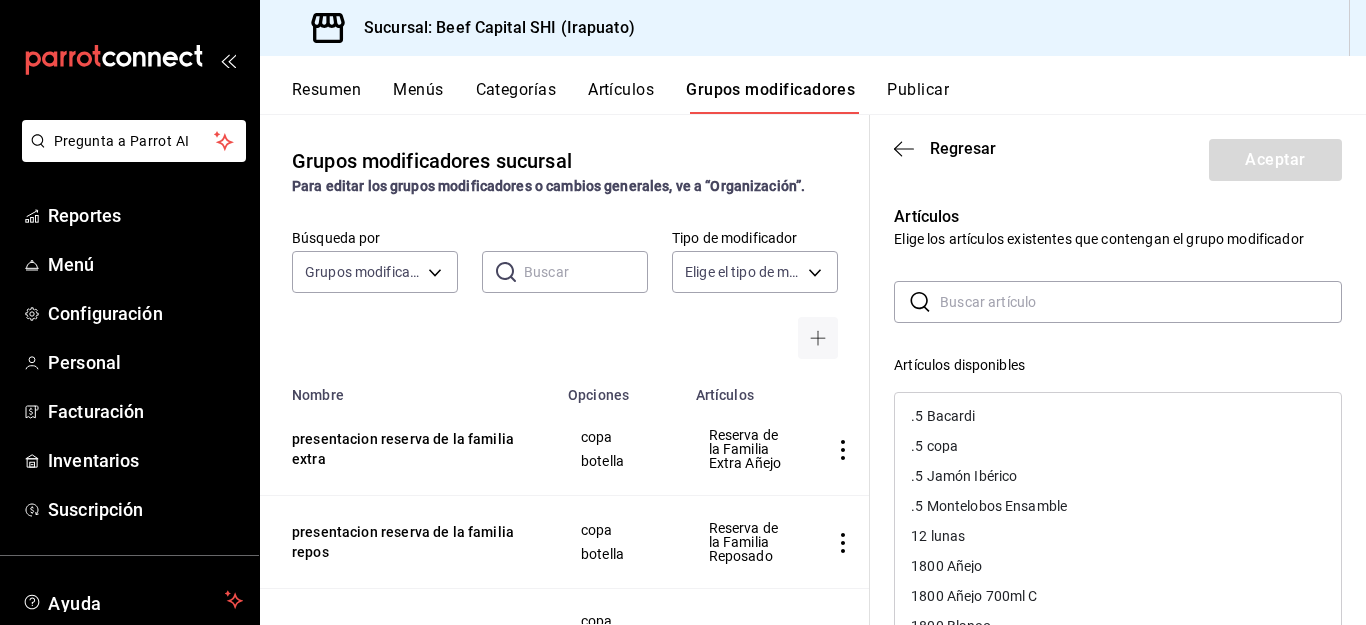 scroll, scrollTop: 100, scrollLeft: 0, axis: vertical 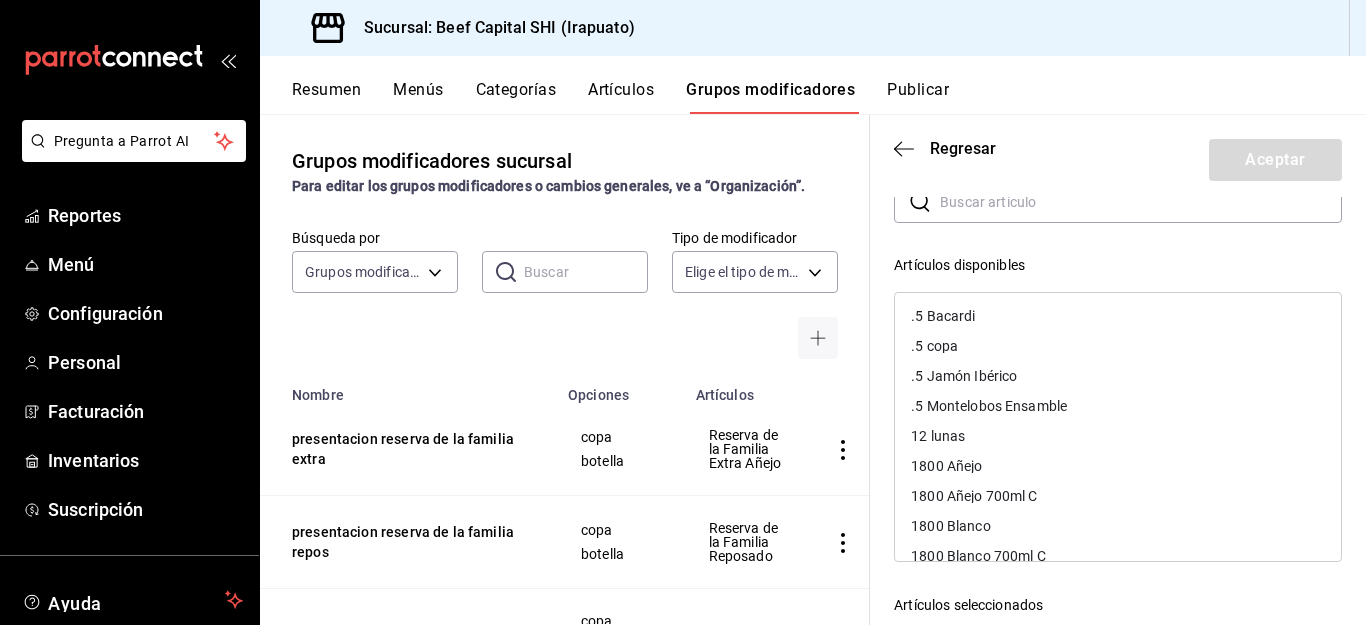 click on "Artículos" at bounding box center [621, 97] 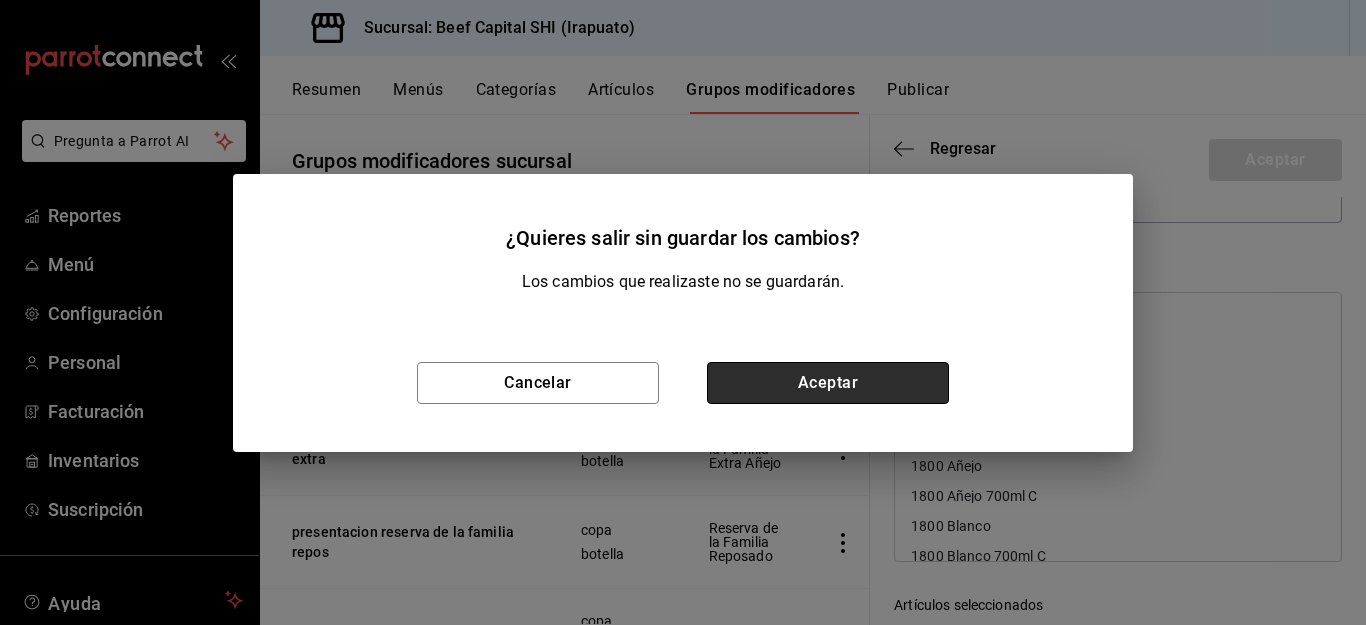 click on "Aceptar" at bounding box center [828, 383] 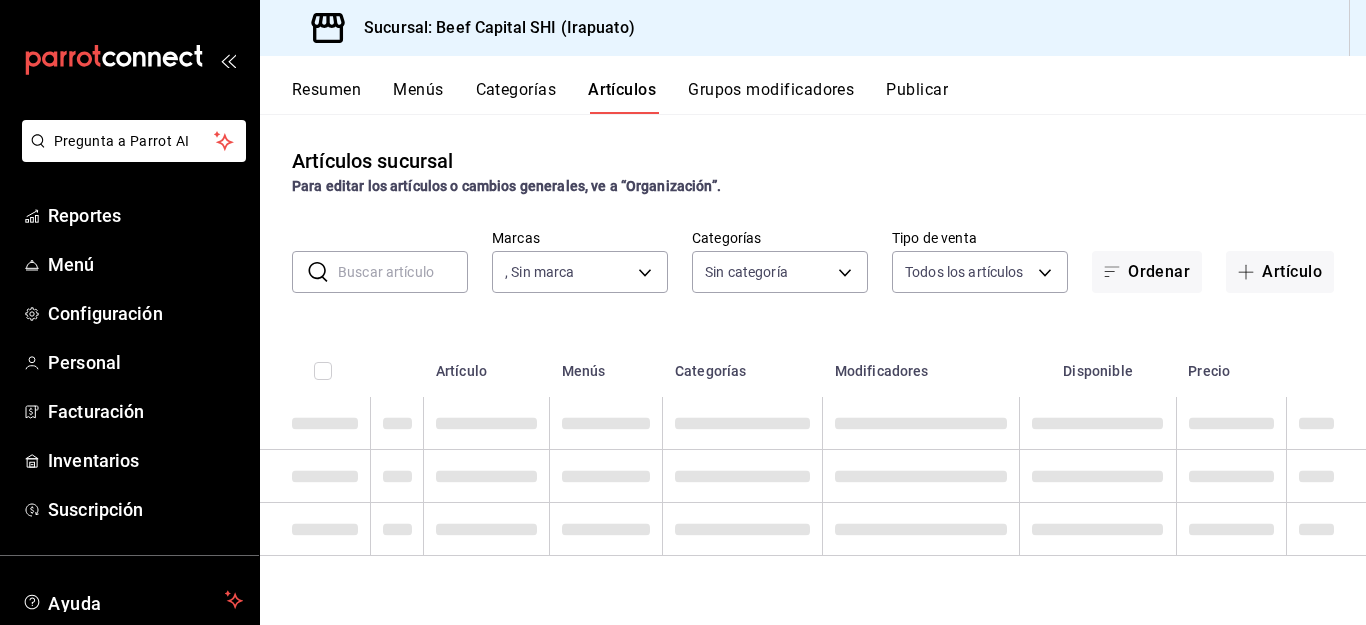 type on "605647f7-5ddc-403a-84da-aa3c8a25865f" 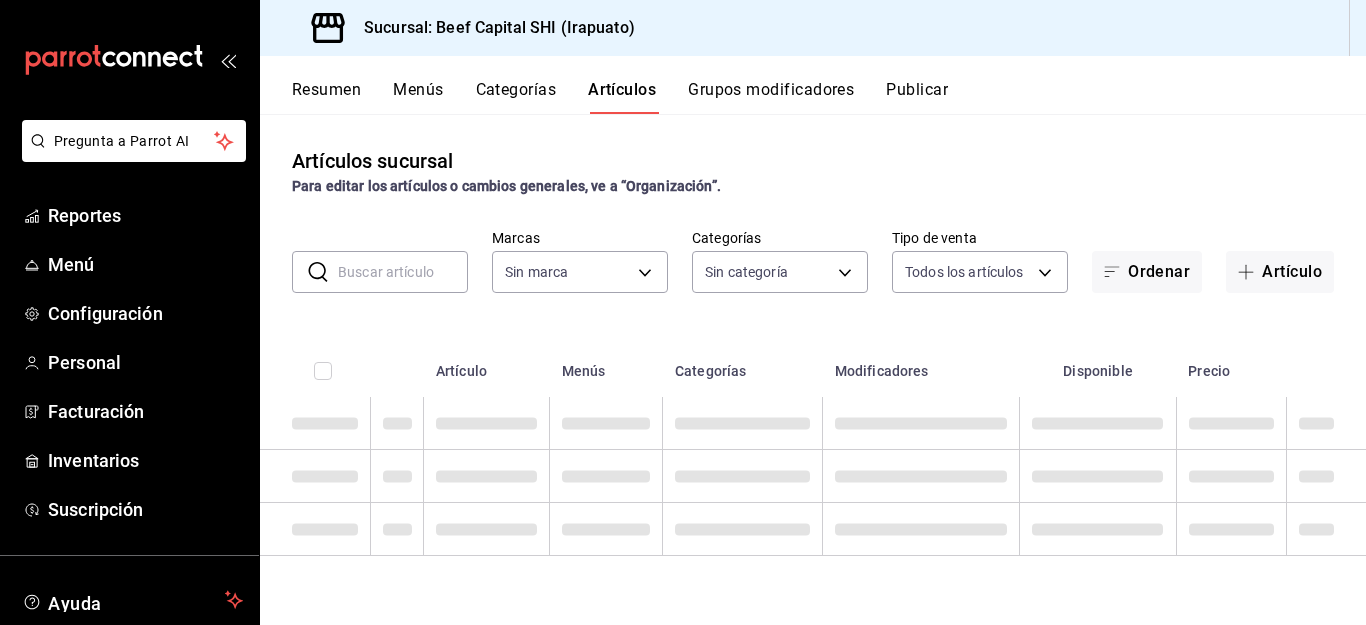 type 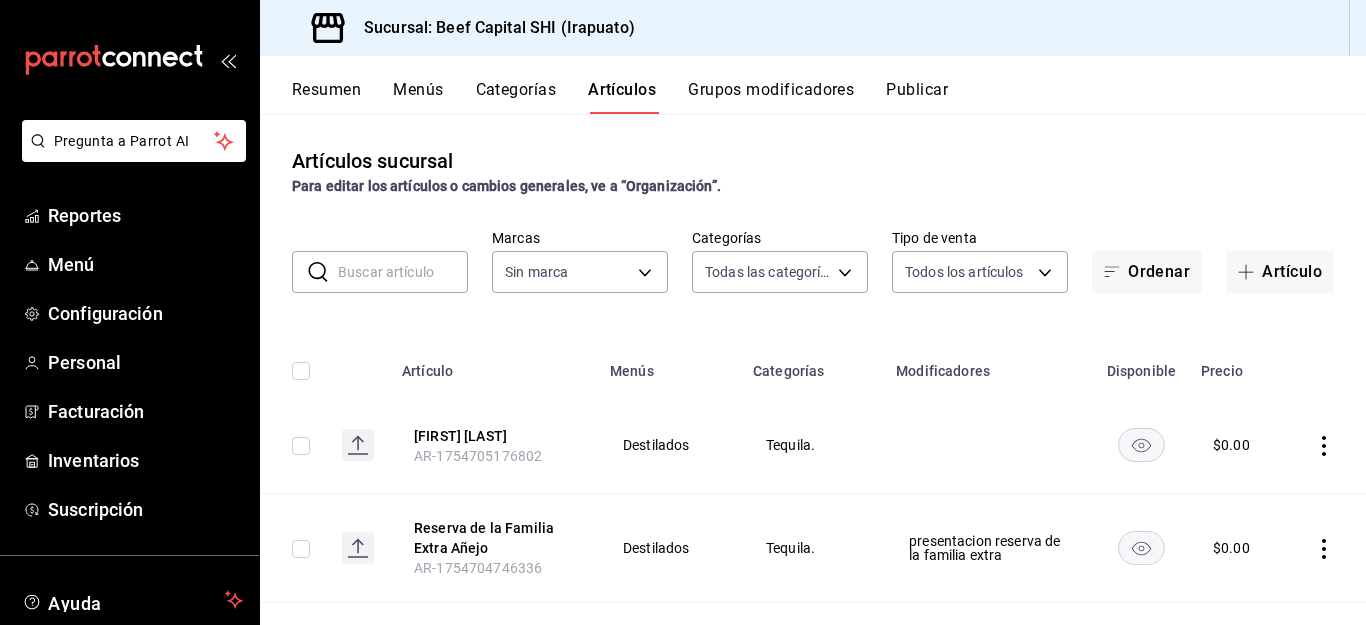 click 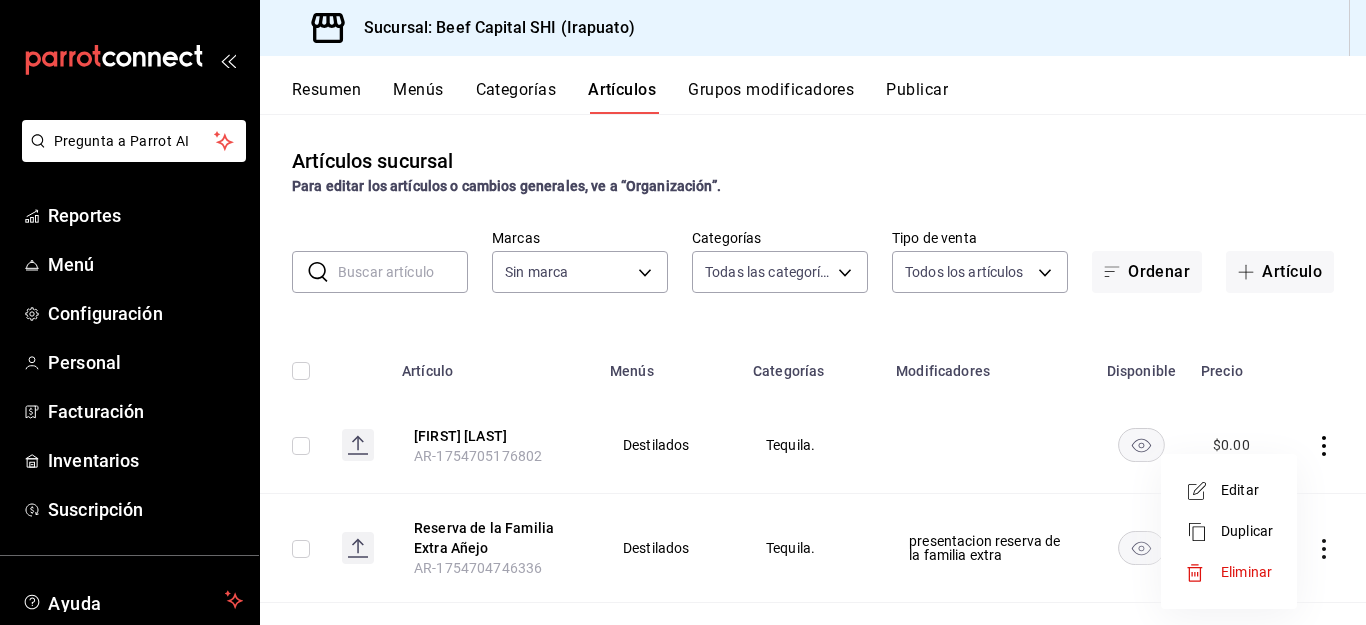 type on "230c4a31-dbb7-4585-b22f-1c5c36cb302b,19d1c6a5-4e01-4bbd-af12-f5acee8fbe0d,5710f986-51b4-43bd-8c79-b655f055f127,add07562-8d05-4785-a2e5-d563d7824e6a,2310d169-38da-49f4-afae-9baf331824d4,c1b39be9-fc16-435a-bed4-7914f0f9ecf4,5accff15-a2b6-450e-933b-21f2d85de5fa,746b9459-d29d-4144-b0b2-31e451dece40,bd086e43-5b7e-4af3-bcd2-5e4de1799ad8,5aaa2e03-870a-4139-a5ee-c0adf652e721,b9d03865-b415-493f-a2ea-e4353c441588,3c7d2ad2-1d43-4c0a-865e-ca5f70957830,f23f0945-c331-47c3-a78d-c8adfdb22f29,70fc7f8b-7193-4205-9978-c70e370b88ec,15fc0098-a8a6-4625-ad8b-91a15c1bbf05,a2cfab74-379c-4389-8d06-b32e88edb388,c5d70b27-e86d-4c7d-a5f3-dfc541fd6873,f88518ab-b853-4dd6-aa6c-53ca66c6ccf4,8828723a-0015-47f9-bab0-107c99beb256,8ec04016-420a-44a2-b3e3-785083b6f673,318d6cbe-7b2b-4a39-a82d-239c927cd86f,48f7fb61-45c2-42d0-b0ba-021fa4206c9a,c0e257bc-c66b-4af4-bb53-edede752b9d2,13358f1b-fc32-4a6c-b044-12be6e04d9e6,03cf777b-250c-4d50-8c5f-234c926fe296,0d09ec44-93f8-4950-a2ba-8b5bbde65602,160f20af-4788-4aa6-9e10-564924ebade7,366aa65f-dcae-4592-b26... [PHONE]" 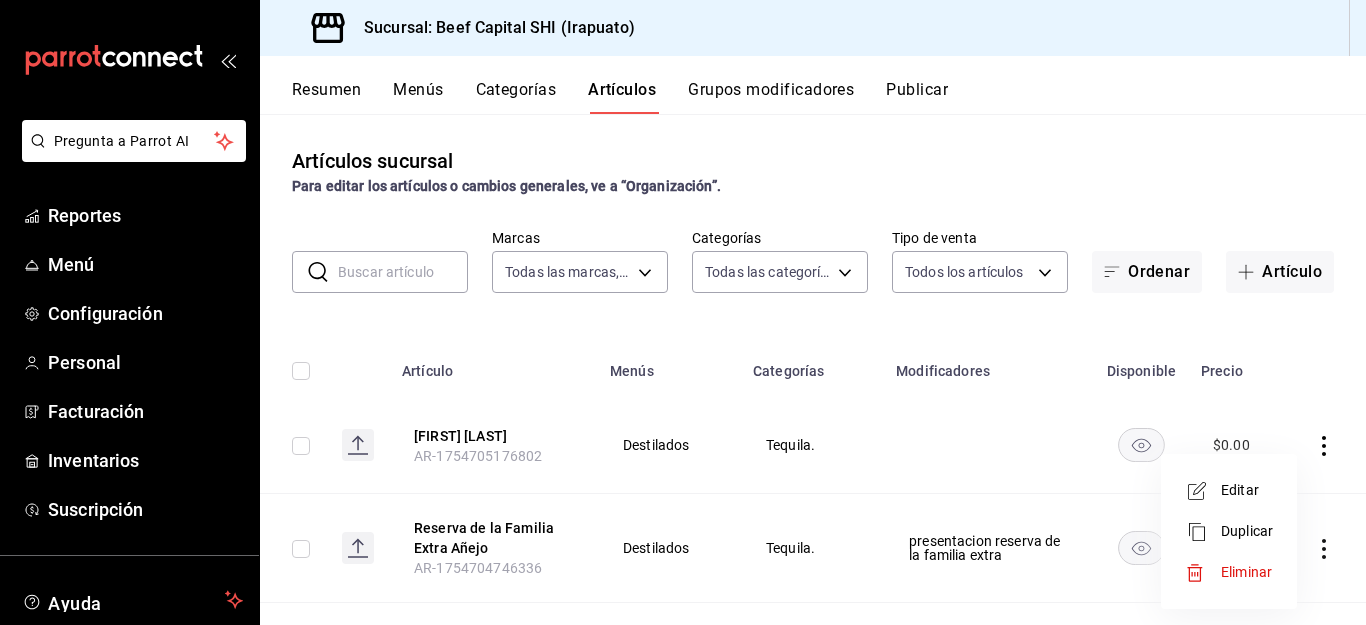 type on "605647f7-5ddc-403a-84da-aa3c8a25865f" 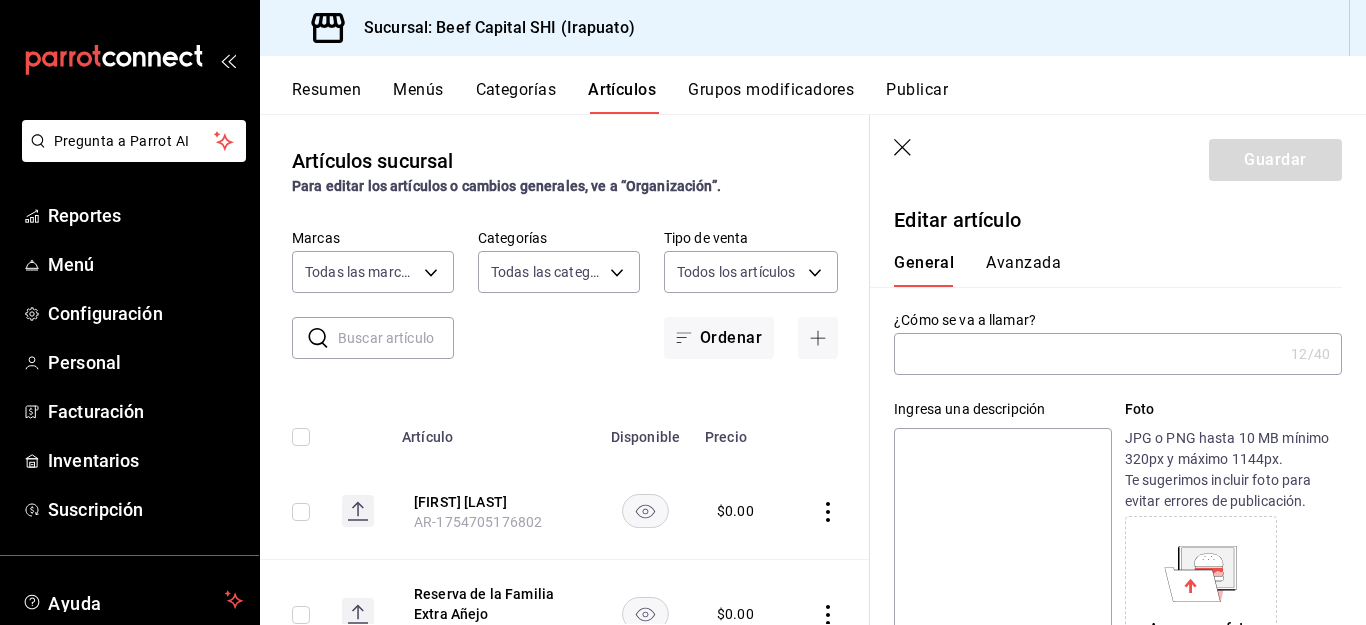 type on "[FIRST] [LAST]" 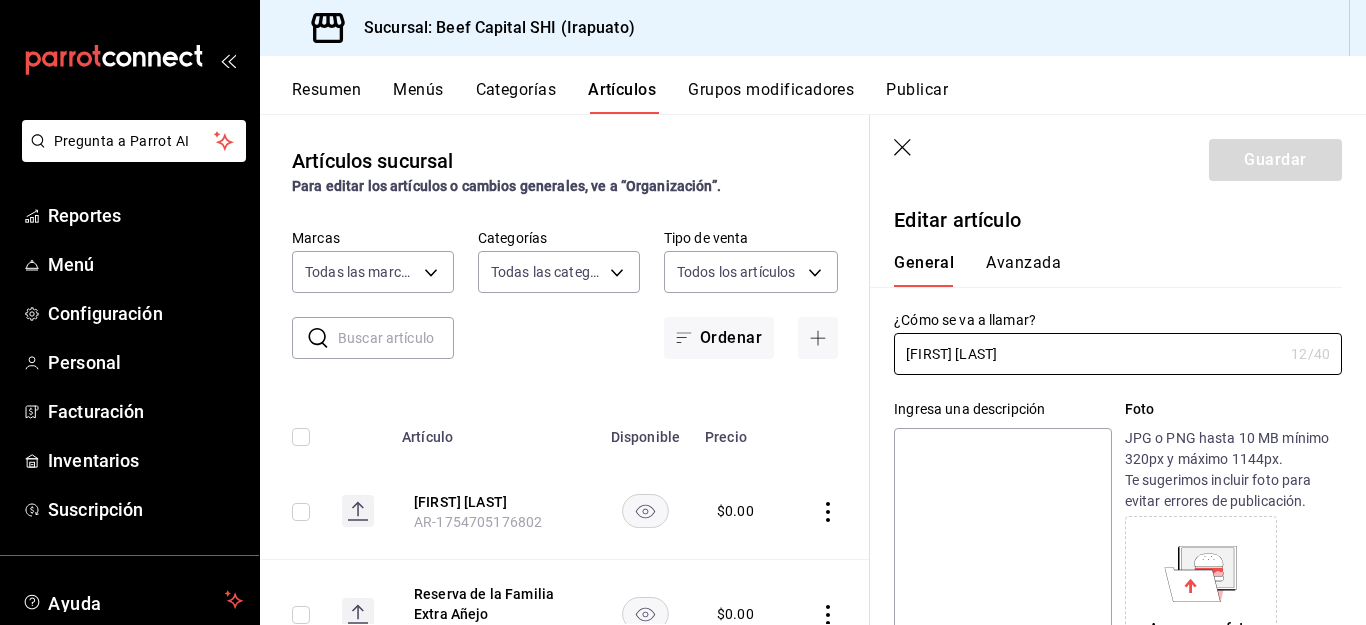 type on "$0.00" 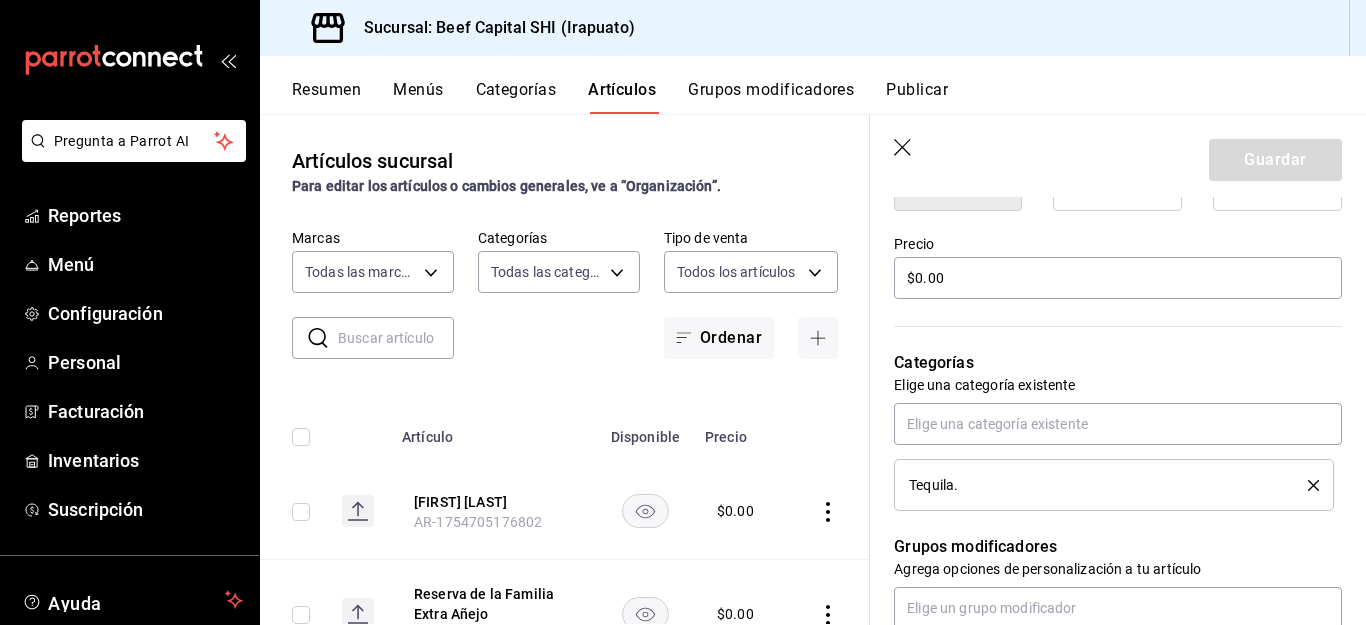 scroll, scrollTop: 600, scrollLeft: 0, axis: vertical 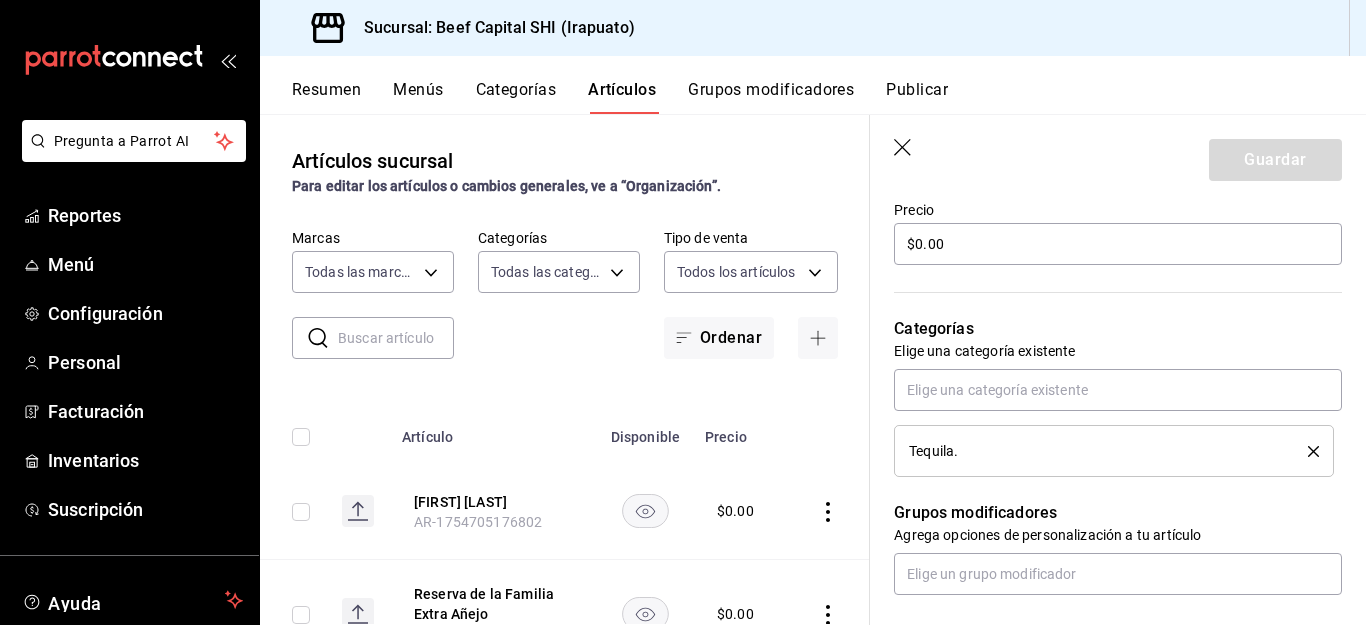 click 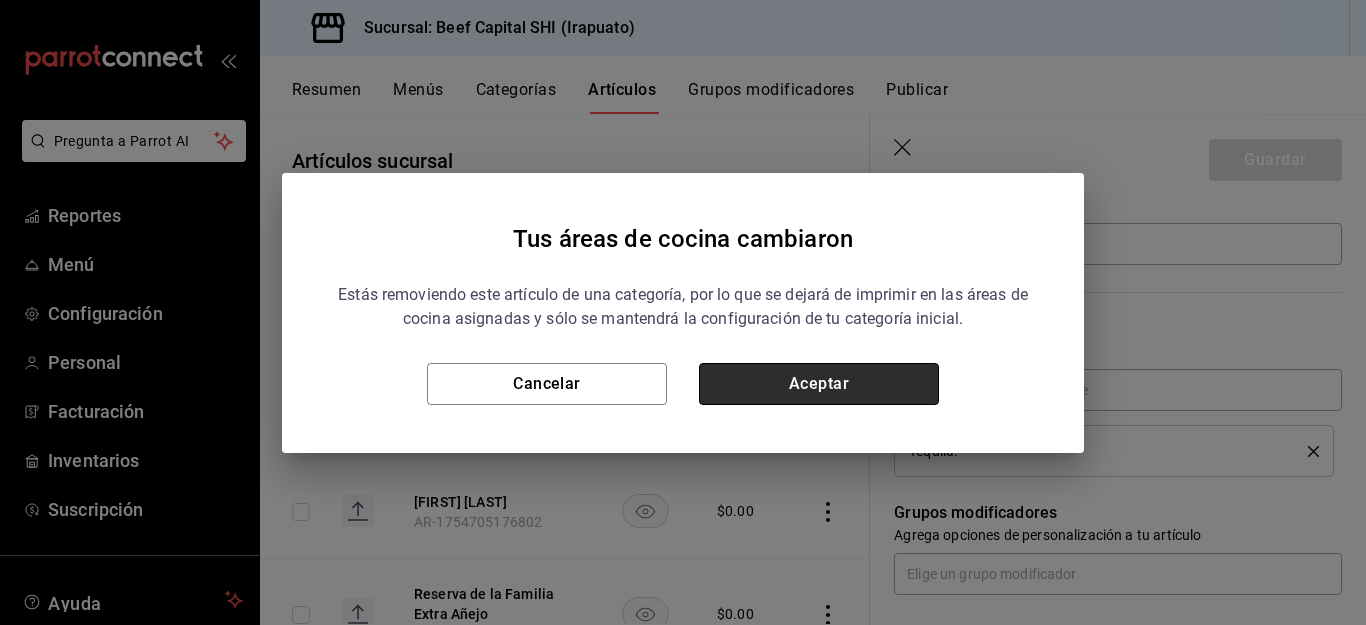 click on "Aceptar" at bounding box center [819, 384] 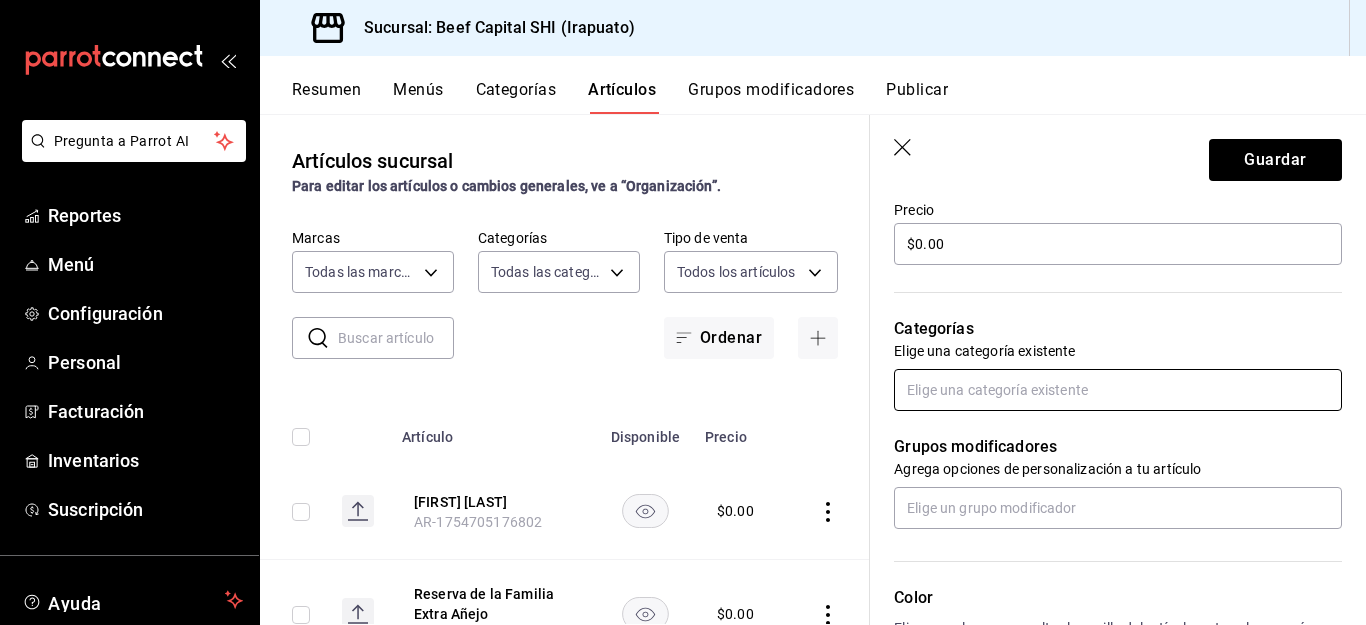 click at bounding box center (1118, 390) 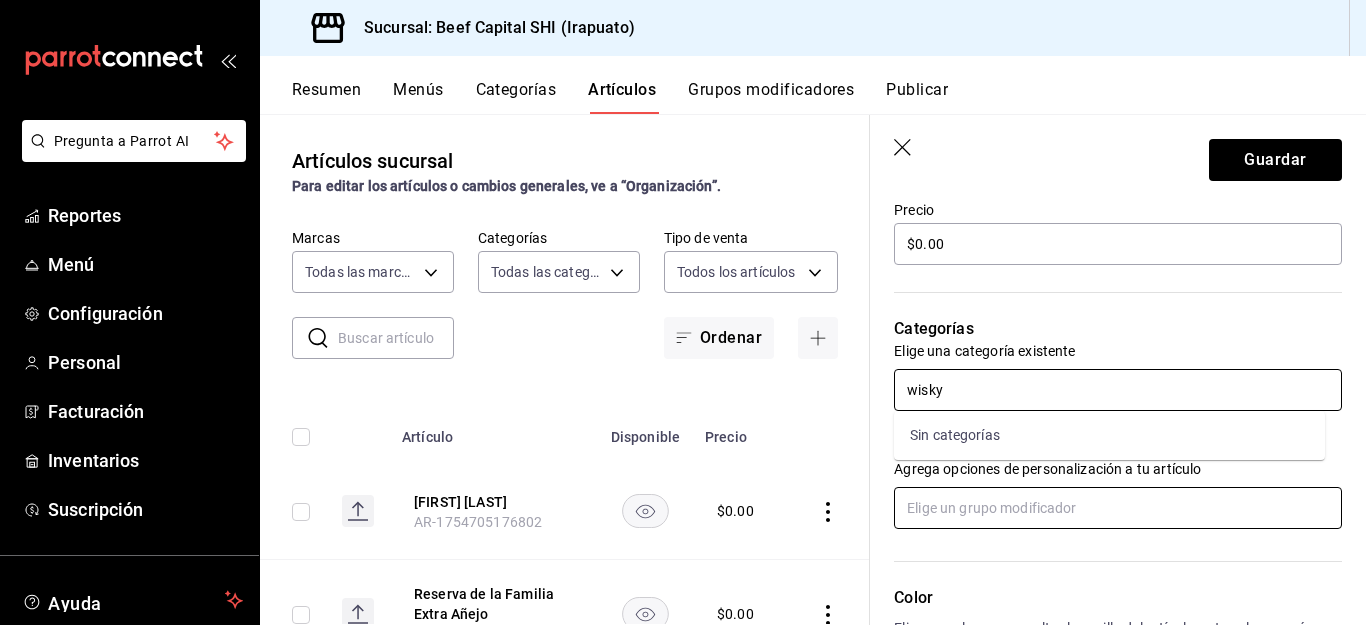 scroll, scrollTop: 700, scrollLeft: 0, axis: vertical 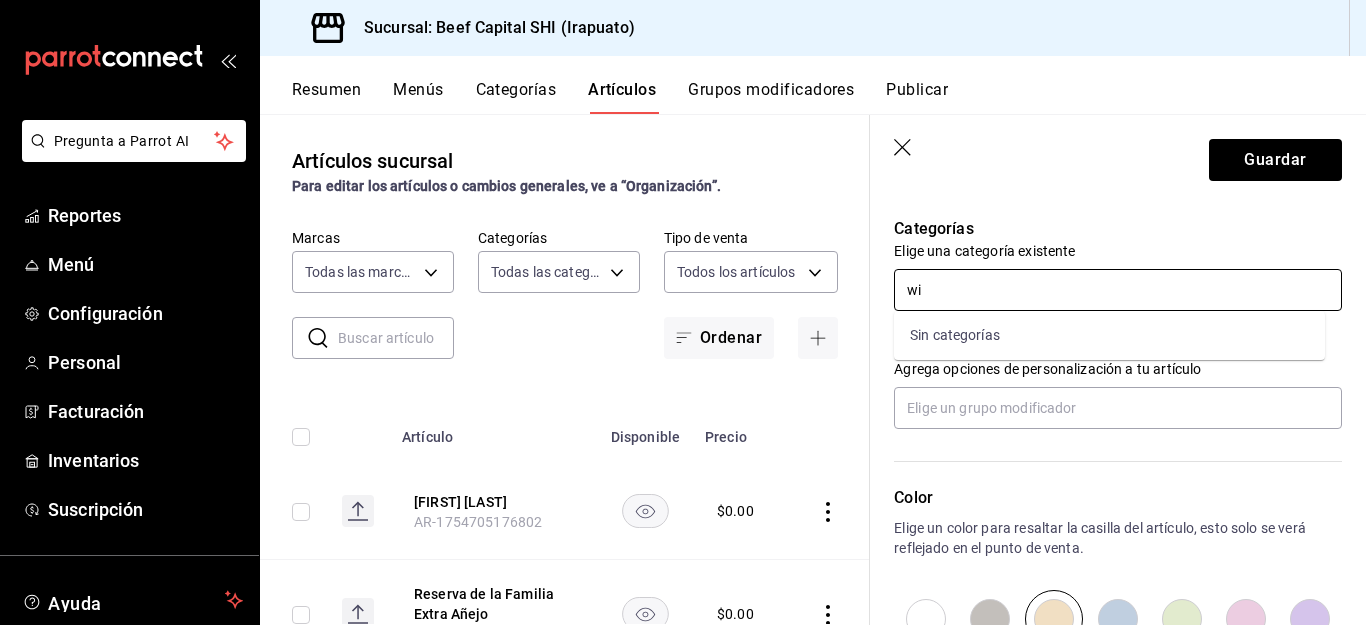 type on "w" 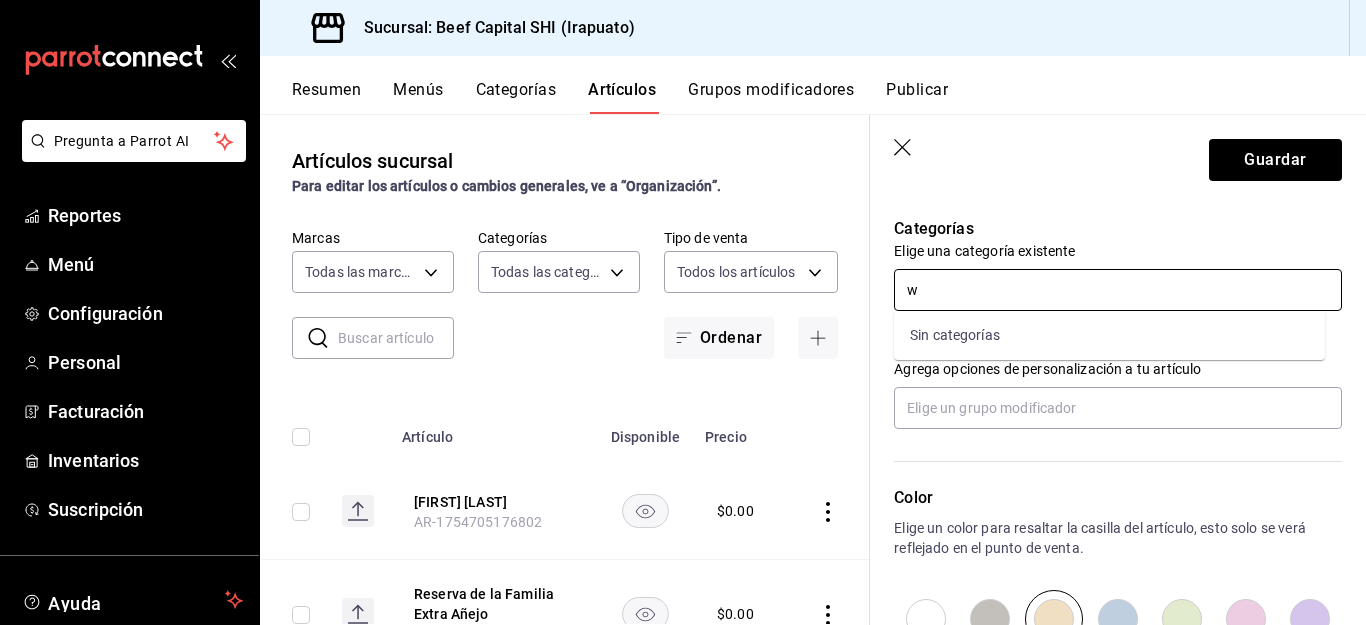 type 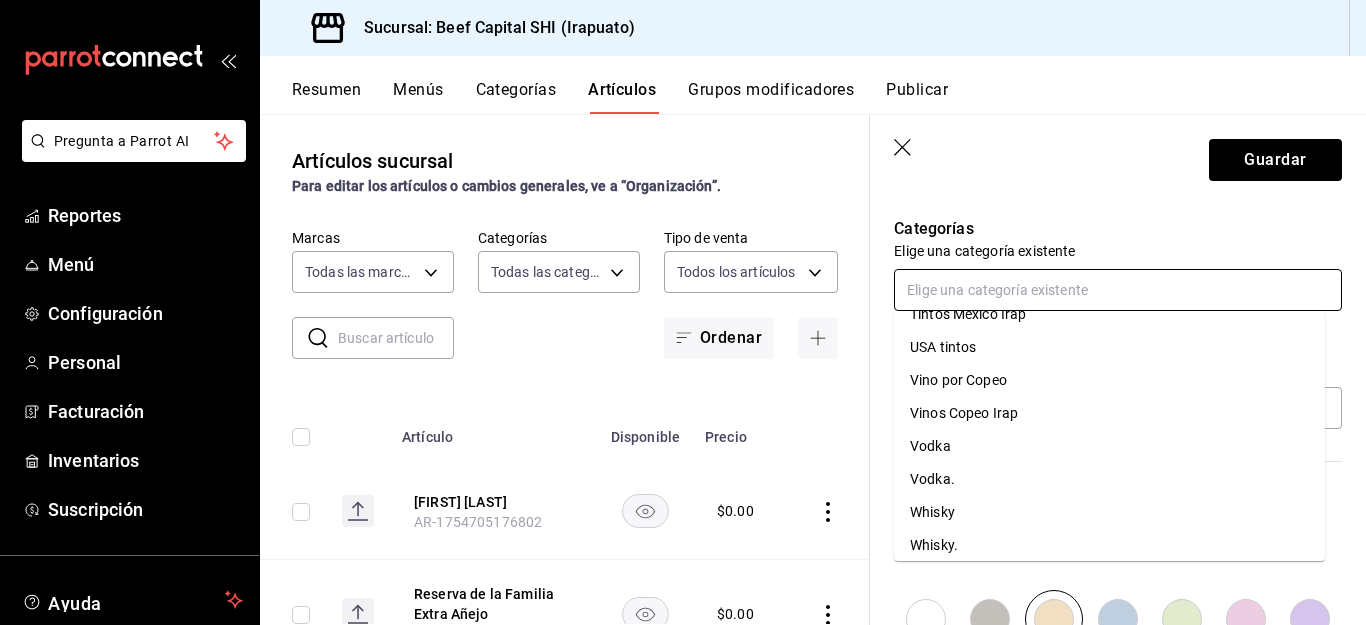 scroll, scrollTop: 1845, scrollLeft: 0, axis: vertical 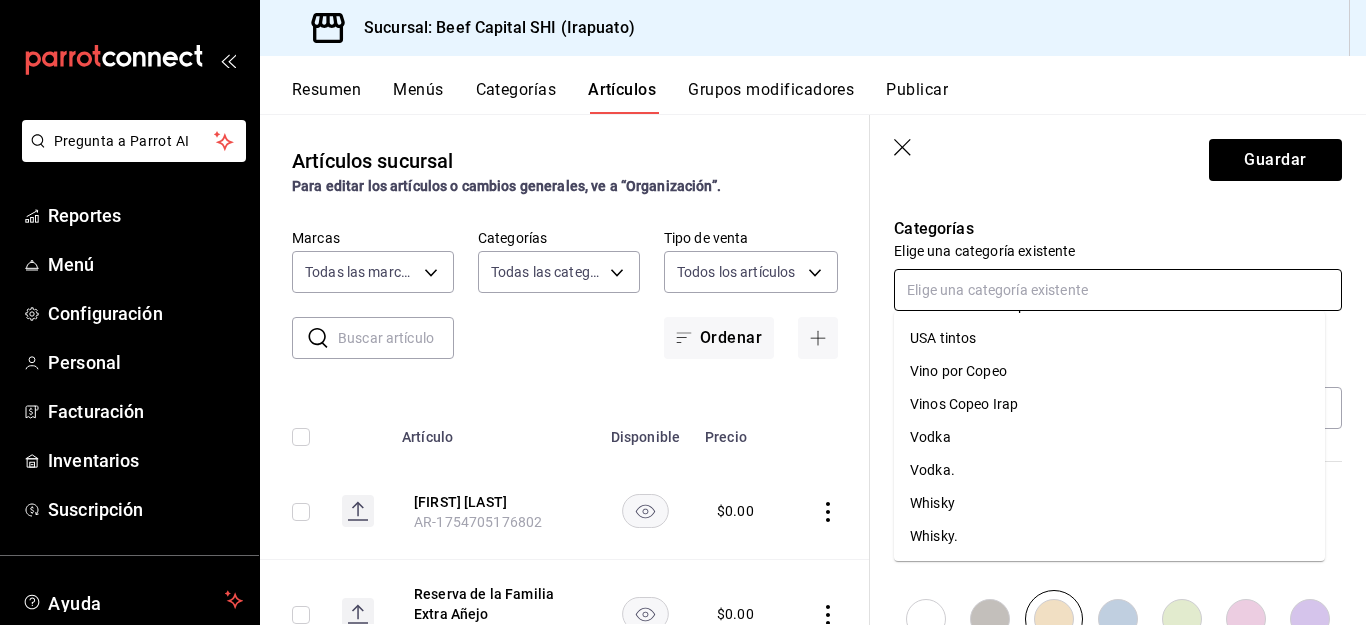 click on "Whisky." at bounding box center [1109, 536] 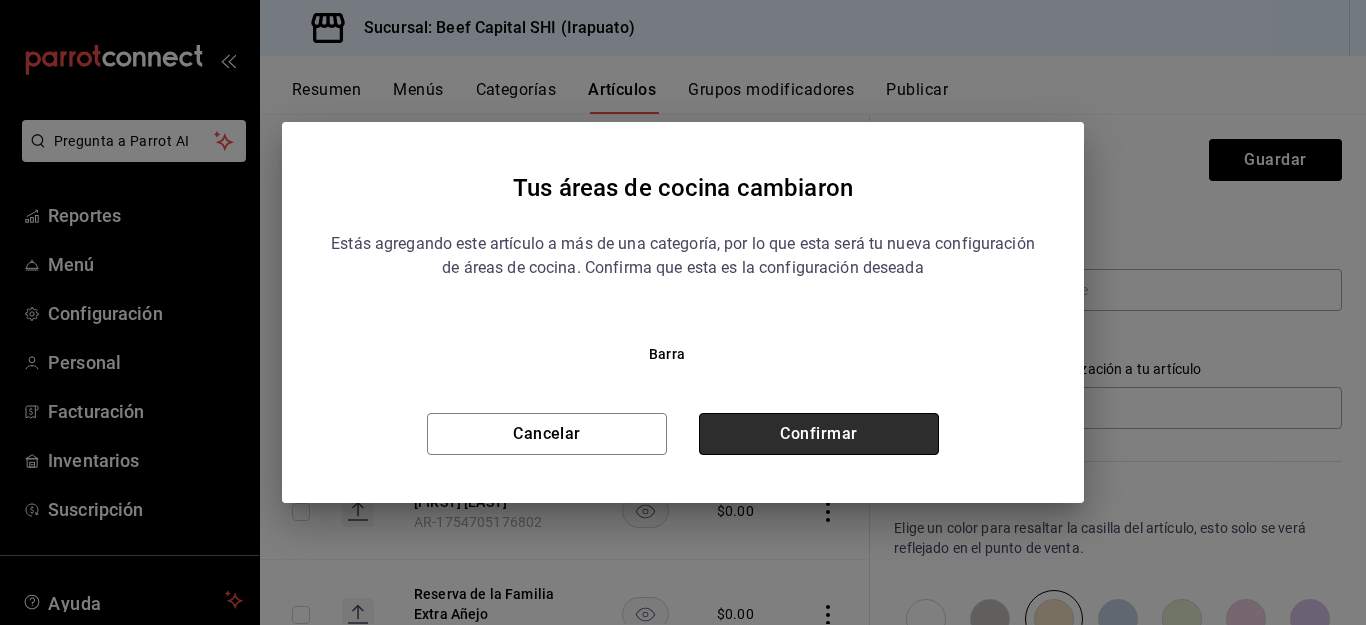 click on "Confirmar" at bounding box center (819, 434) 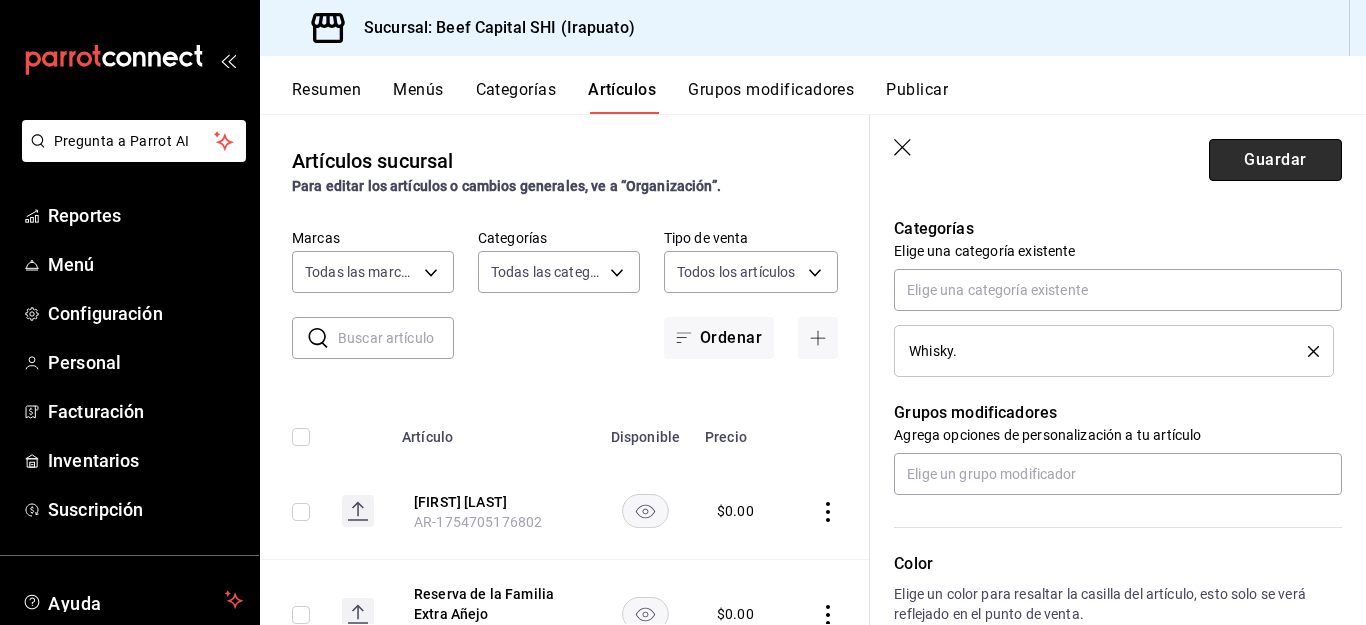 click on "Guardar" at bounding box center [1275, 160] 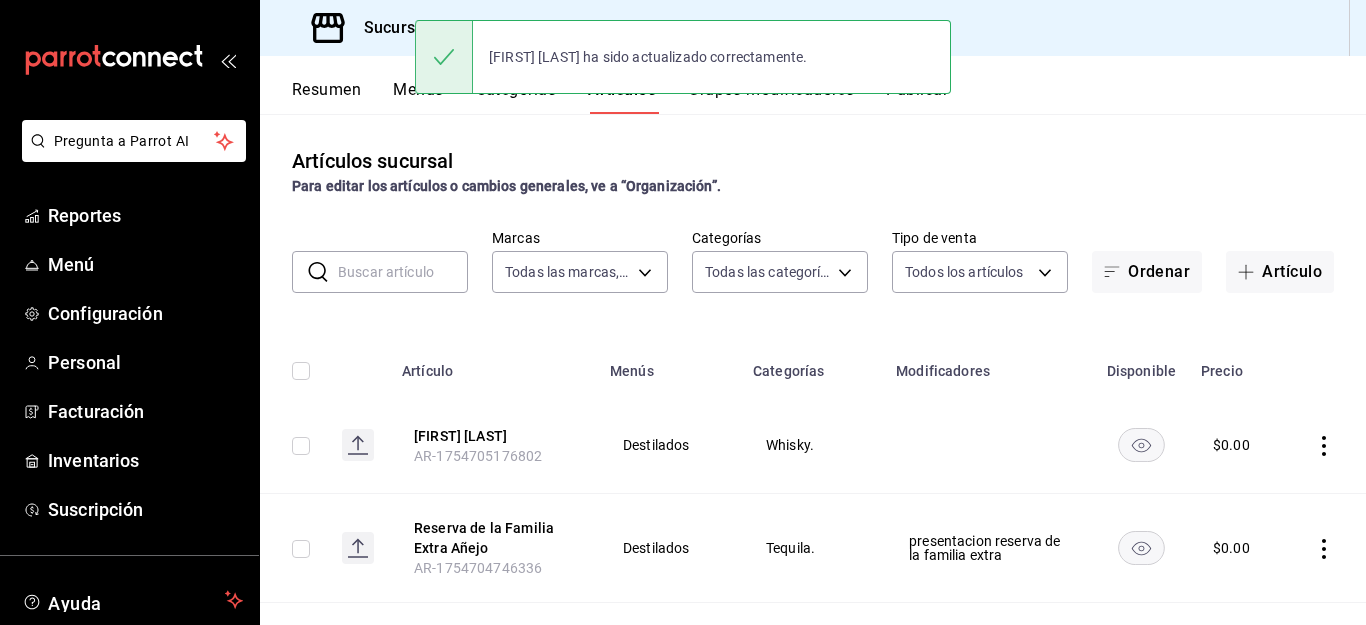scroll, scrollTop: 0, scrollLeft: 0, axis: both 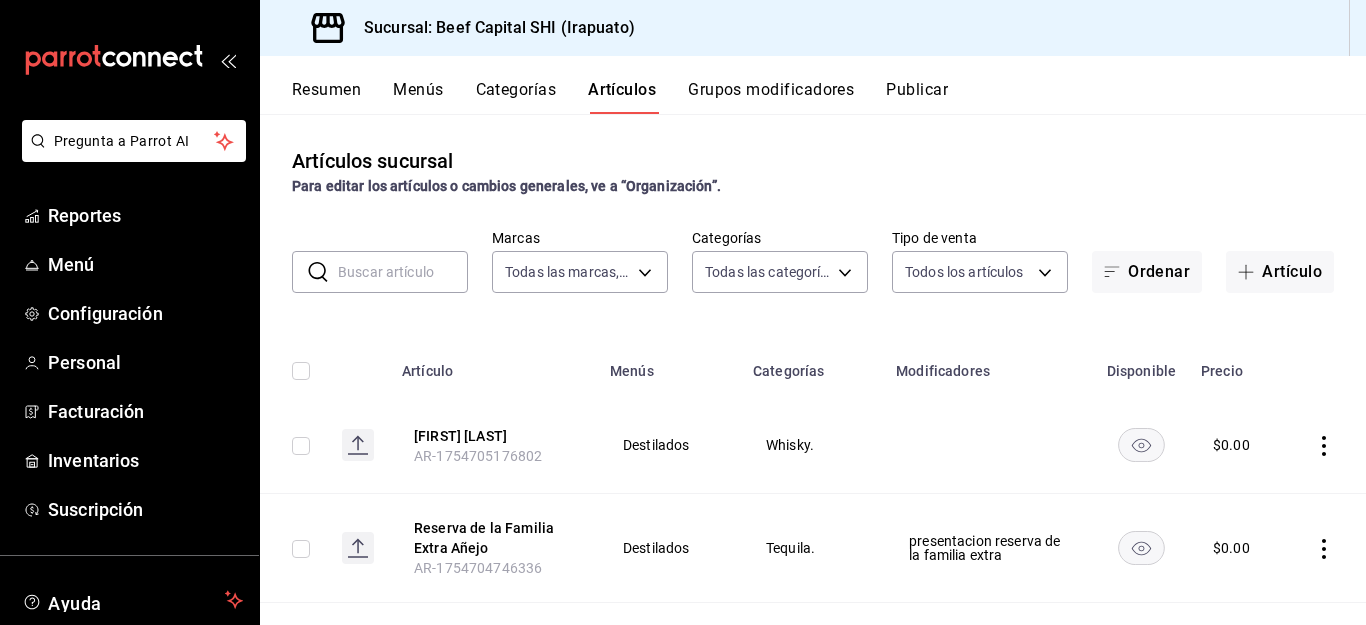 click on "Grupos modificadores" at bounding box center (771, 97) 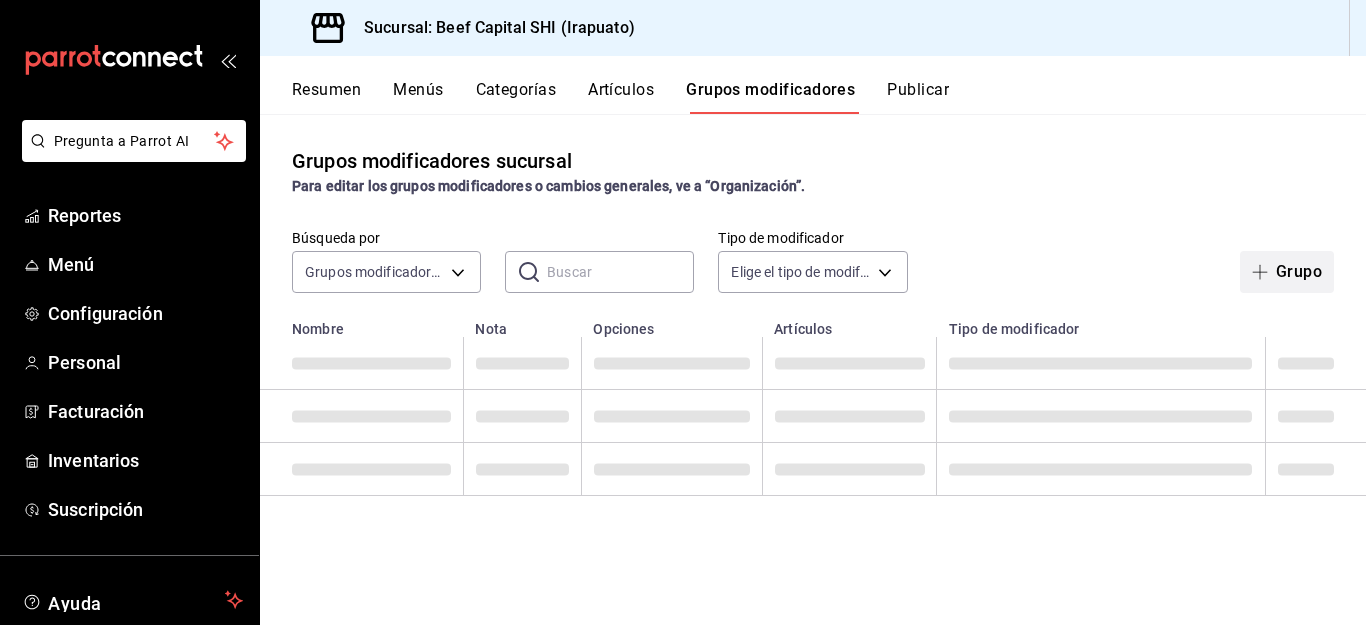 click on "Grupo" at bounding box center [1287, 272] 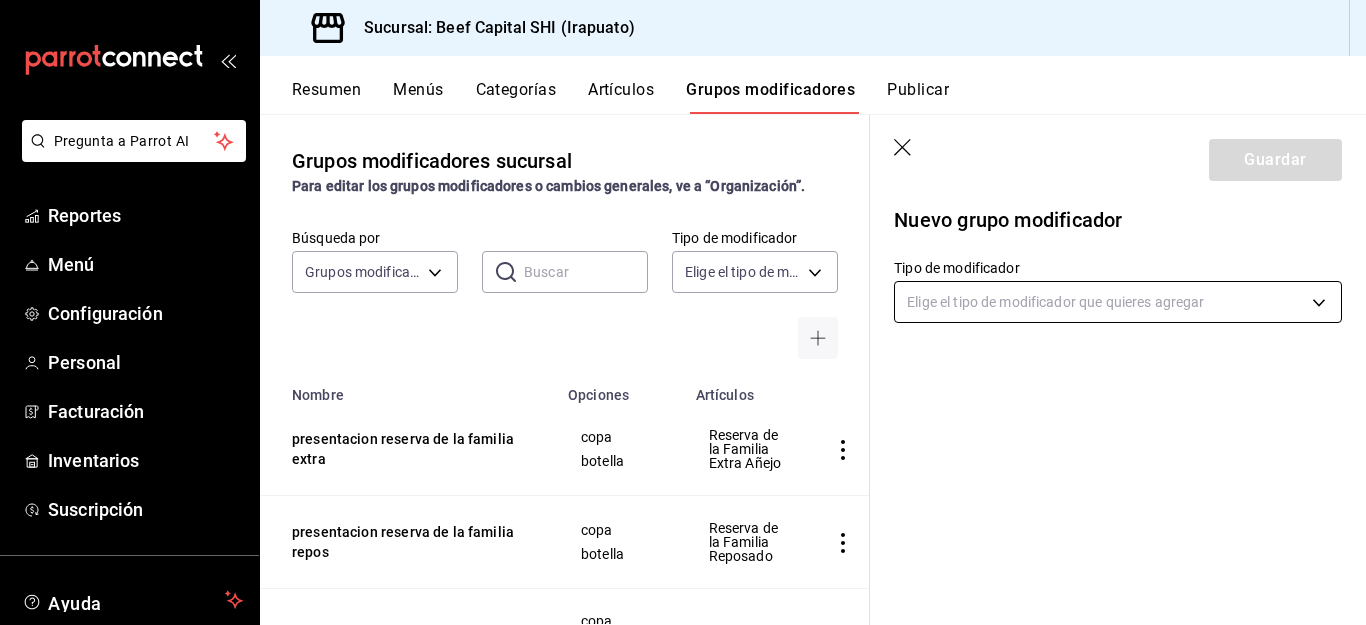 click on "Pregunta a Parrot AI Reportes   Menú   Configuración   Personal   Facturación   Inventarios   Suscripción   Ayuda Recomienda Parrot   [FIRST] [LAST]   Sugerir nueva función   Sucursal: Beef Capital SHI (Irapuato) Resumen Menús Categorías Artículos Grupos modificadores Publicar Grupos modificadores sucursal Para editar los grupos modificadores o cambios generales, ve a “Organización”. Búsqueda por Grupos modificadores GROUP ​ ​ Tipo de modificador Elige el tipo de modificador Nombre Opciones Artículos presentacion reserva de la familia extra copa botella Reserva de la Familia Extra Añejo presentacion reserva de la familia repos copa botella Reserva de la Familia Reposado Presentacion Mezcal Union copa botella - Presentación Montelobos Ensamble copa botella Montelobos Ensamble Presentación Amores Espadin copa botella Amores Espadín Presentación 400 Conejos copa botella 400 Conejos Presentación Los Danzantes Joven copa botella Los Danzantes Joven presentacion 1800 cristalino" at bounding box center [683, 312] 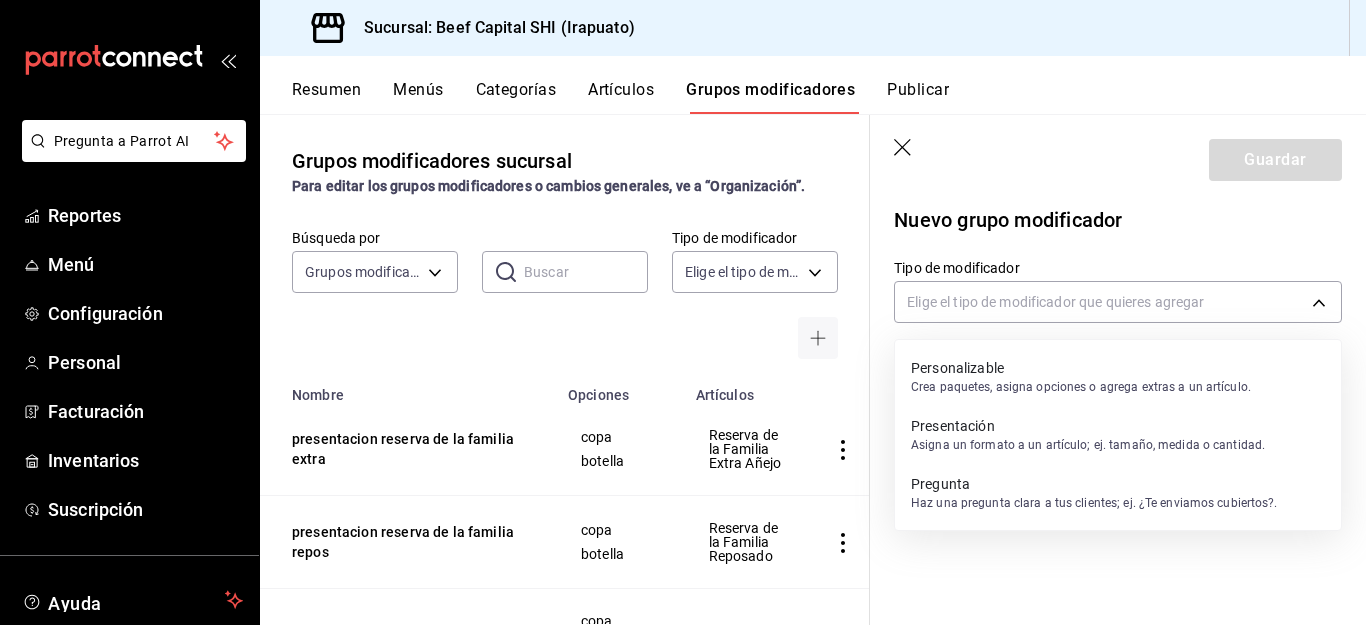 click on "Asigna un formato a un artículo; ej. tamaño, medida o cantidad." at bounding box center [1088, 445] 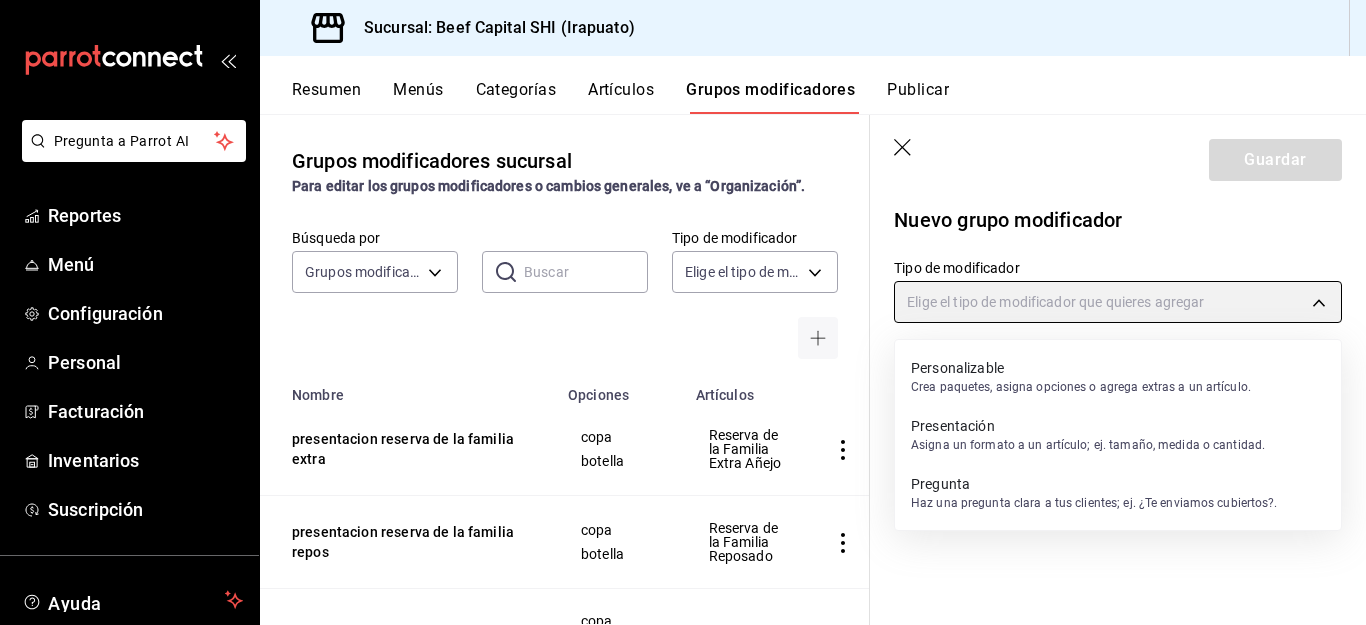 type on "PRESENTATION" 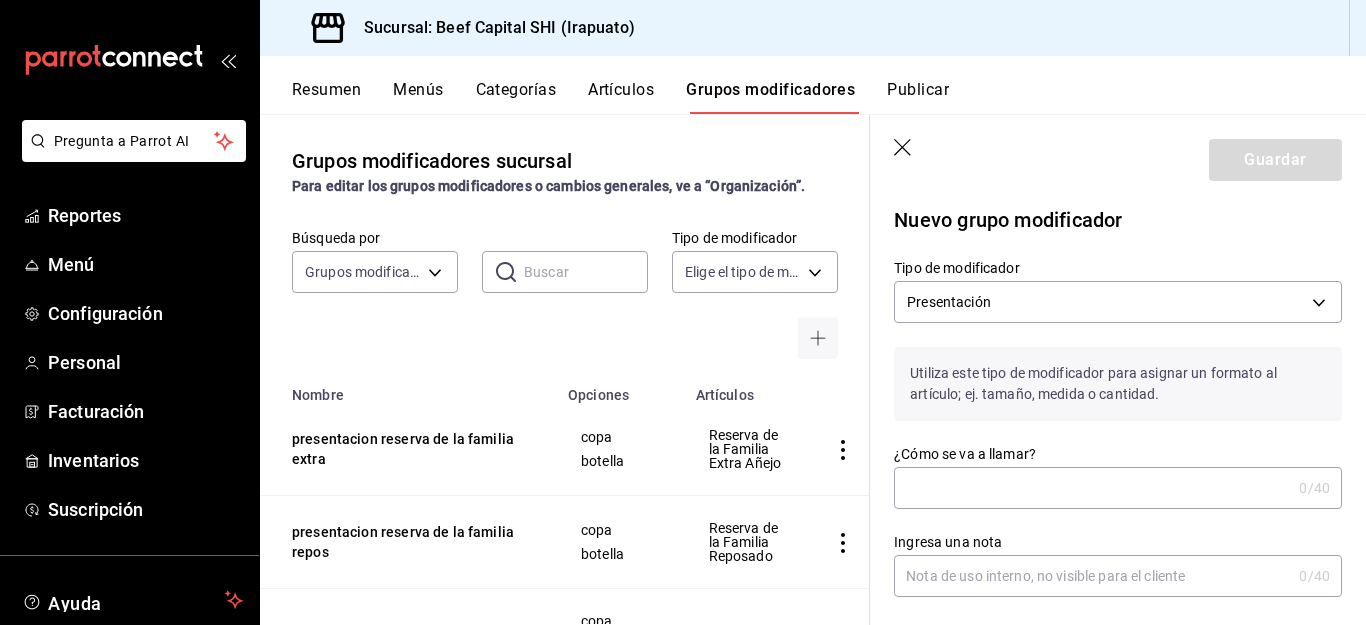 click on "¿Cómo se va a llamar?" at bounding box center (1092, 488) 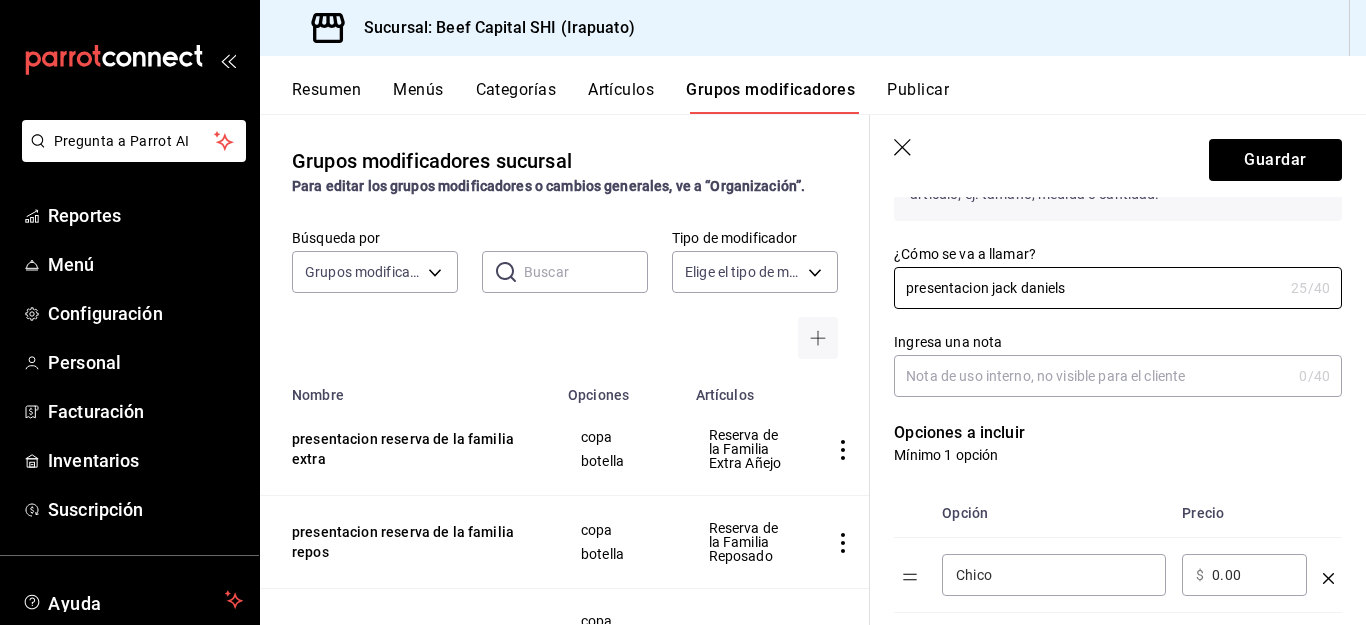 scroll, scrollTop: 300, scrollLeft: 0, axis: vertical 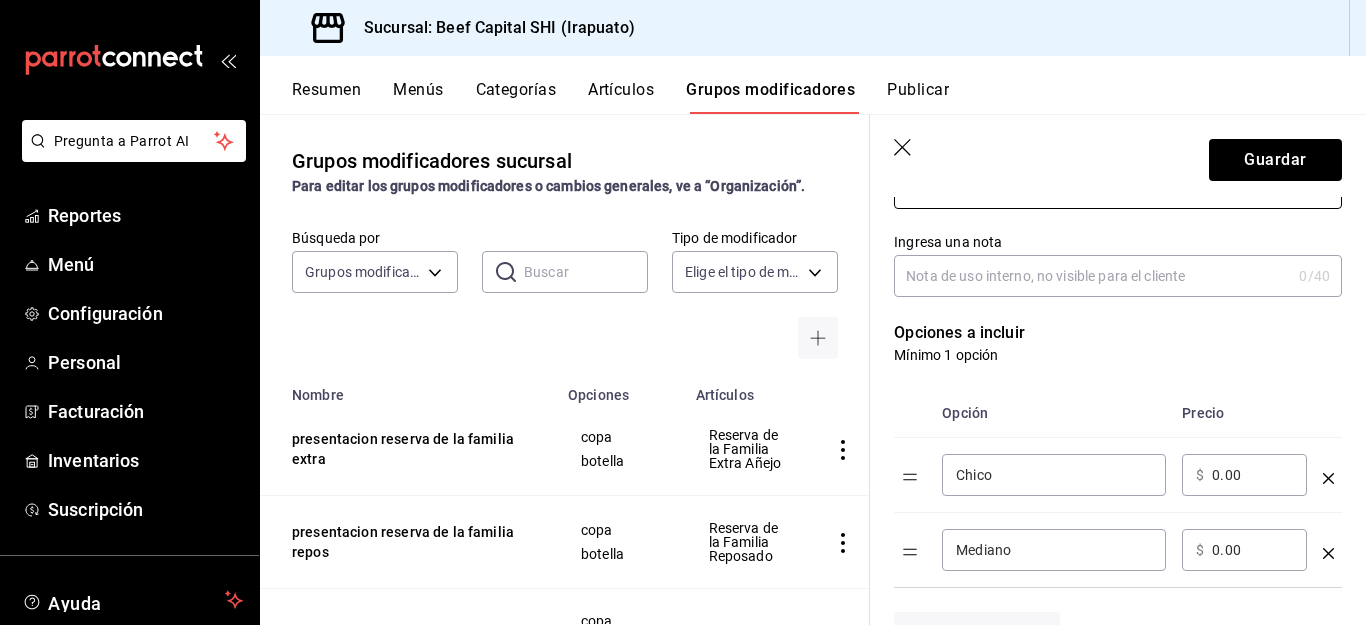 type on "presentacion jack daniels" 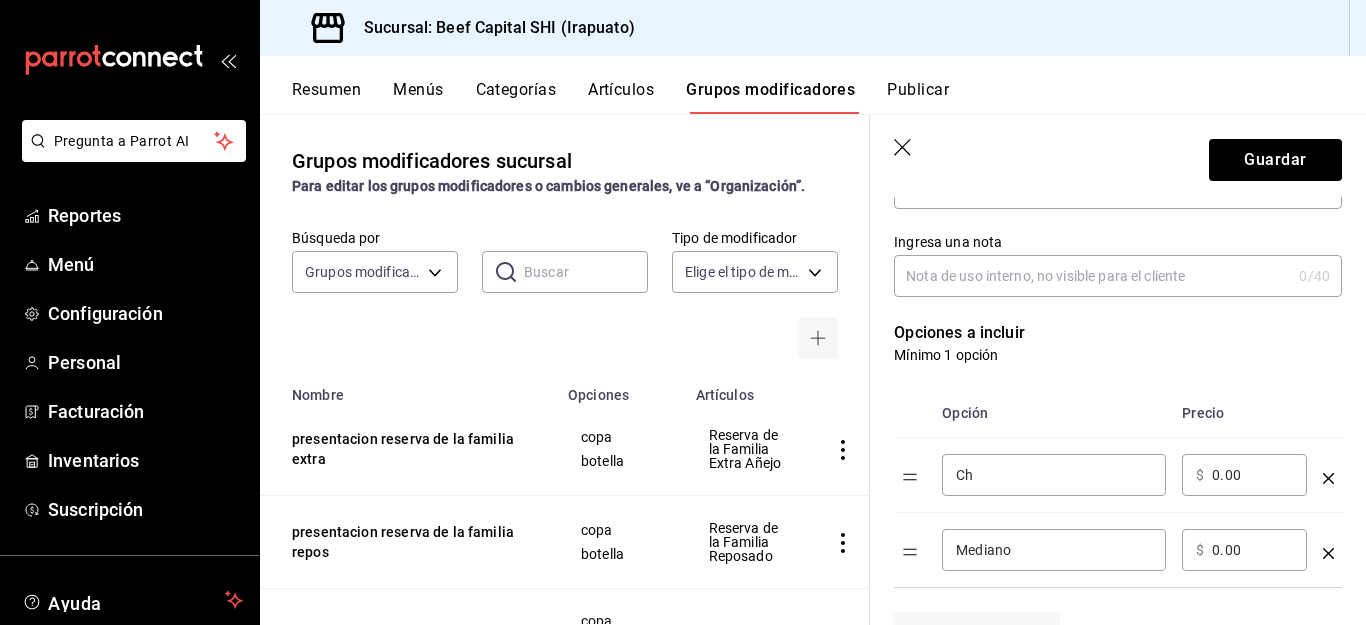 type on "C" 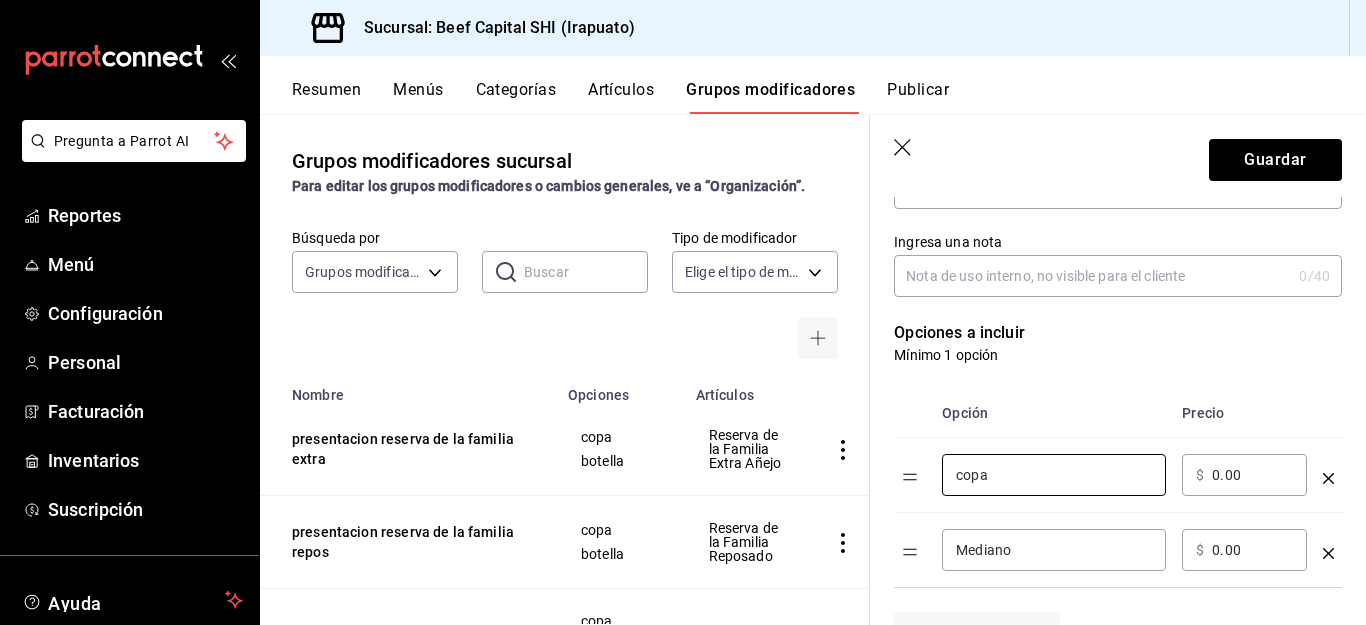 type on "copa" 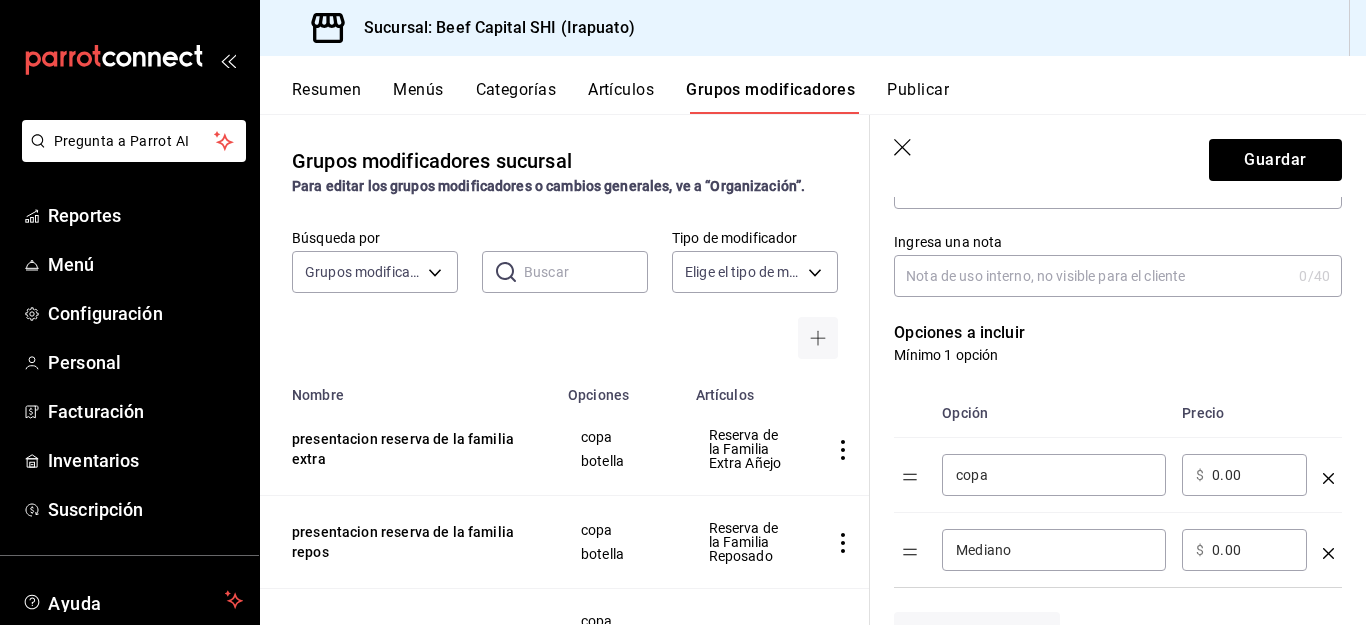 type on "0.00" 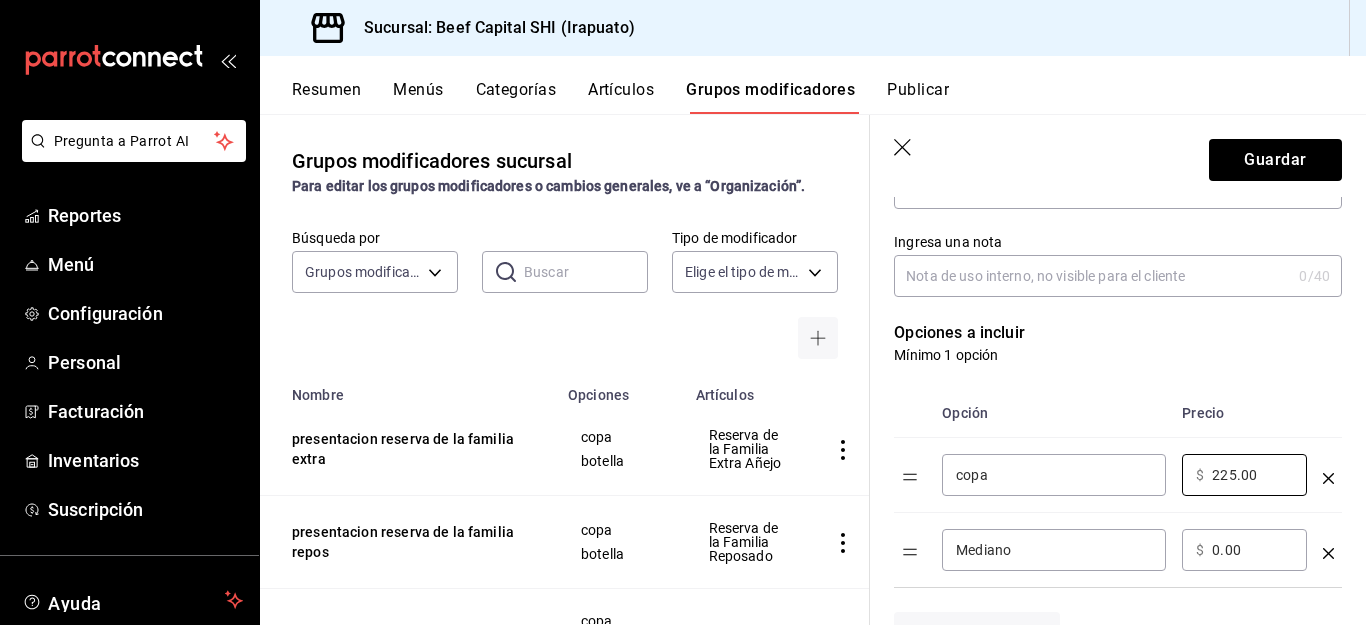 type on "225.00" 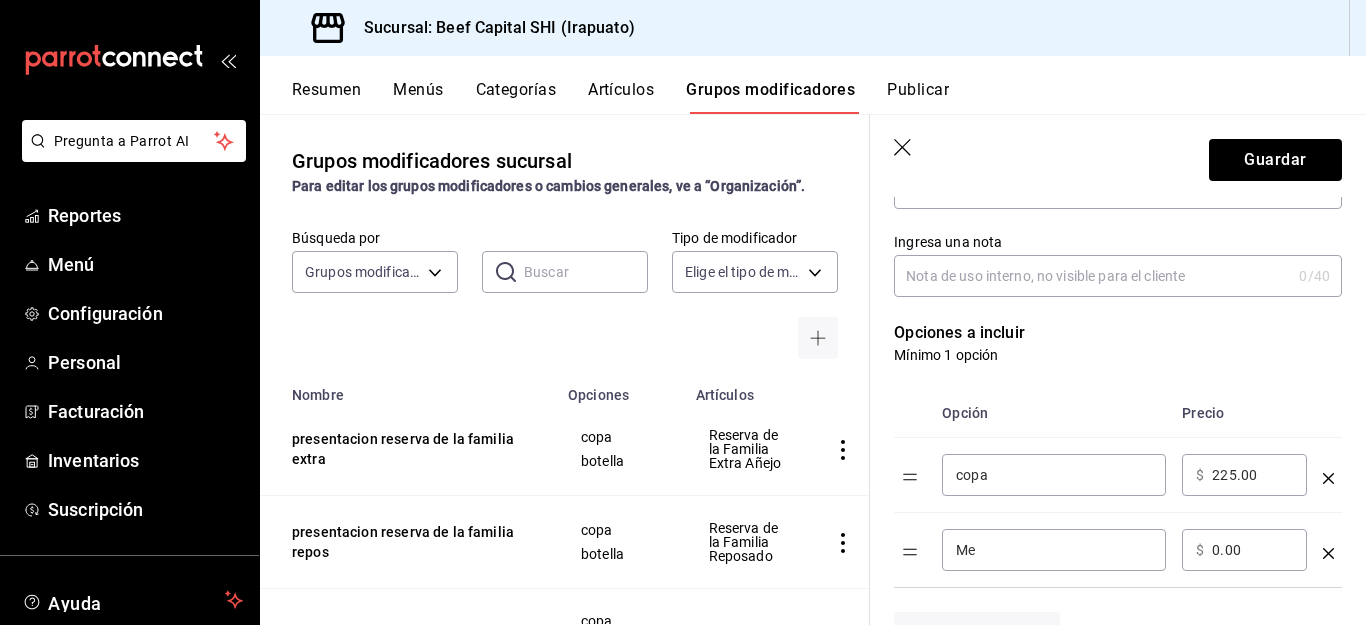 type on "M" 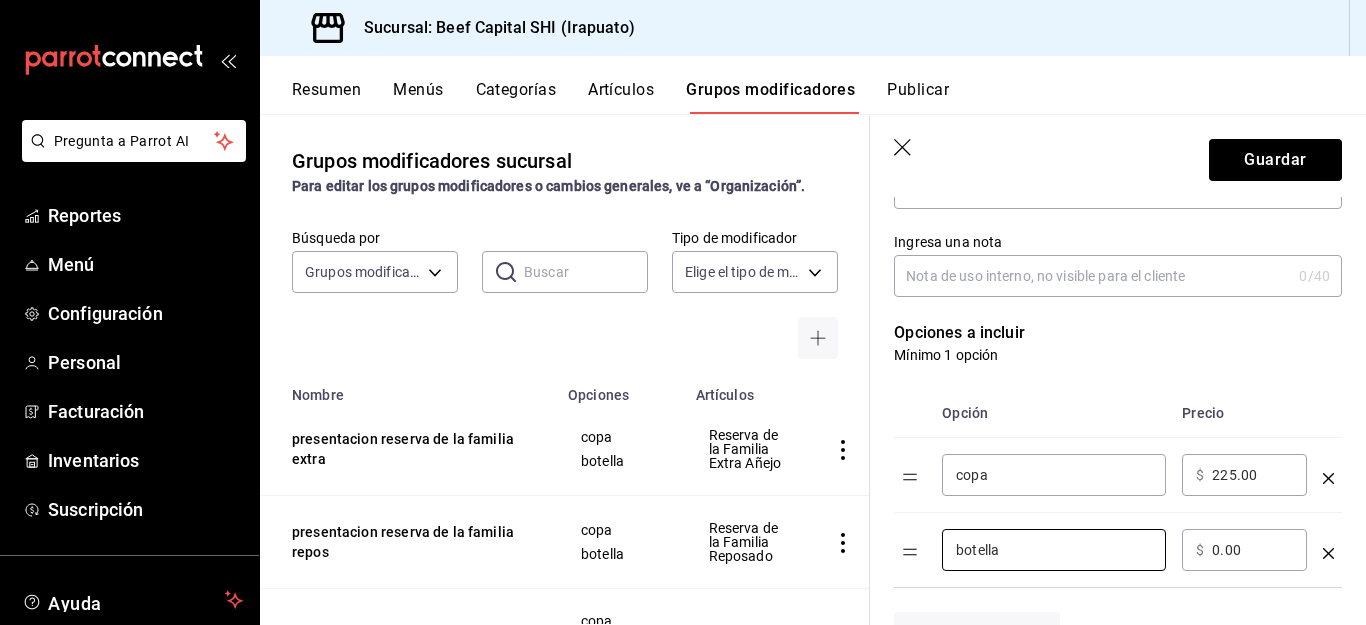 type on "botella" 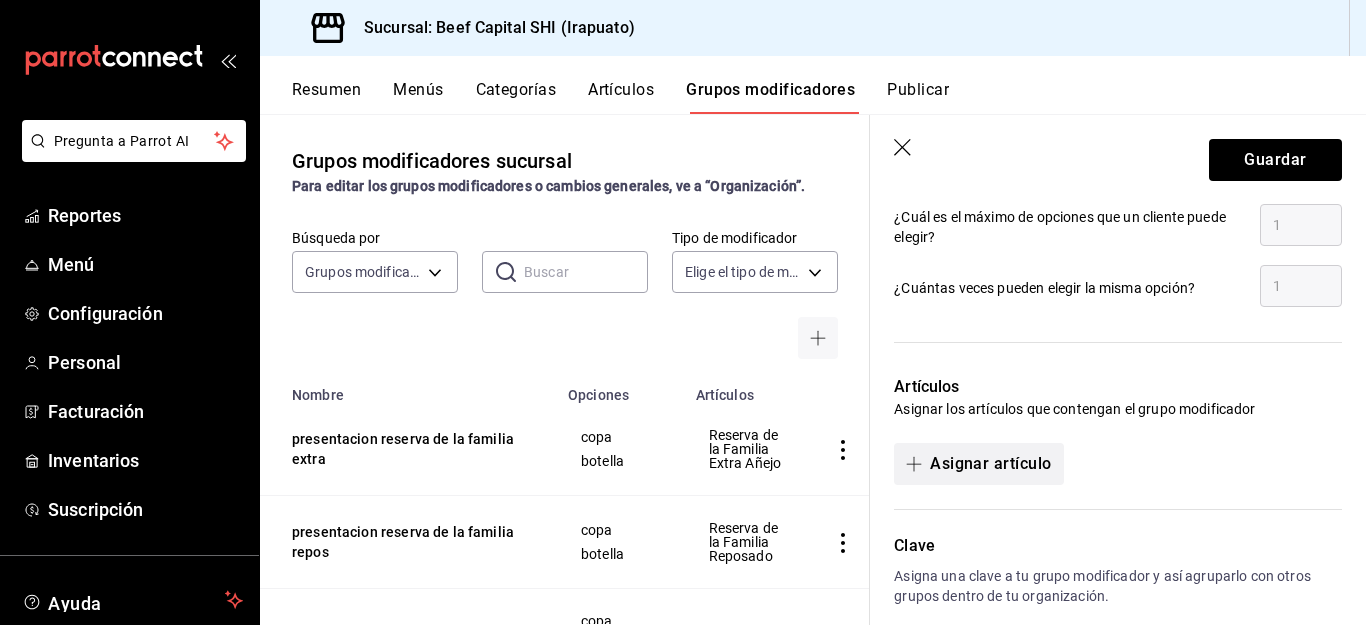 scroll, scrollTop: 1098, scrollLeft: 0, axis: vertical 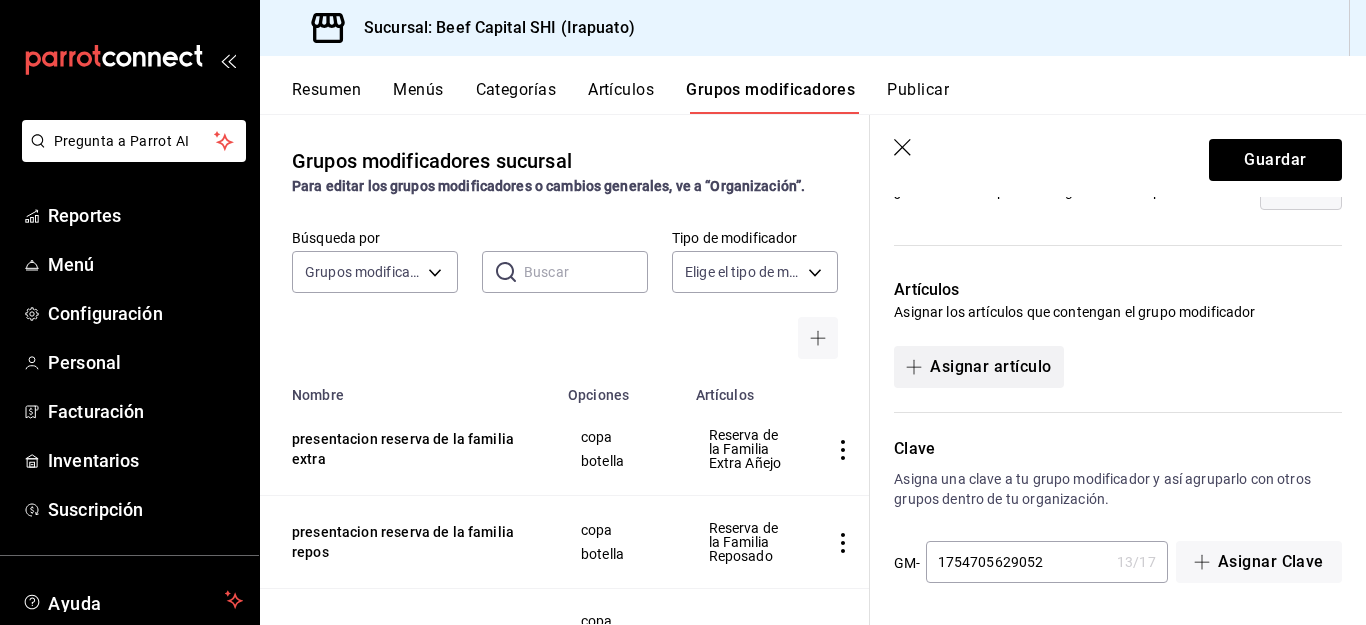 type on "1560.00" 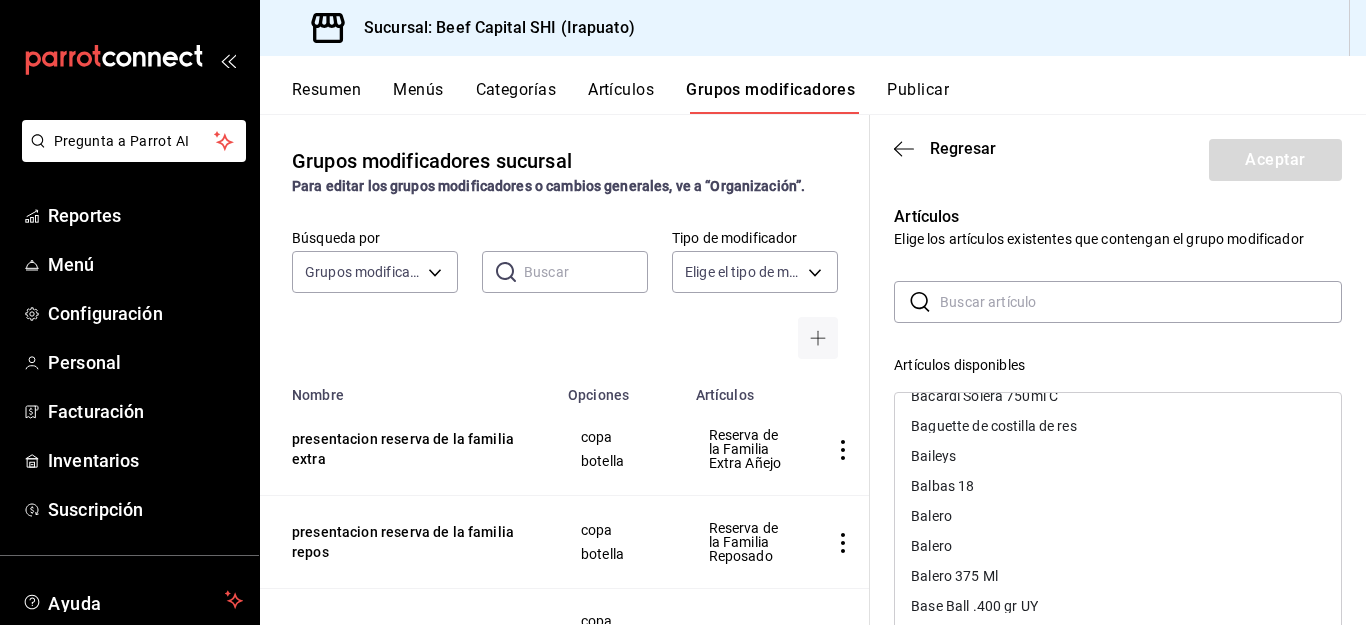 scroll, scrollTop: 2756, scrollLeft: 0, axis: vertical 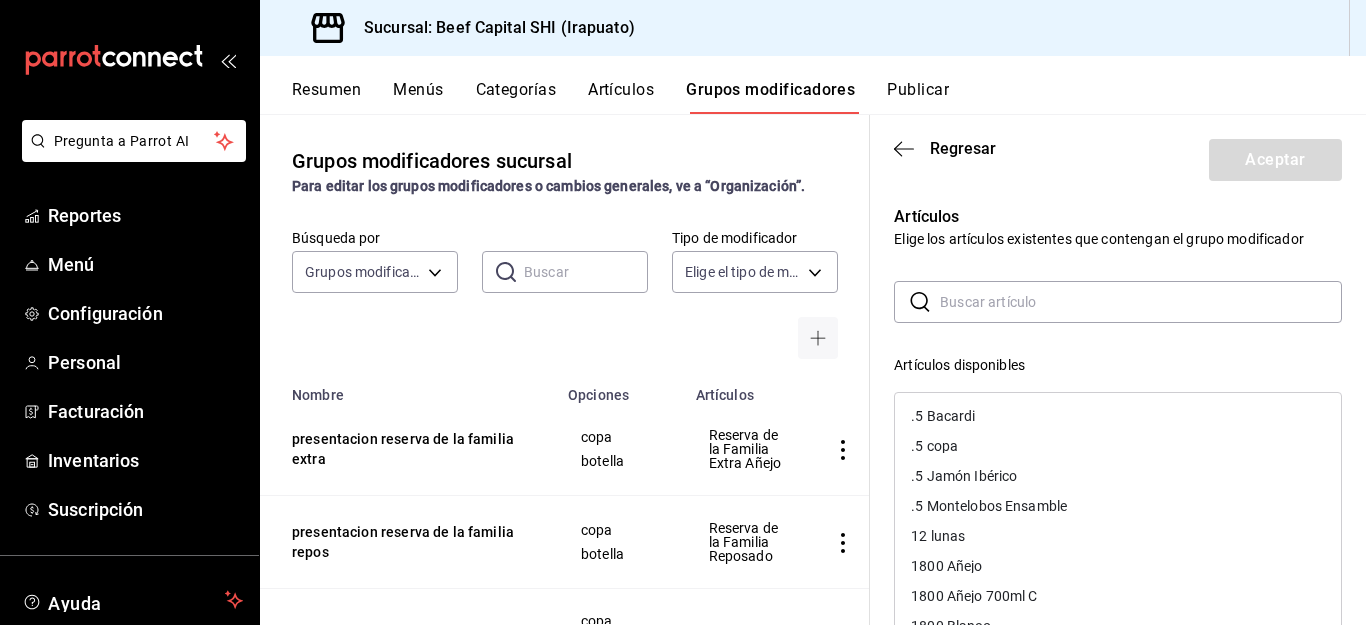 click at bounding box center (1141, 302) 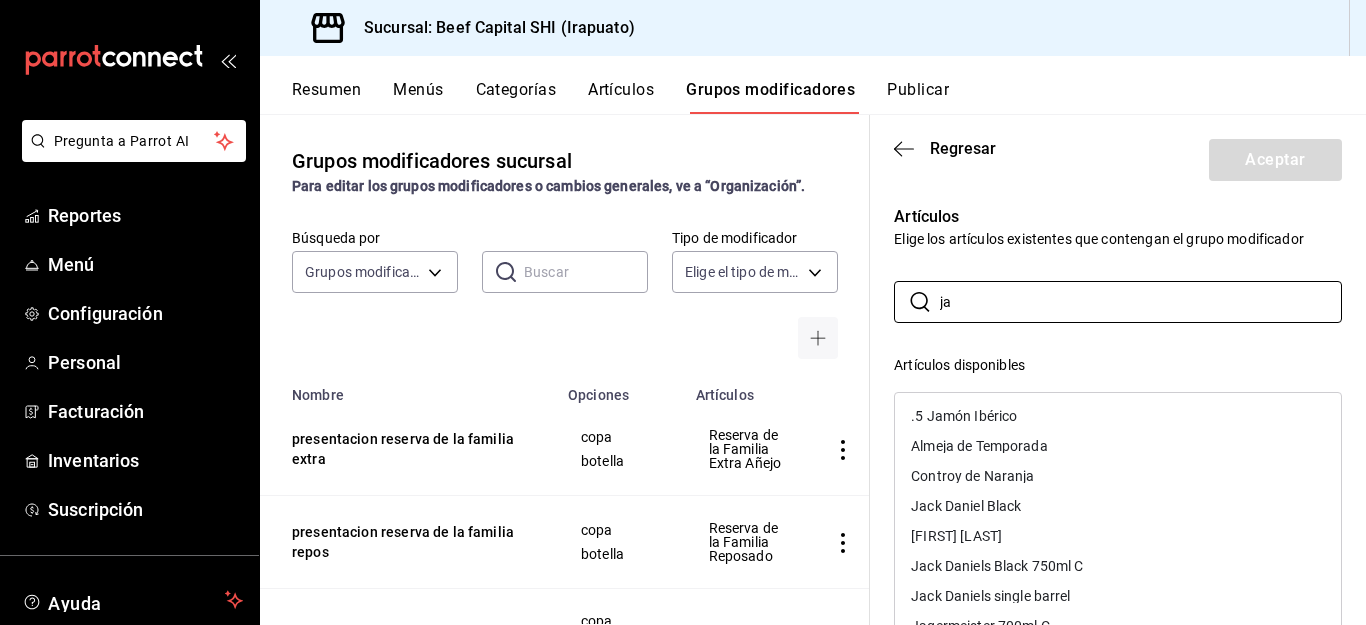 type on "ja" 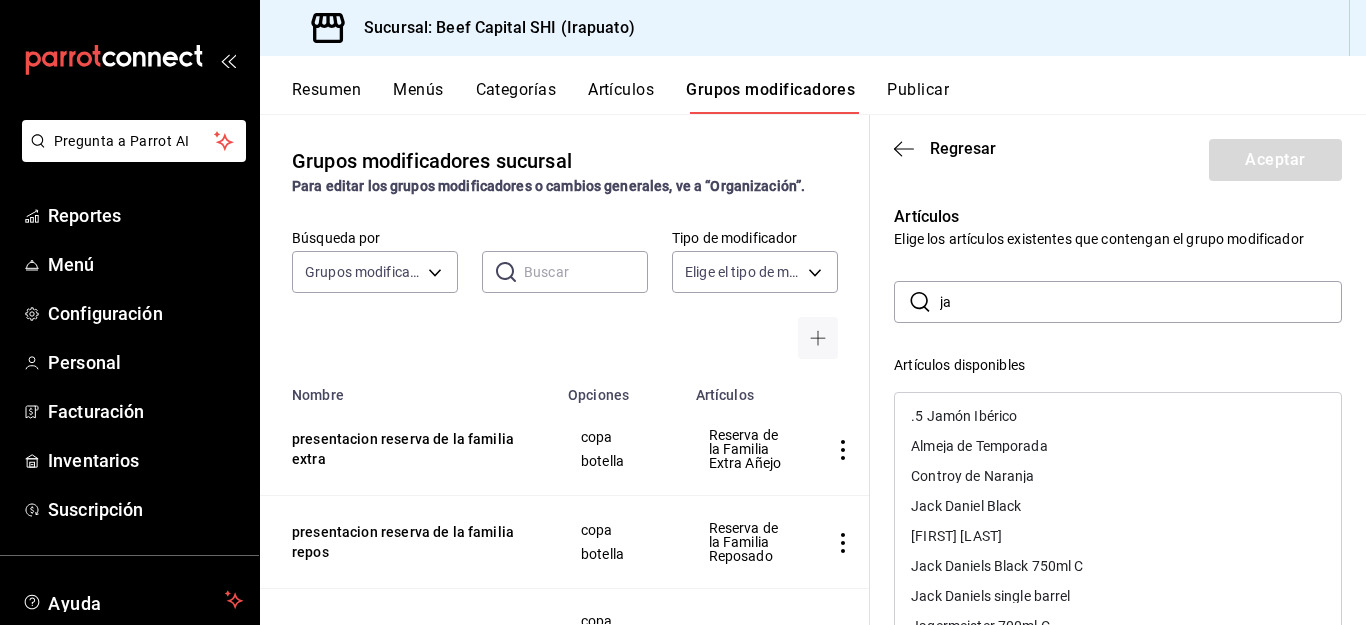 click on "[FIRST] [LAST]" at bounding box center [956, 536] 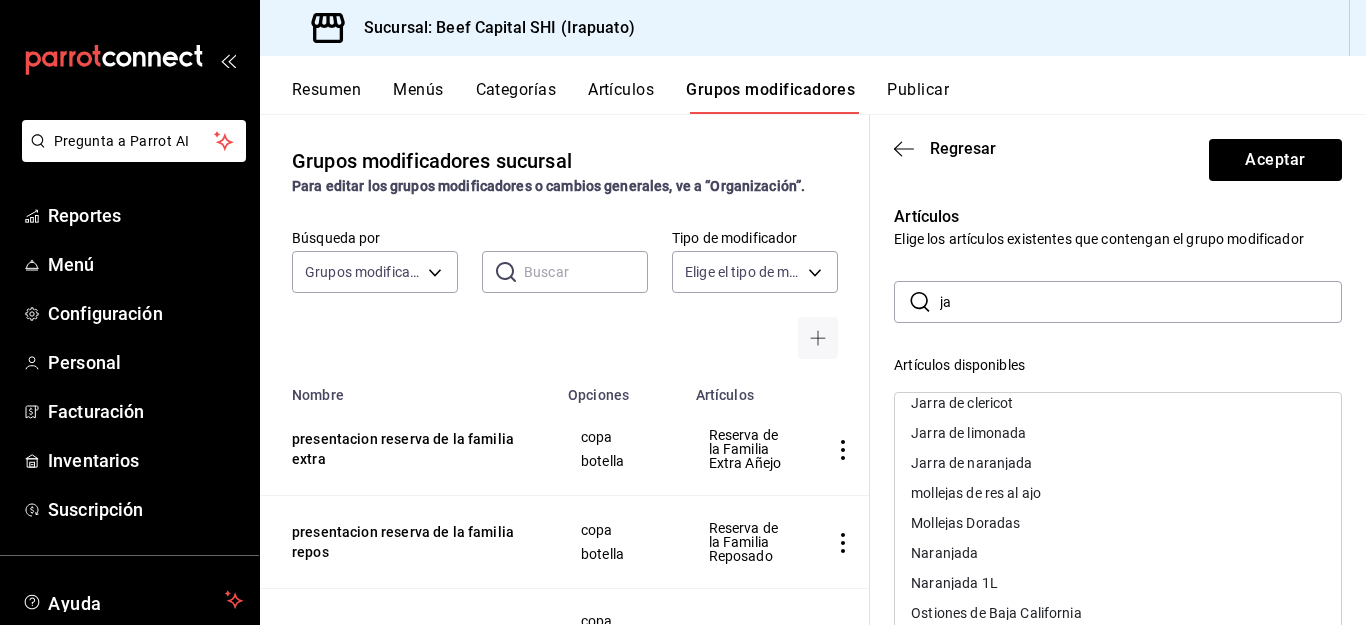 scroll, scrollTop: 326, scrollLeft: 0, axis: vertical 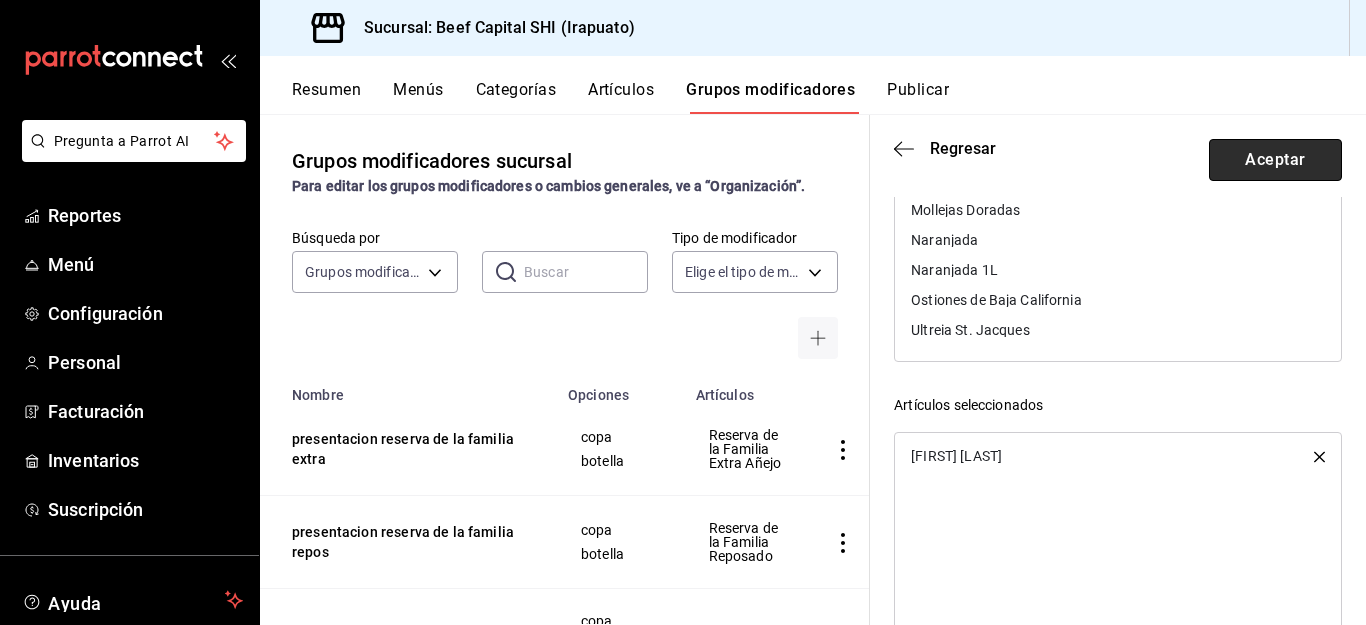 click on "Aceptar" at bounding box center (1275, 160) 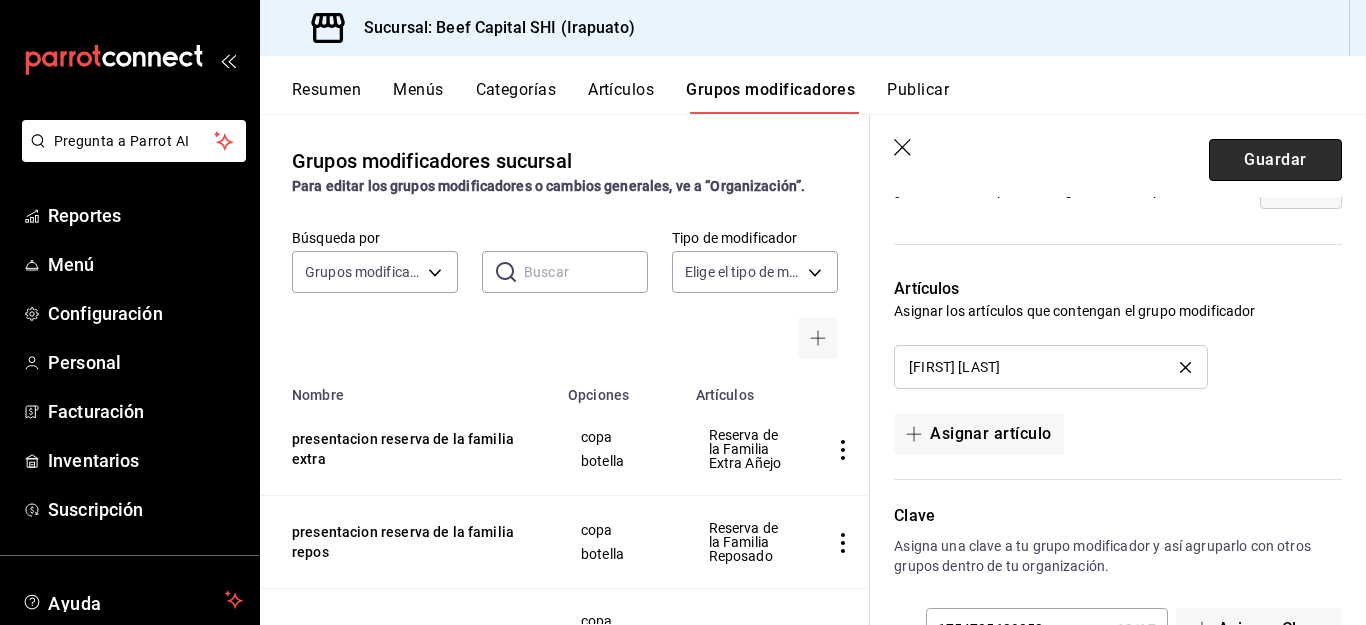 click on "Guardar" at bounding box center [1275, 160] 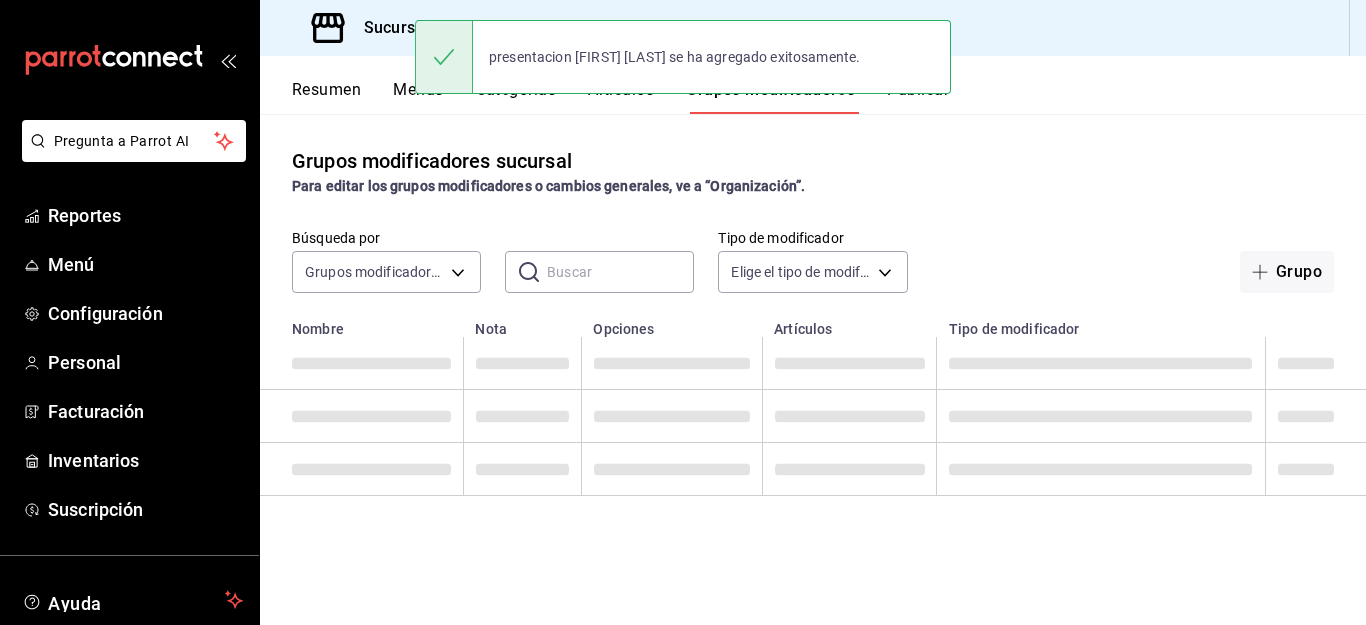 scroll, scrollTop: 0, scrollLeft: 0, axis: both 